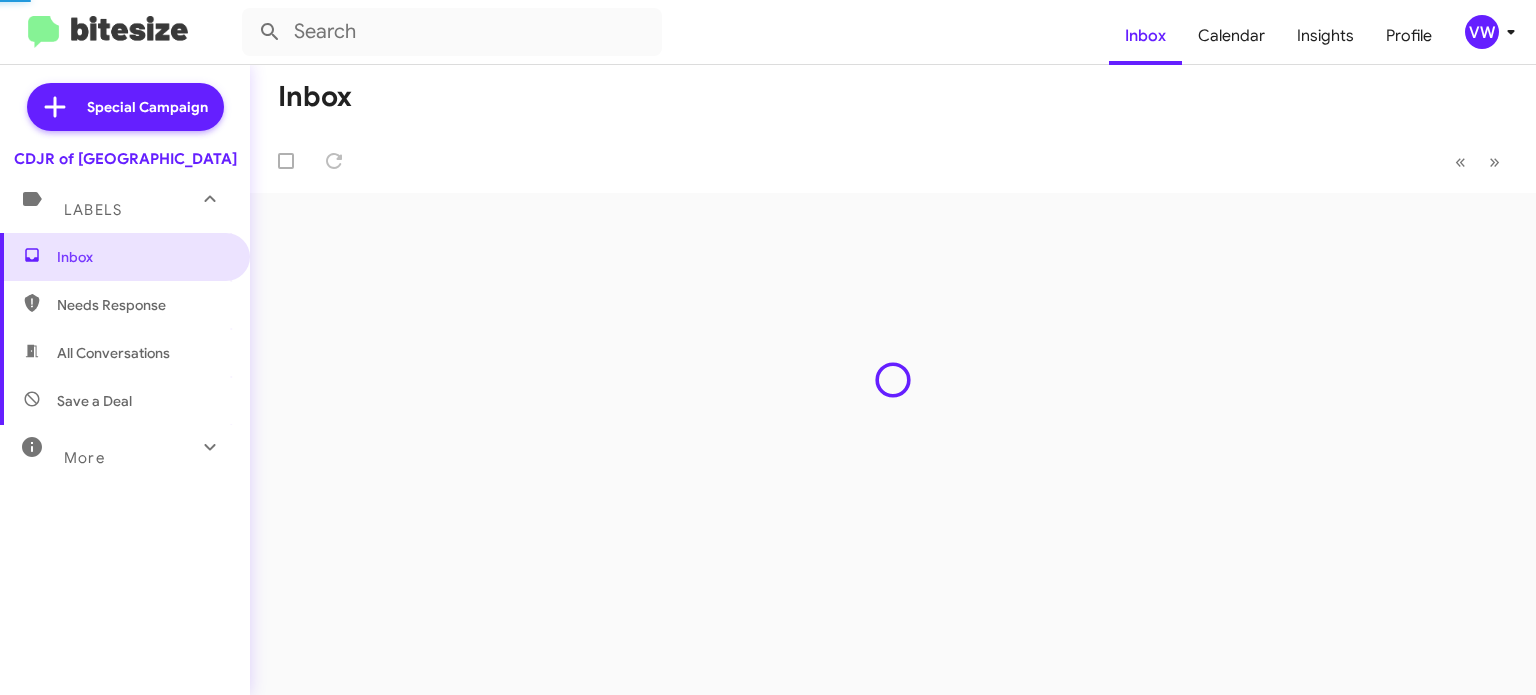 scroll, scrollTop: 0, scrollLeft: 0, axis: both 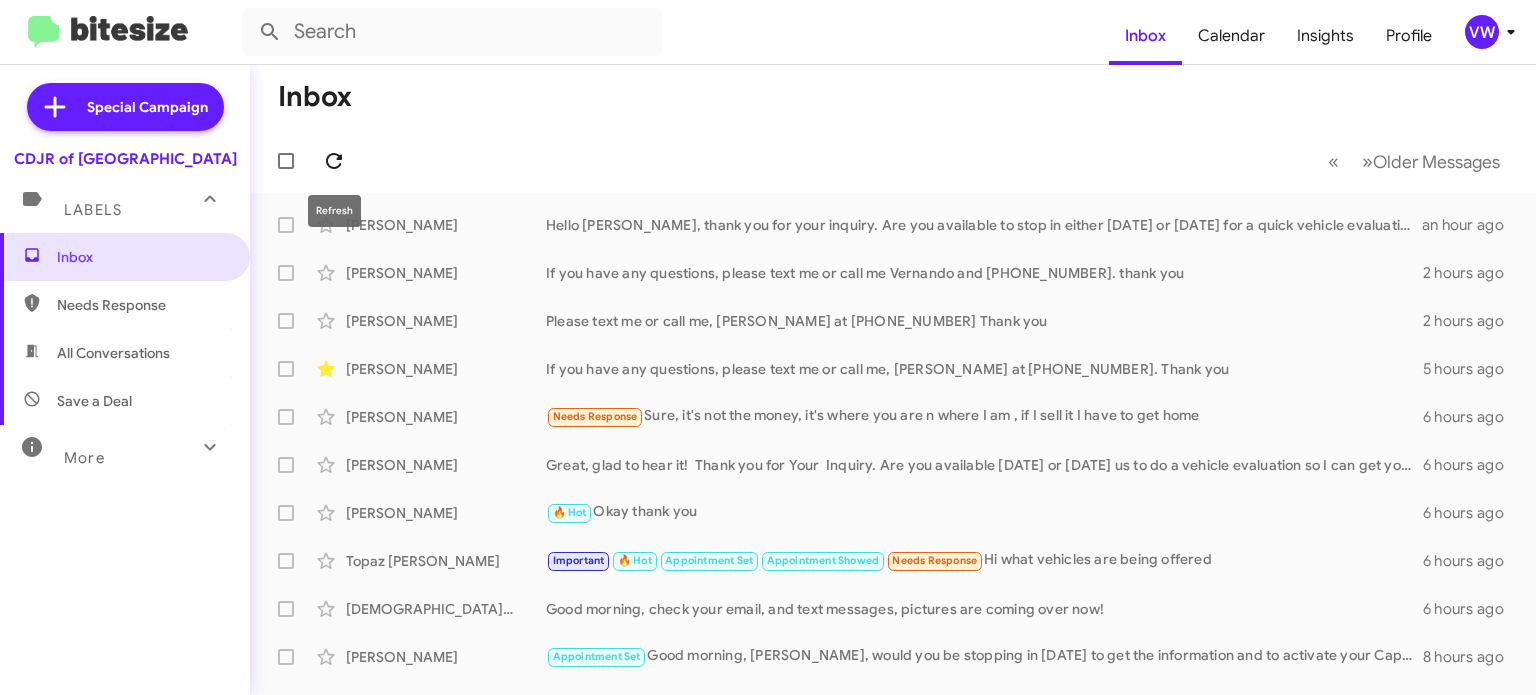 click 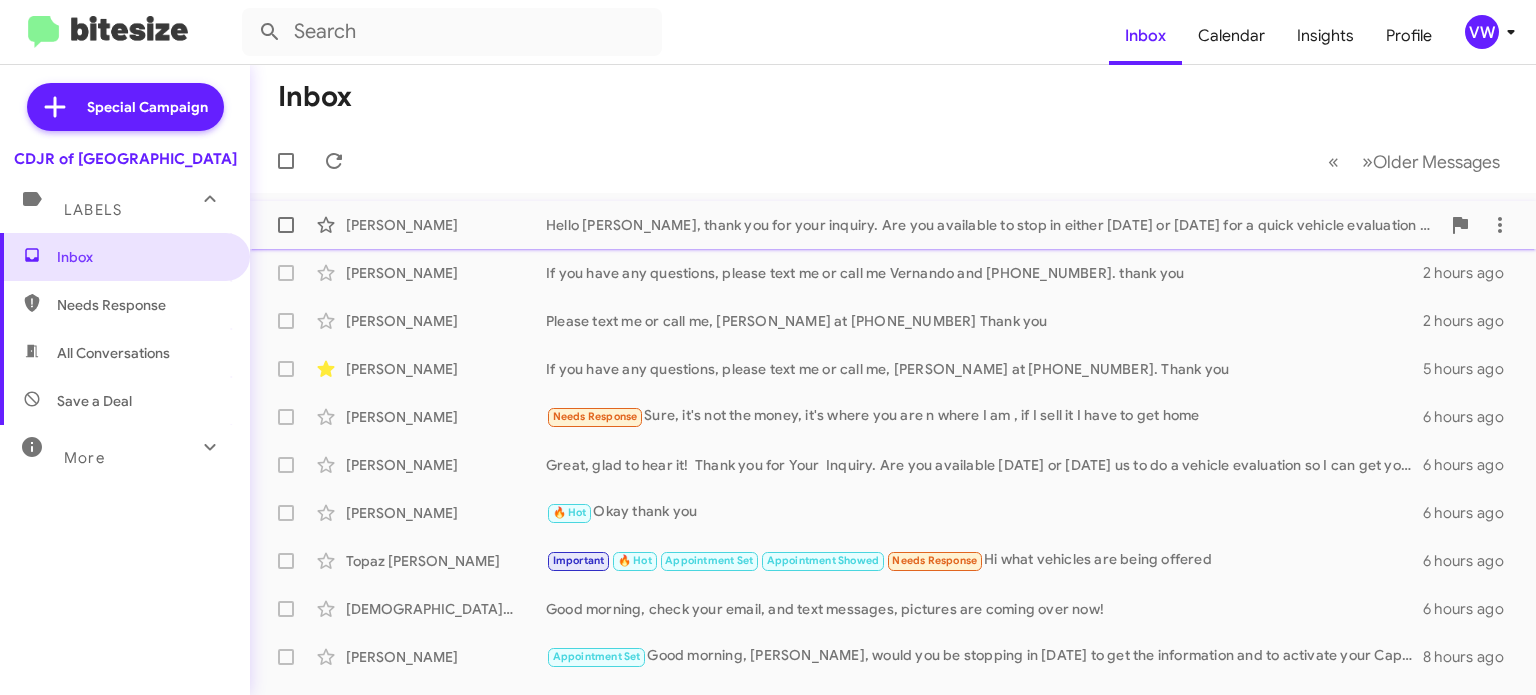 click on "Hello [PERSON_NAME], thank you for your inquiry. Are you available to stop in either [DATE] or [DATE] for a quick vehicle evaluation so I can get you a great deal for your vehicle? You can also trade the vehicle in if you like. Please text me or call me, [PERSON_NAME] at [PHONE_NUMBER] thank you." 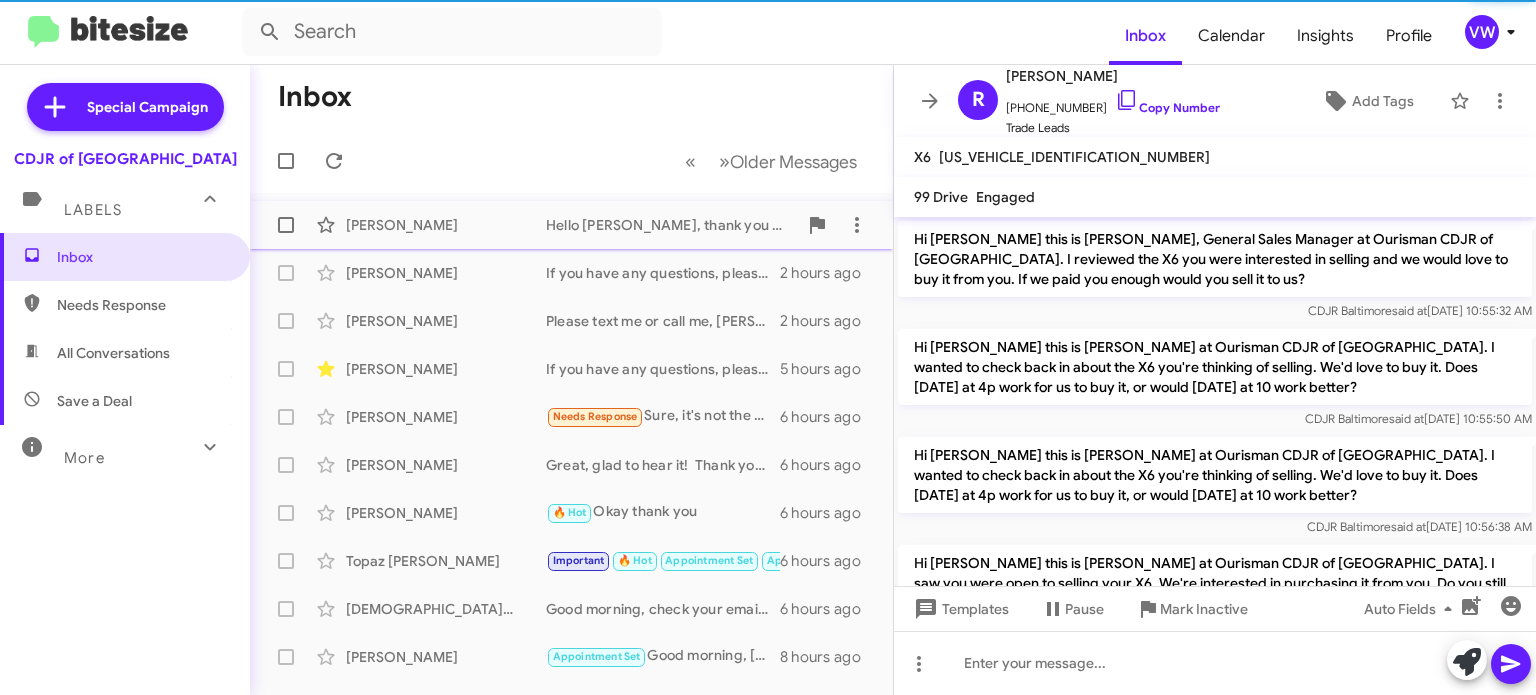 scroll, scrollTop: 527, scrollLeft: 0, axis: vertical 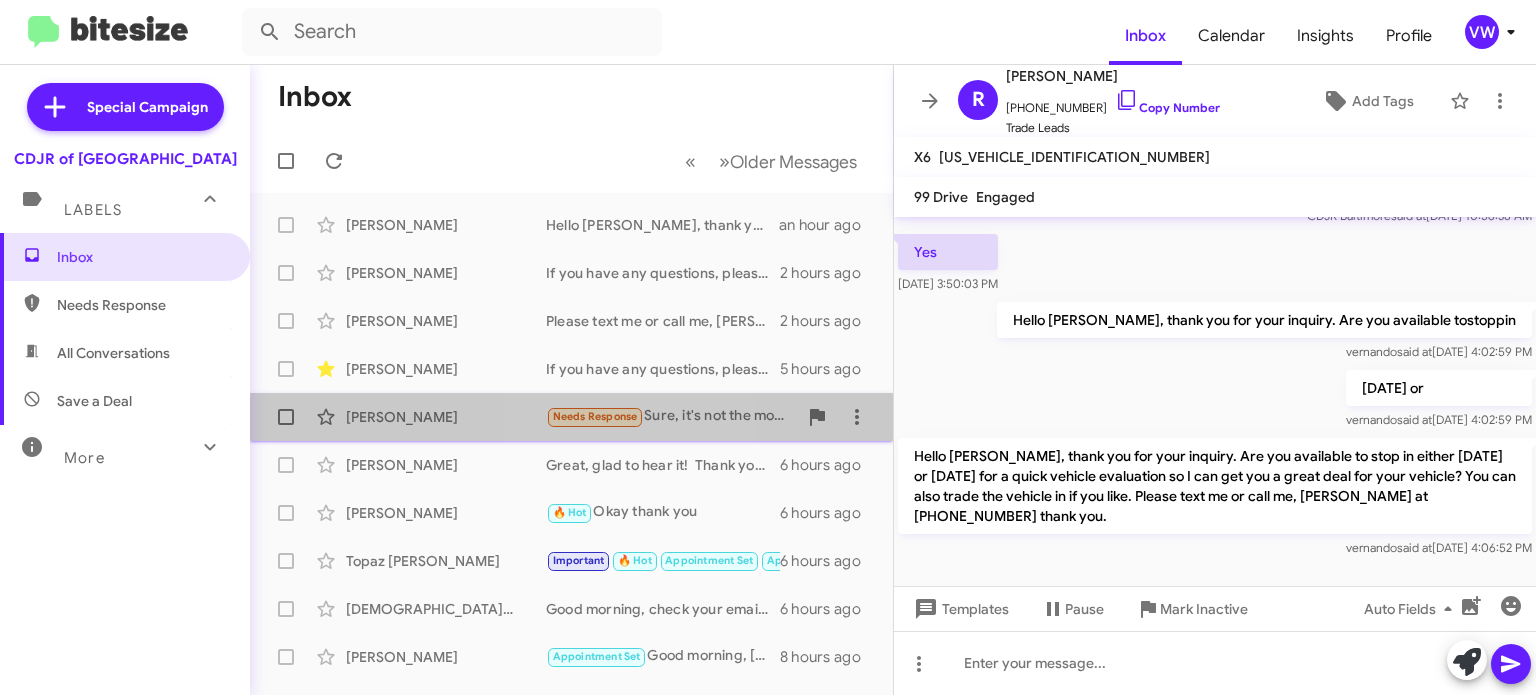 click on "Needs Response" 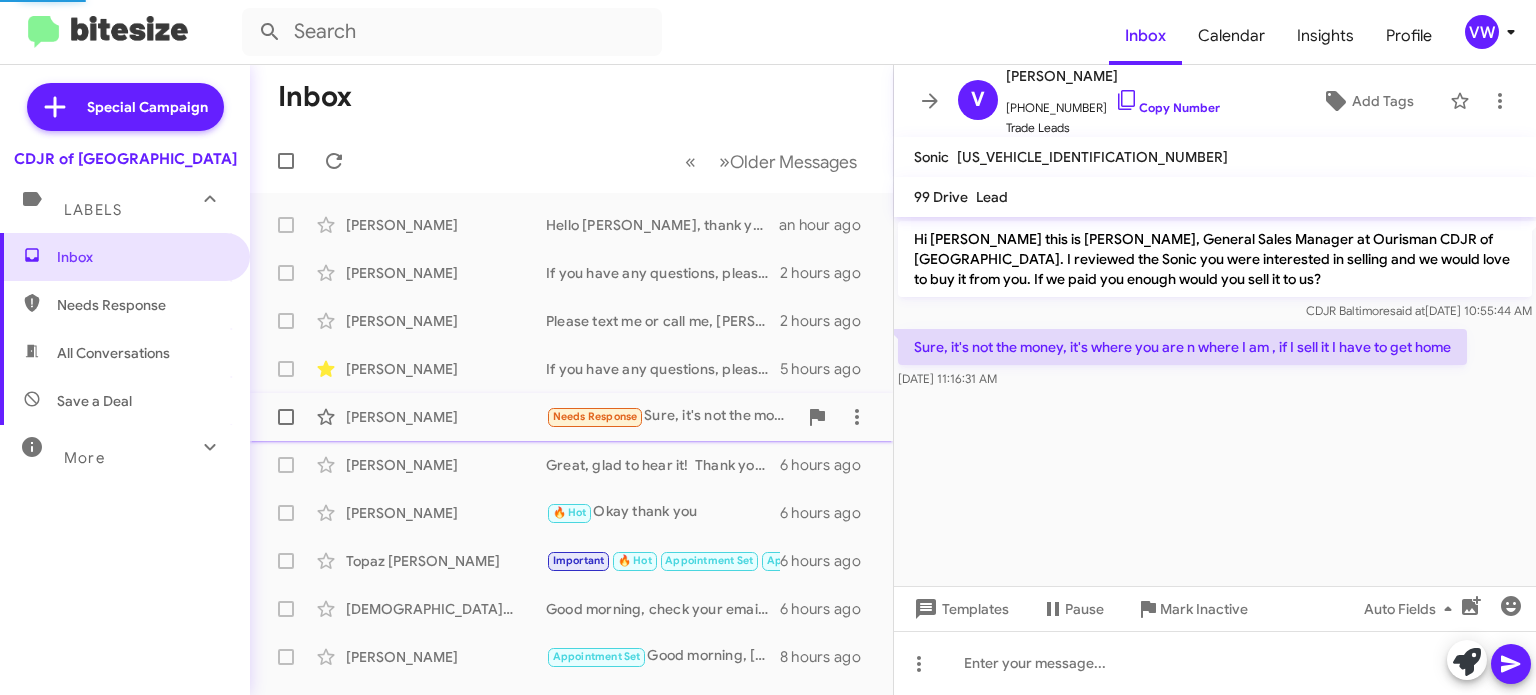 scroll, scrollTop: 0, scrollLeft: 0, axis: both 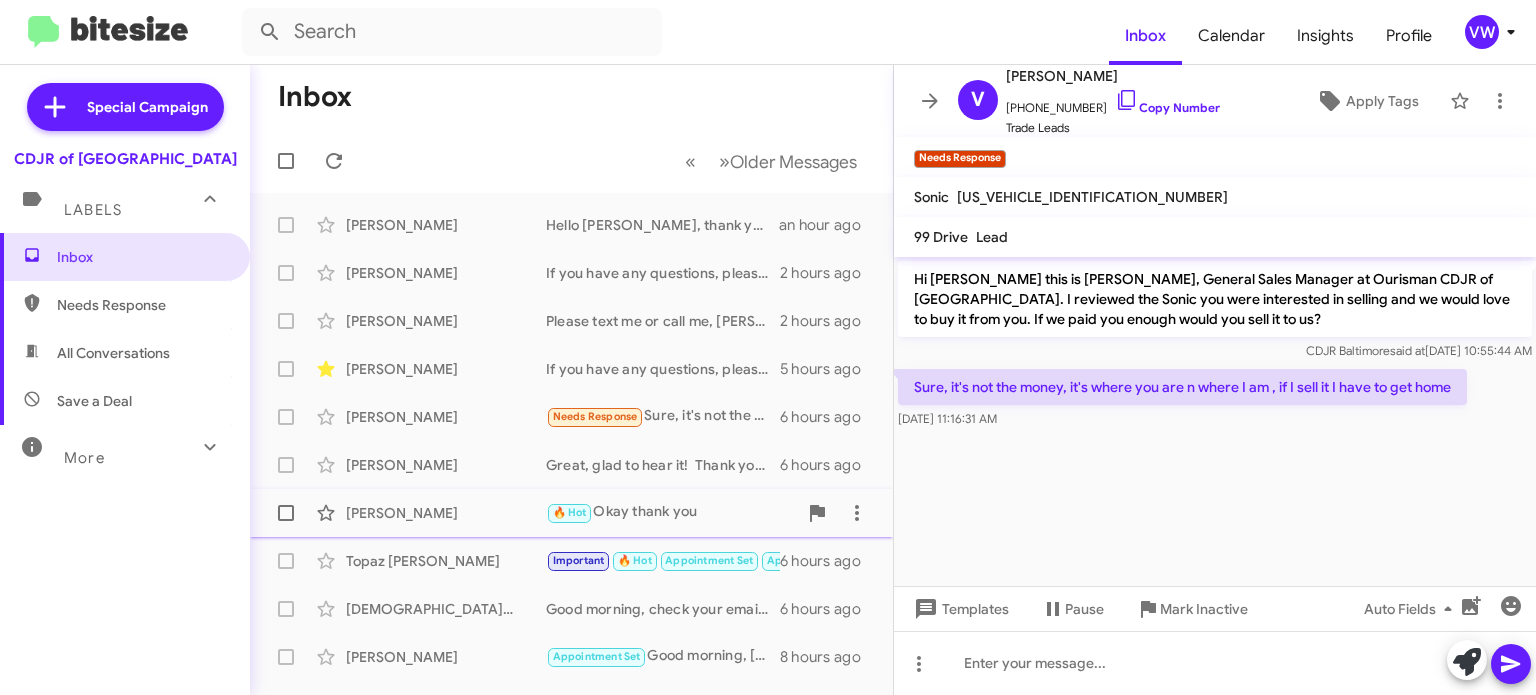 click on "🔥 Hot" 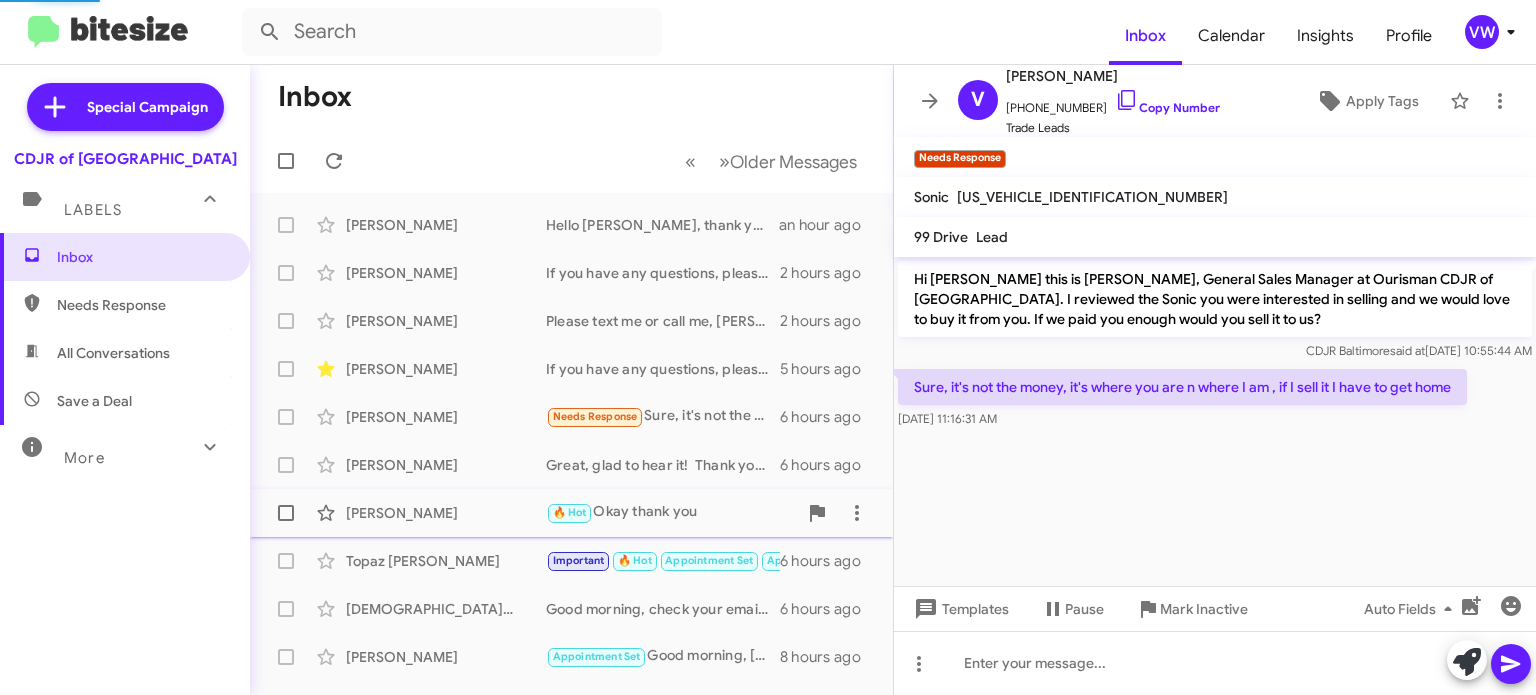 scroll, scrollTop: 348, scrollLeft: 0, axis: vertical 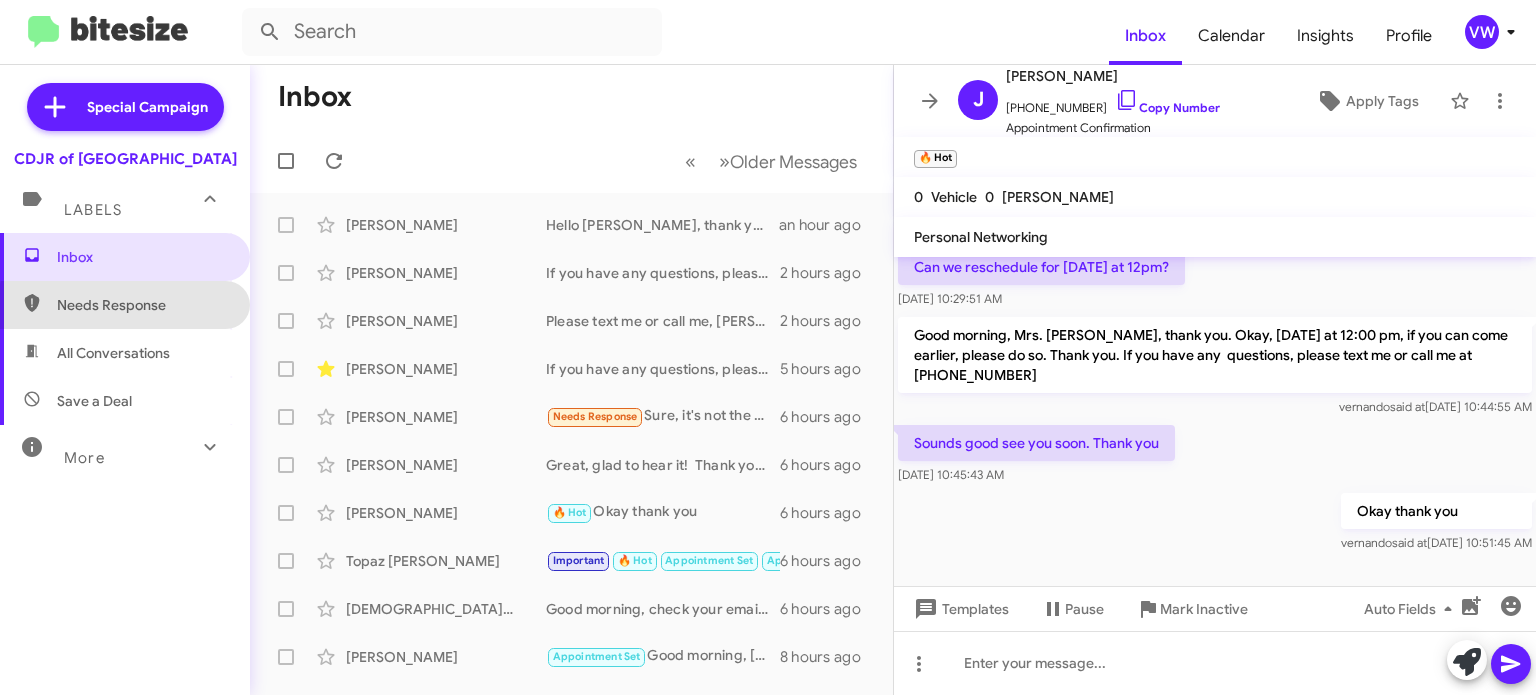 click on "Needs Response" at bounding box center (142, 305) 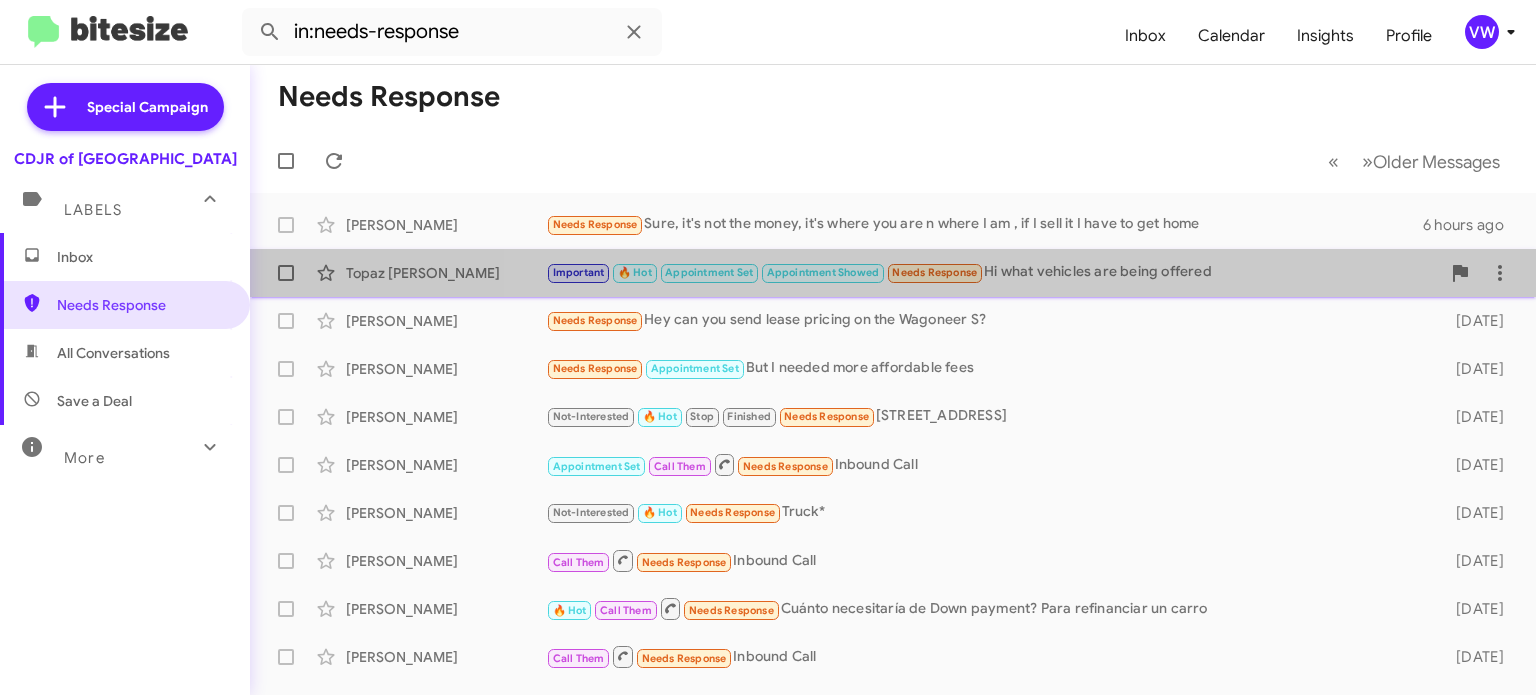 click on "Needs Response" 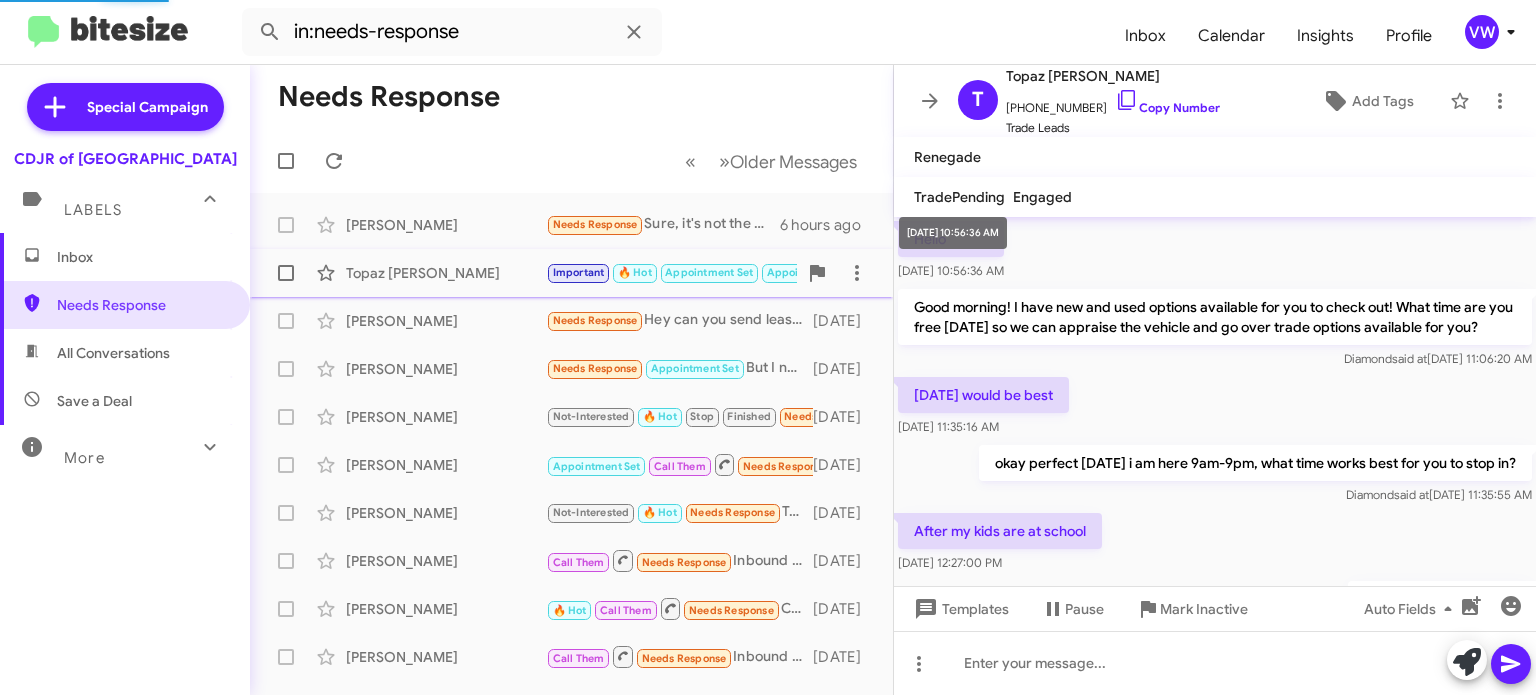 scroll, scrollTop: 1311, scrollLeft: 0, axis: vertical 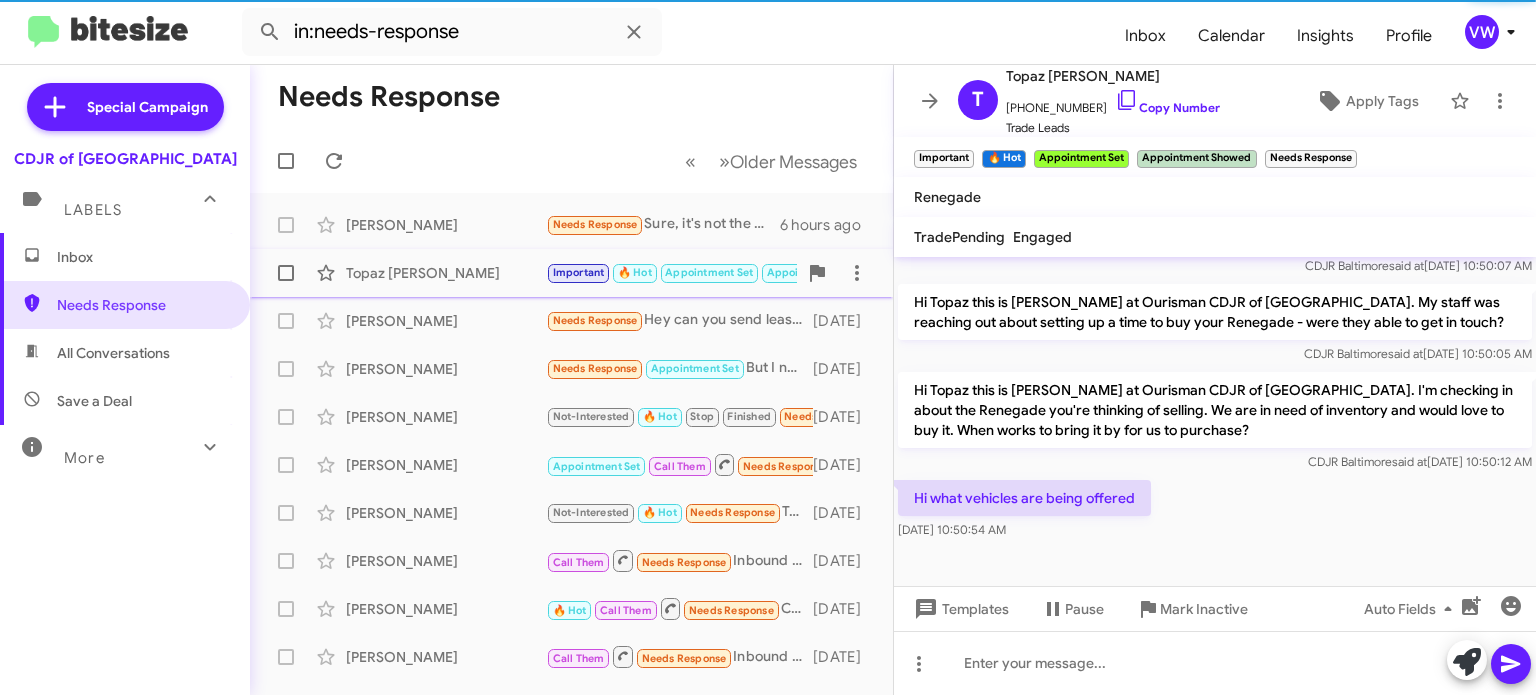 click on "Hi Topaz this is Vernando Ware at Ourisman CDJR of Baltimore. My staff was reaching out about setting up a time to buy your Renegade - were they able to get in touch?" 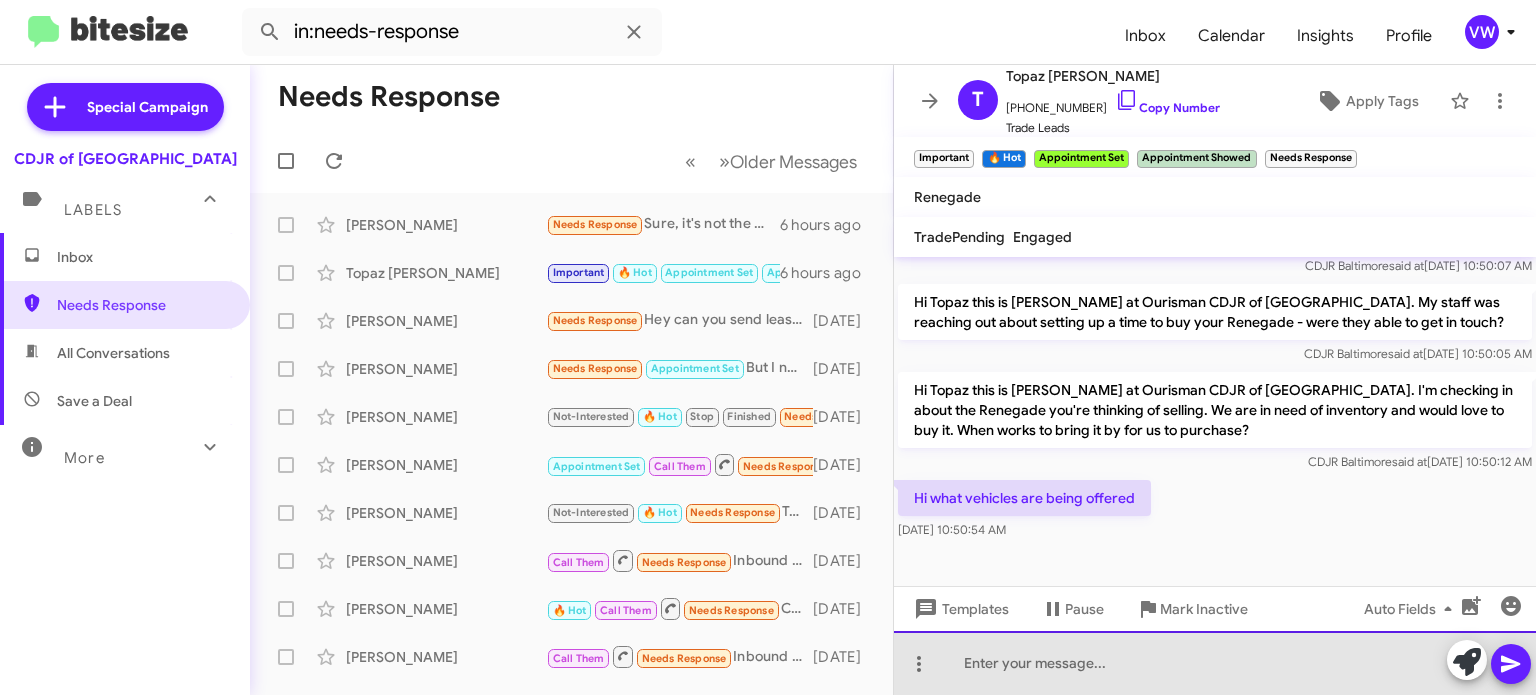 click 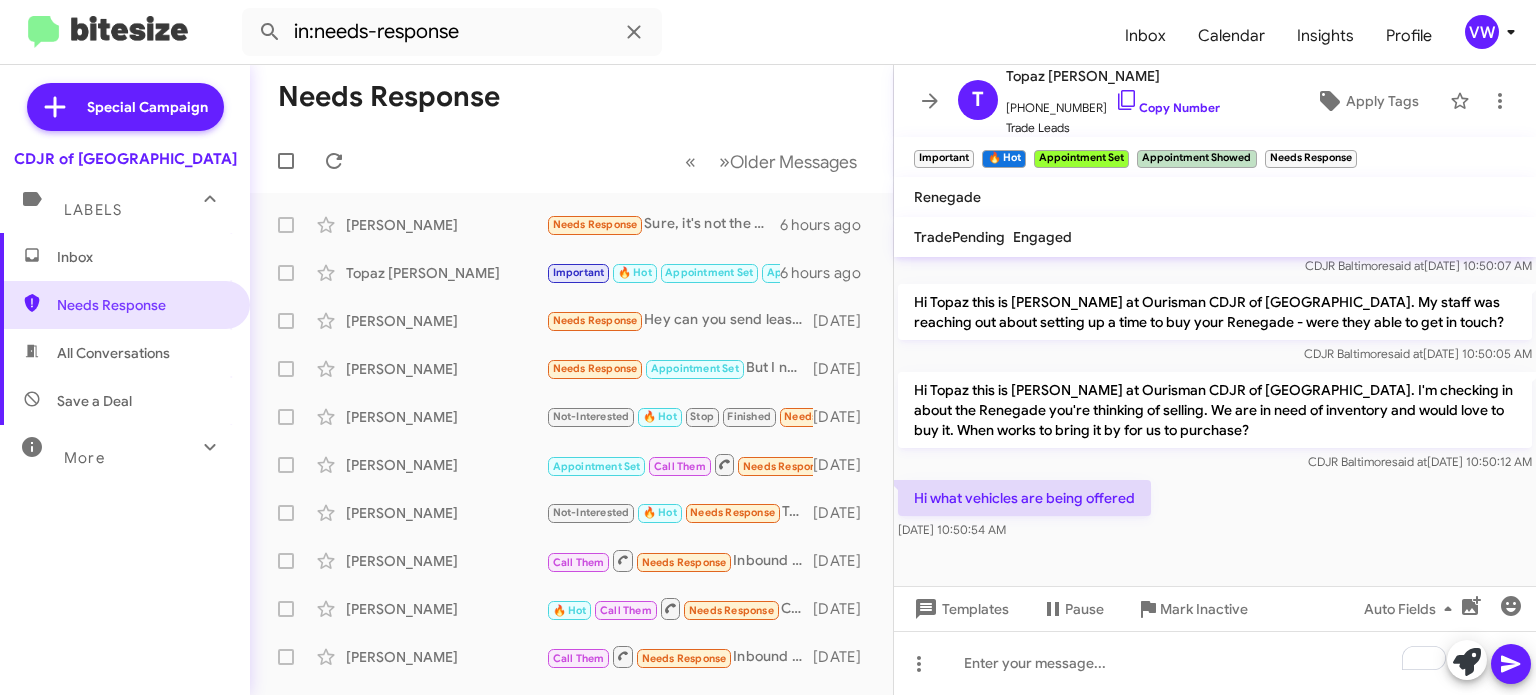 click on "Hi Topaz this is Vernando Ware at Ourisman CDJR of Baltimore. My staff was reaching out about setting up a time to buy your Renegade - were they able to get in touch?" 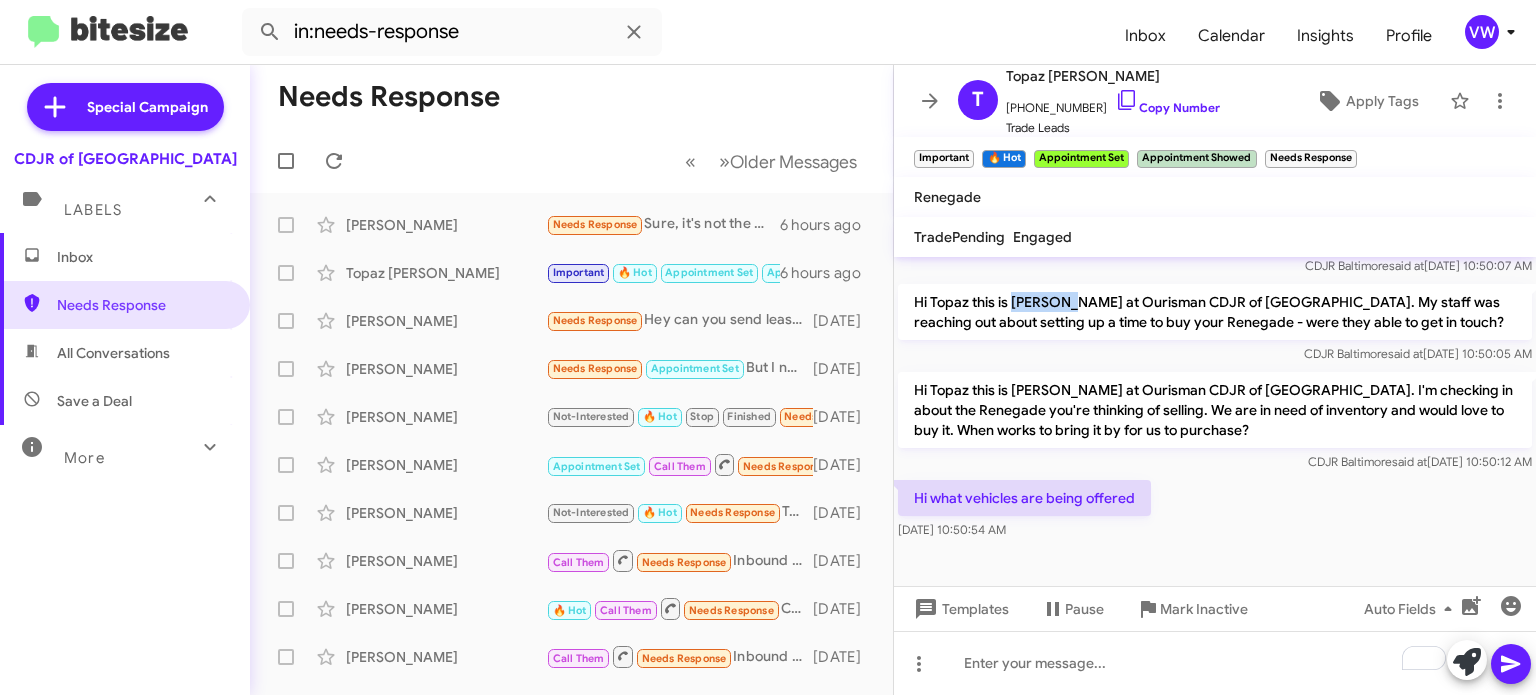 click on "Hi Topaz this is Vernando Ware at Ourisman CDJR of Baltimore. My staff was reaching out about setting up a time to buy your Renegade - were they able to get in touch?" 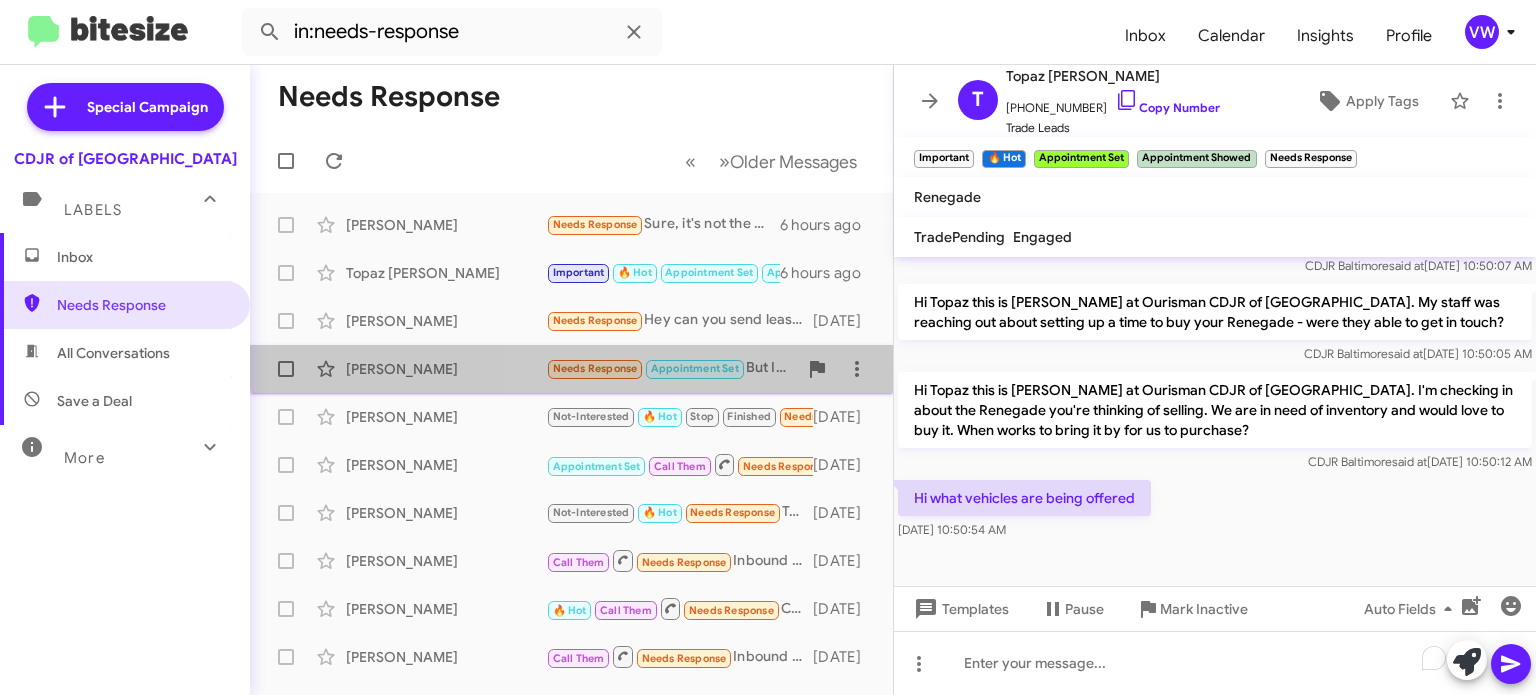 click on "Needs Response" 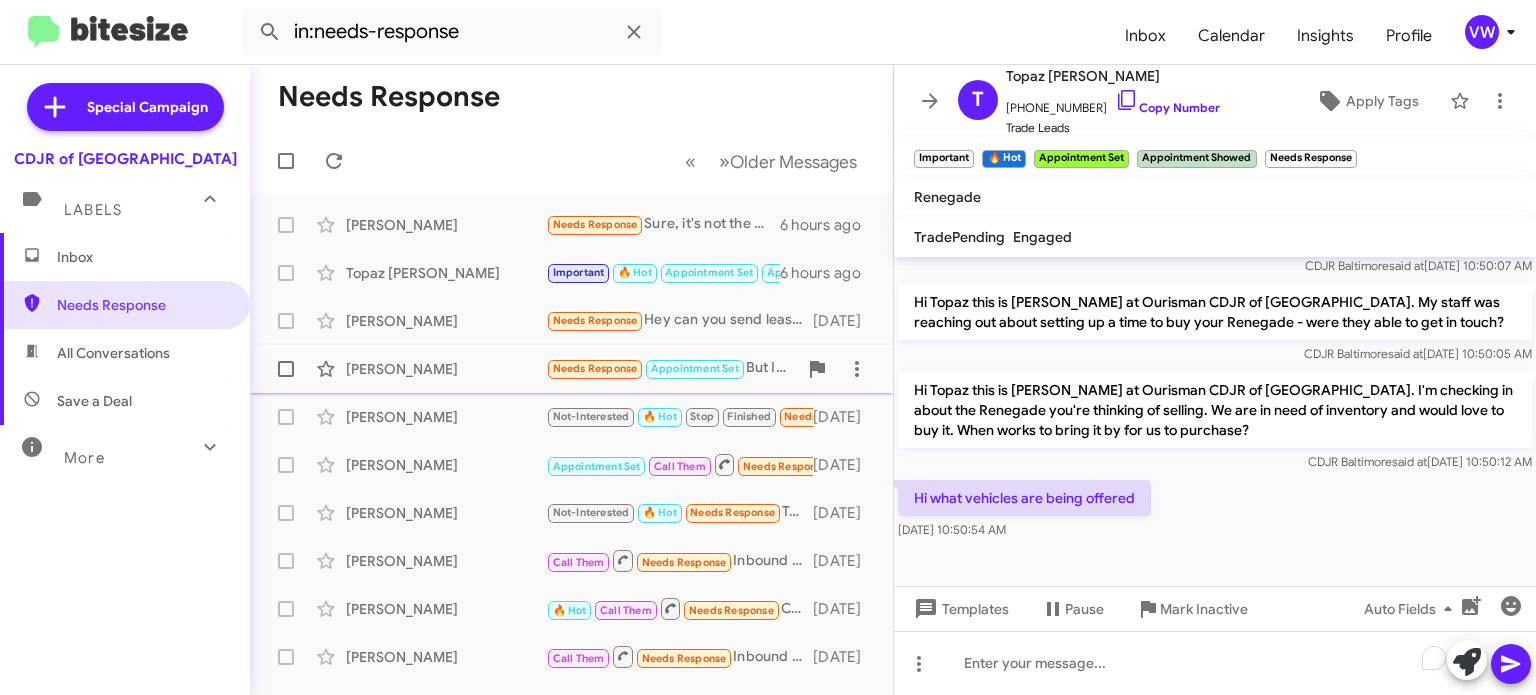 click on "Needs Response" 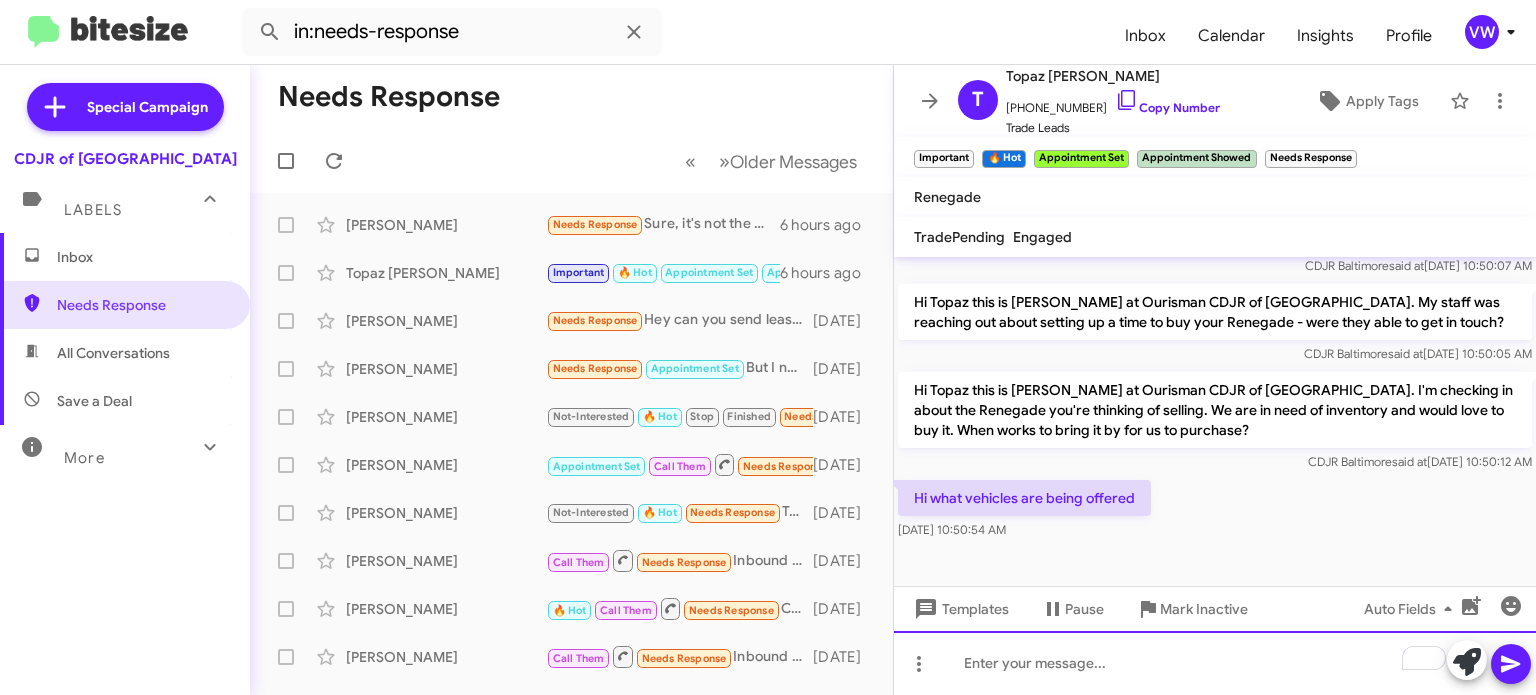 click 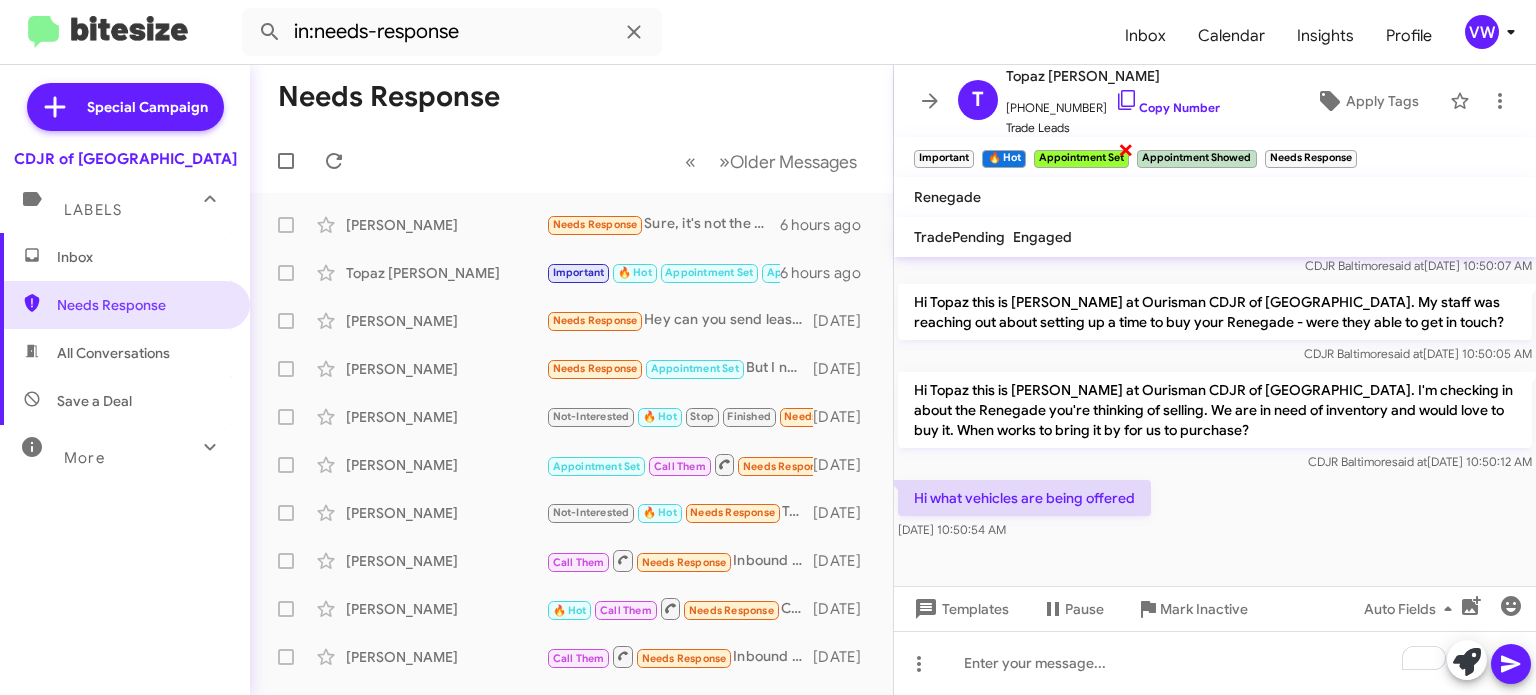 click on "Appointment Set" 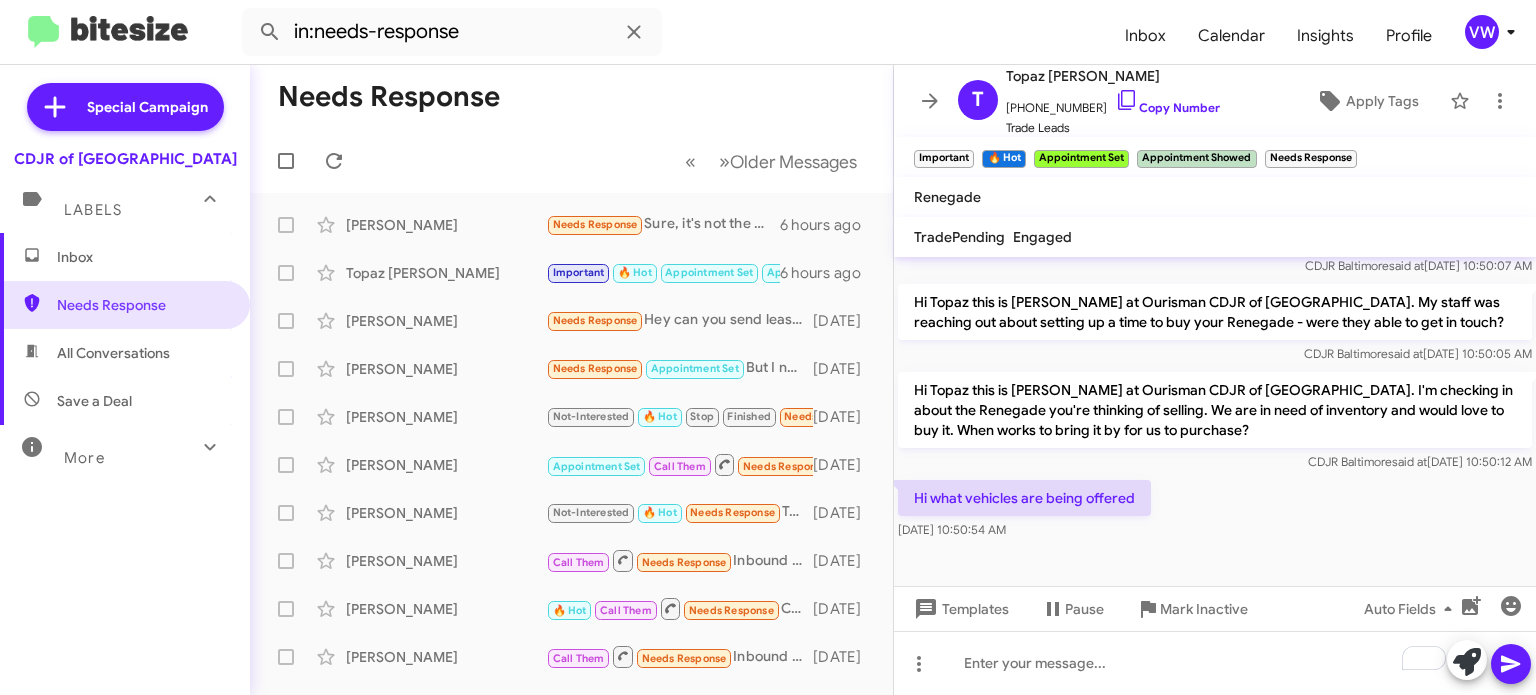 click on "Important   ×   🔥 Hot   ×   Appointment Set   ×   Appointment Showed   ×   Needs Response   ×" 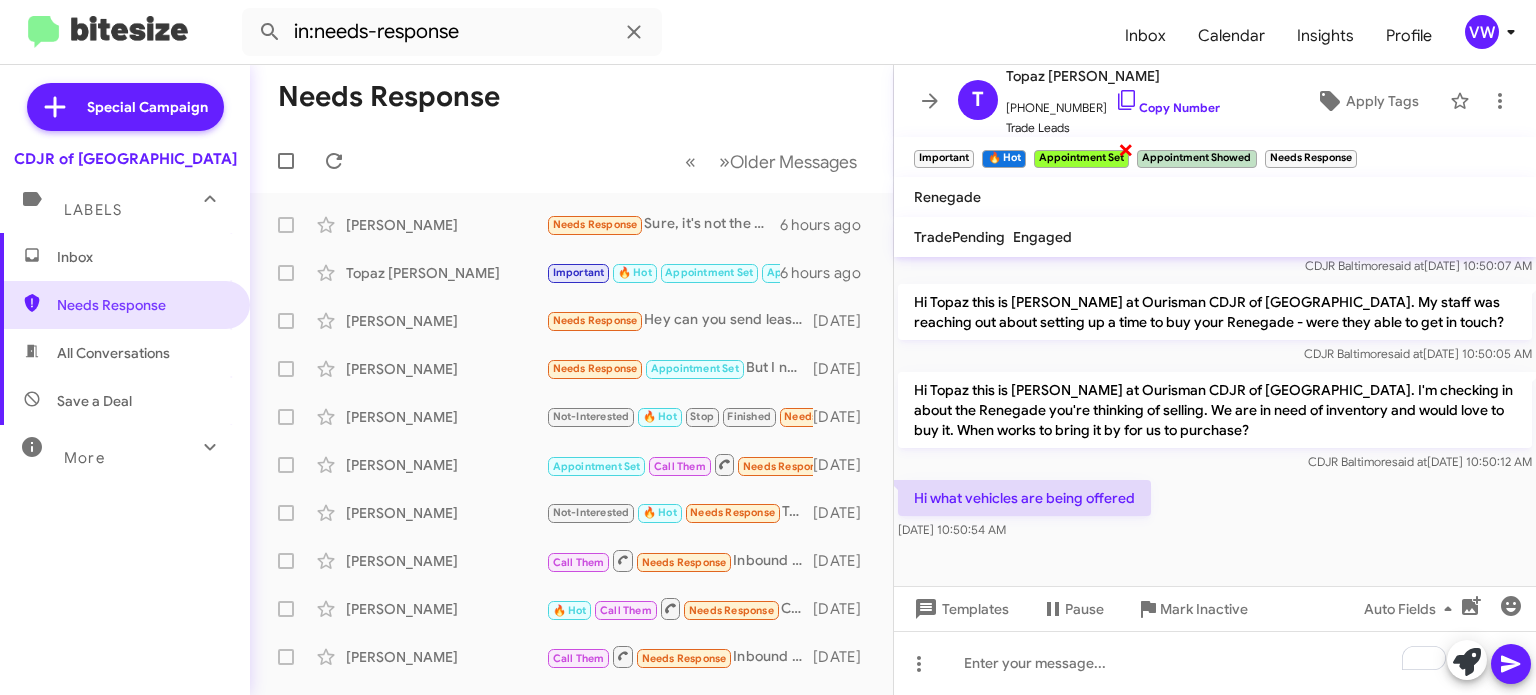 click on "Appointment Set" 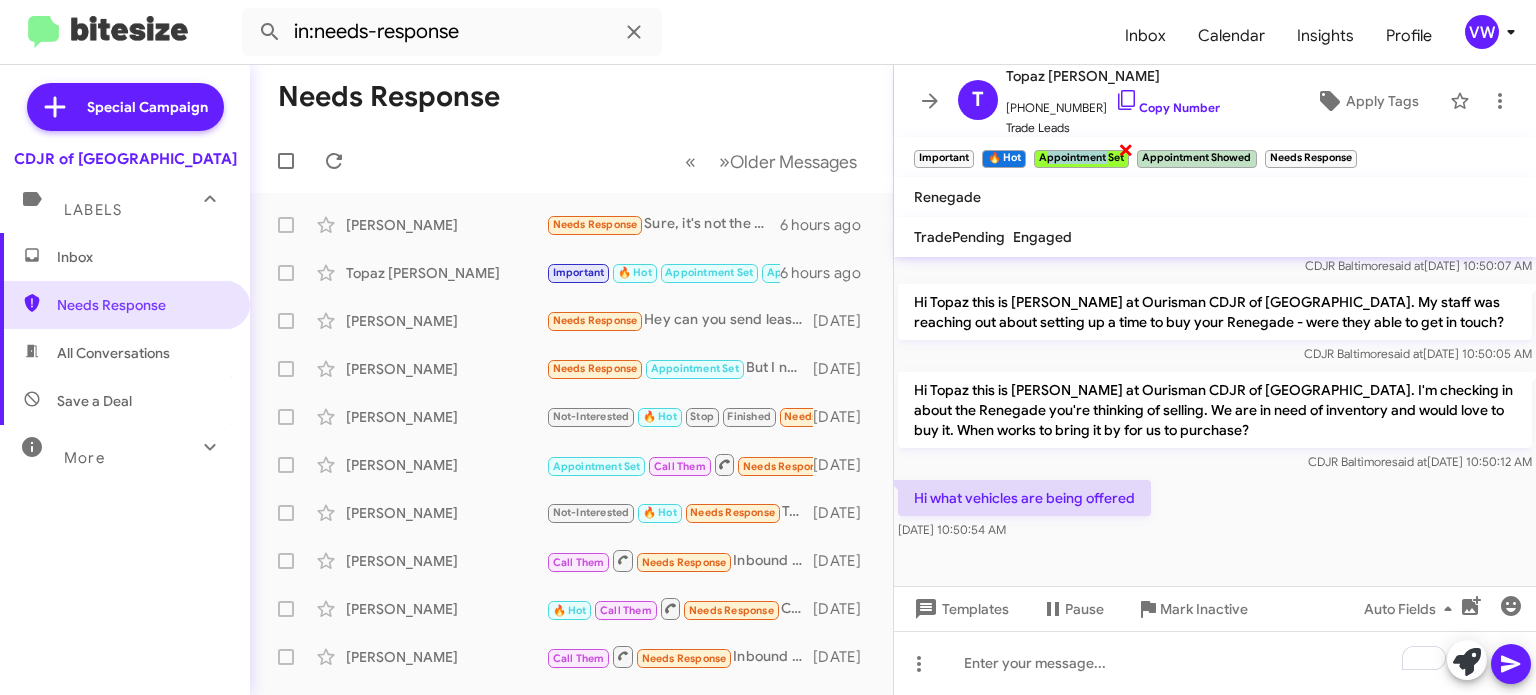 click on "Appointment Set" 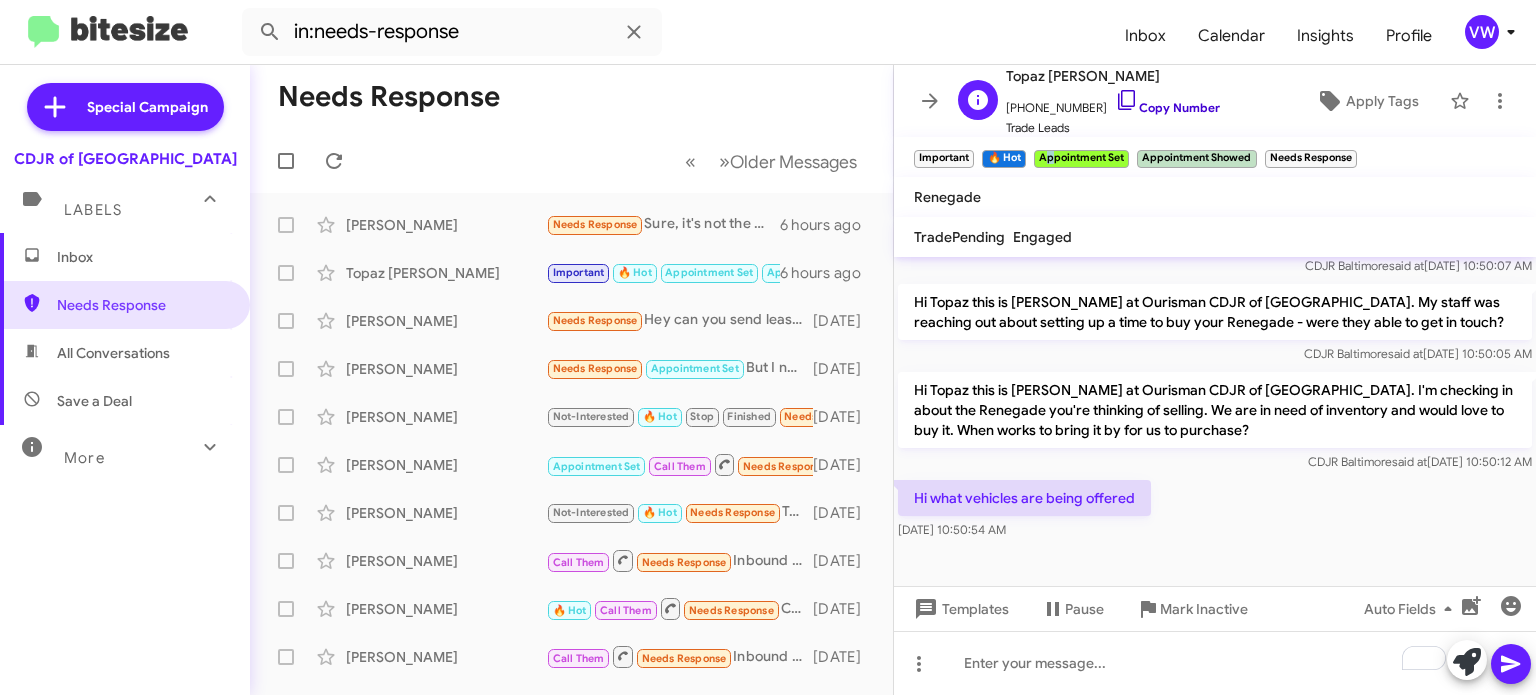 click 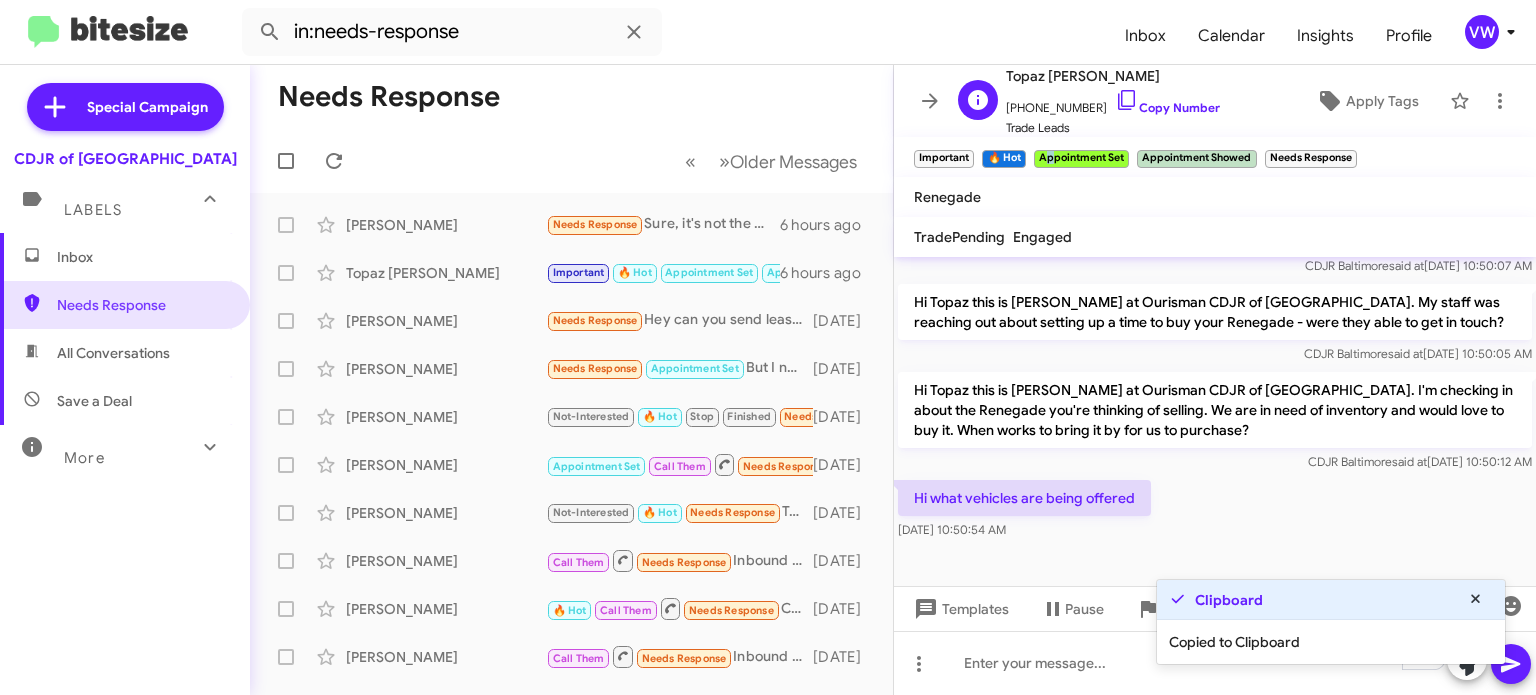 click on "+14102583738   Copy Number" 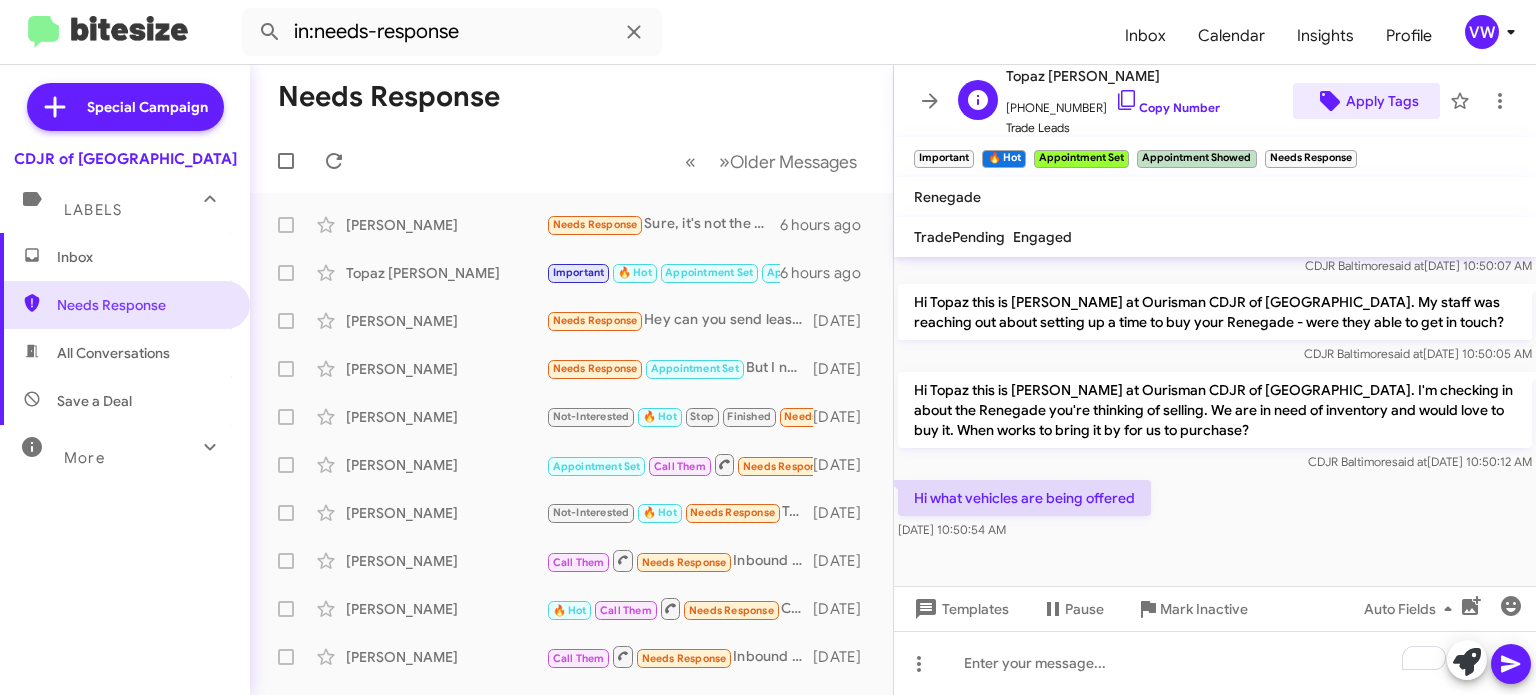 click on "Apply Tags" 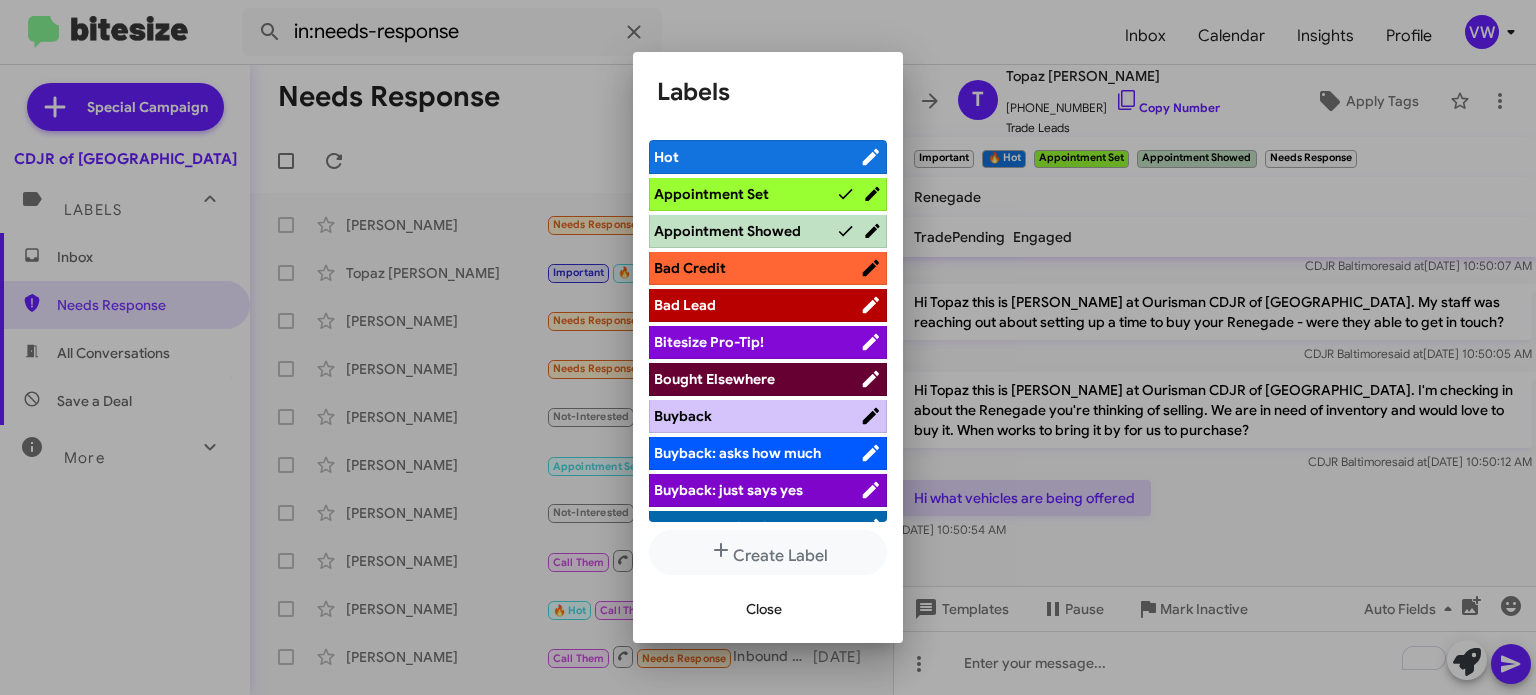 click on "Appointment Set" at bounding box center [768, 194] 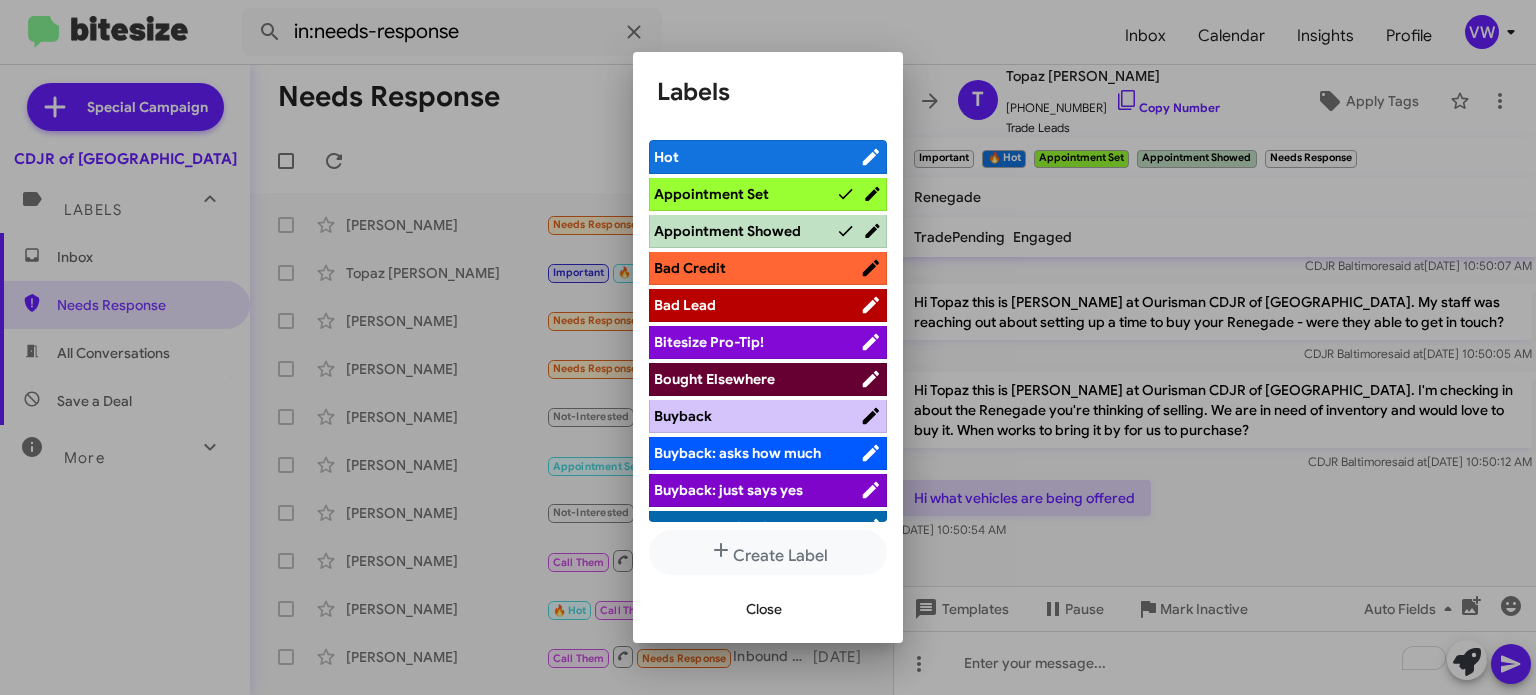 click on "Hot   Appointment Set   Appointment Showed   Bad Credit   Bad Lead   Bitesize Pro-Tip!   Bought Elsewhere   Buyback   Buyback: asks how much   Buyback: just says yes   Buyback: objection   Buyback: trade   Call Them   Contacted   Delayed response   Finished   Important   Just said yes   need co app   Needs Followup   Needs Response   New/Used: Just said yes   No agreement no price   no cosigner   Not Interested   Objections   Paused   Phone Call   Revival   Sold   Sold Verified   Try Pausing   unable to finance   Unfinished   Unpaused   Vehicle out of stock   Vehicle Unavailable" at bounding box center (768, 331) 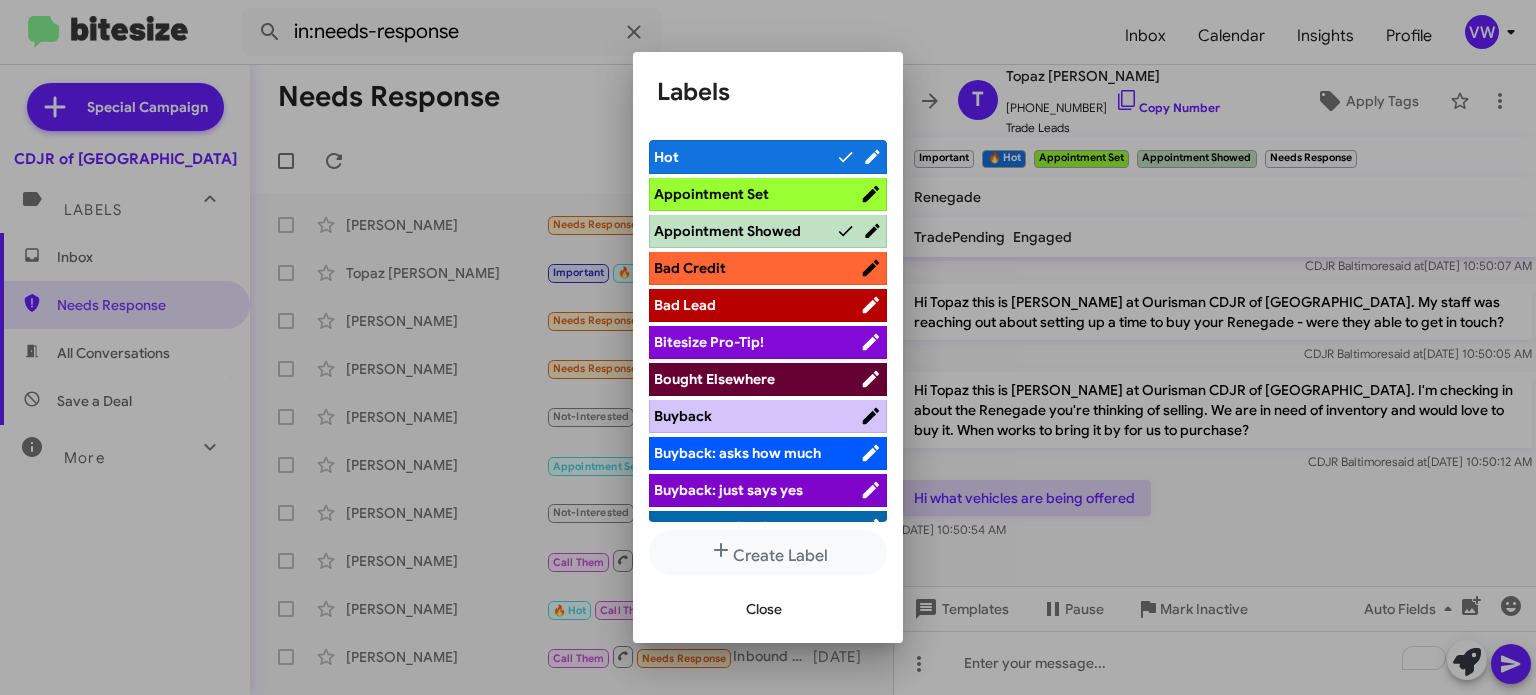 click 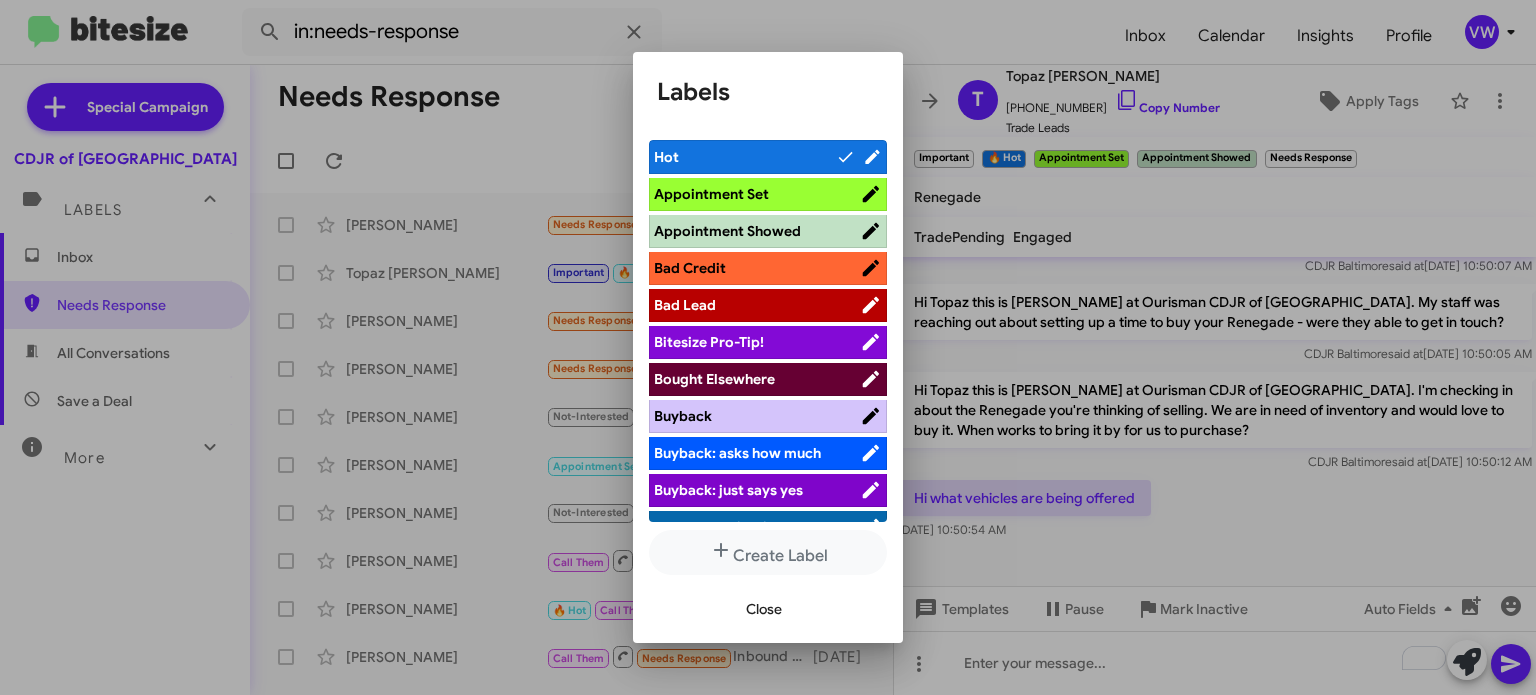 click on "Appointment Set" at bounding box center (757, 194) 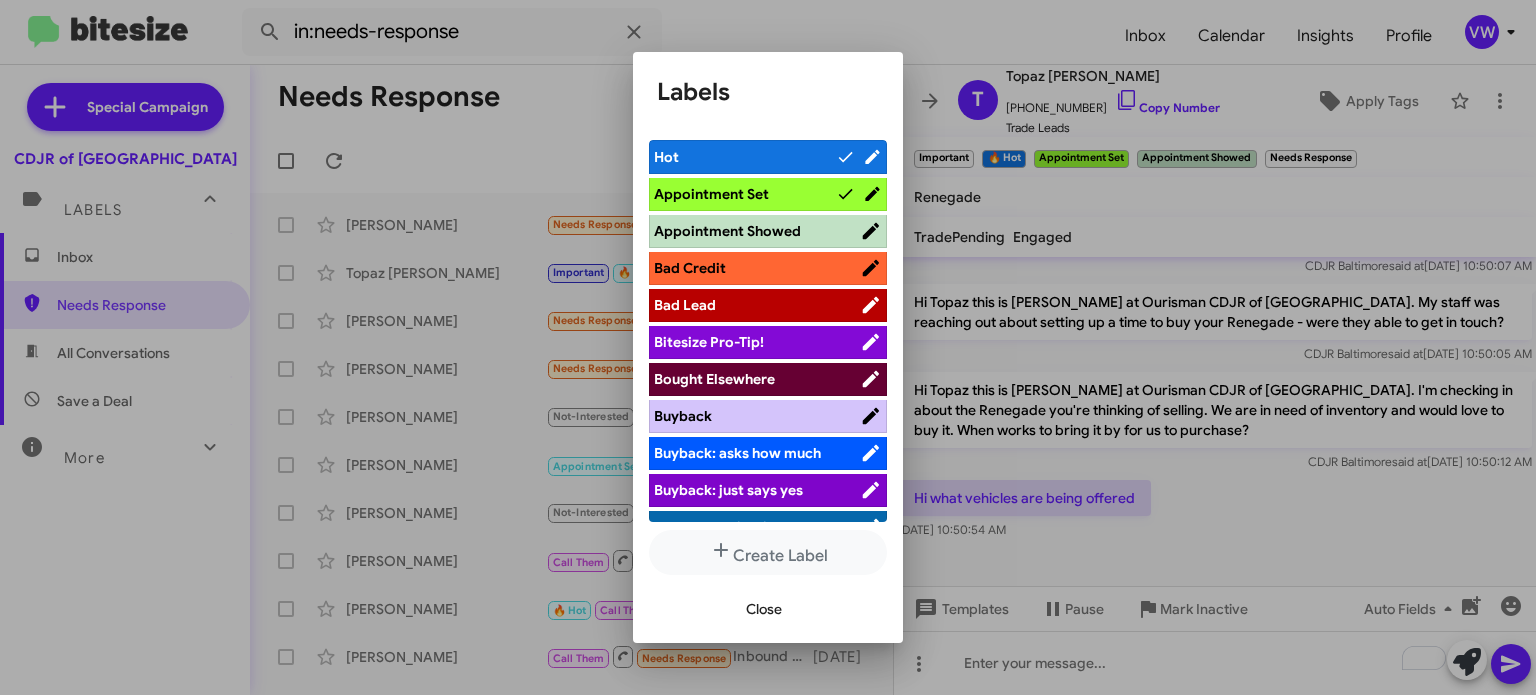click at bounding box center (768, 347) 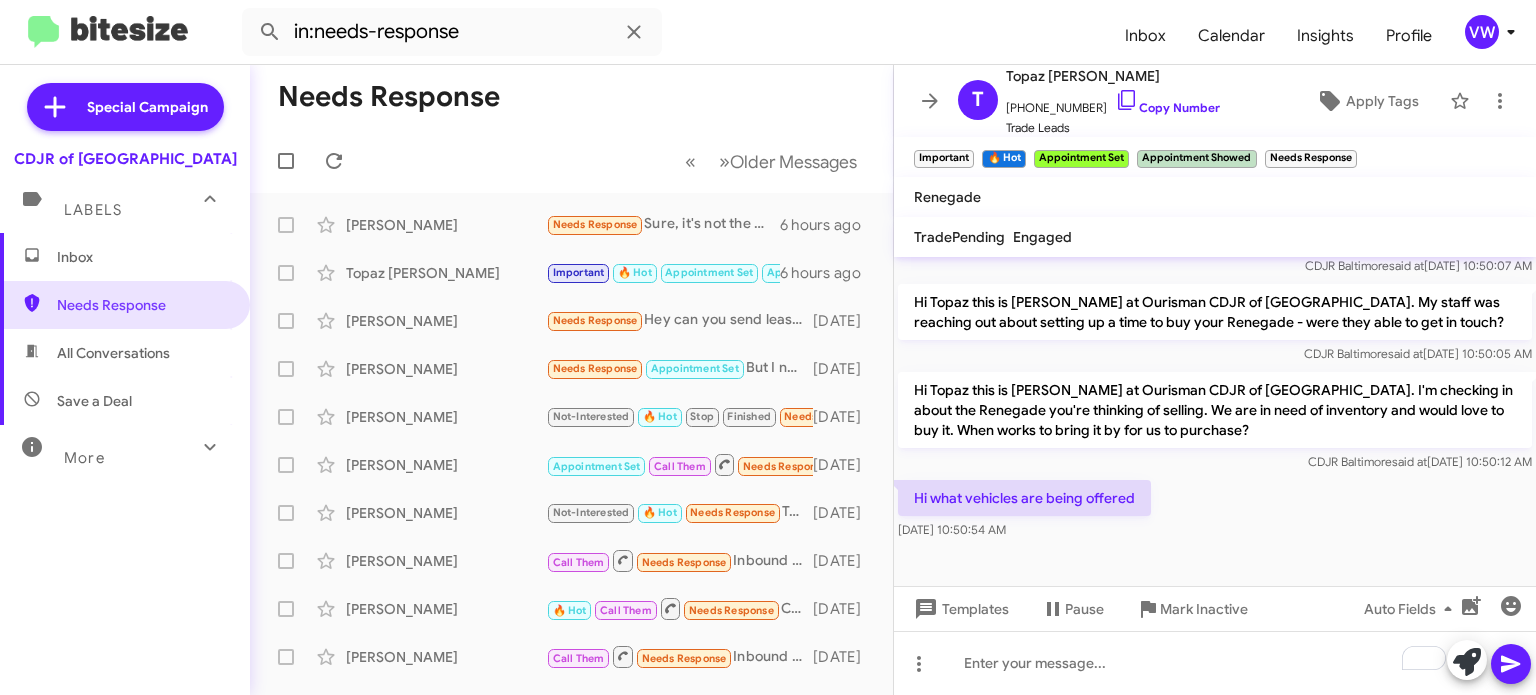 click on "Hi what vehicles are being offered    Jul 21, 2025, 10:50:54 AM" 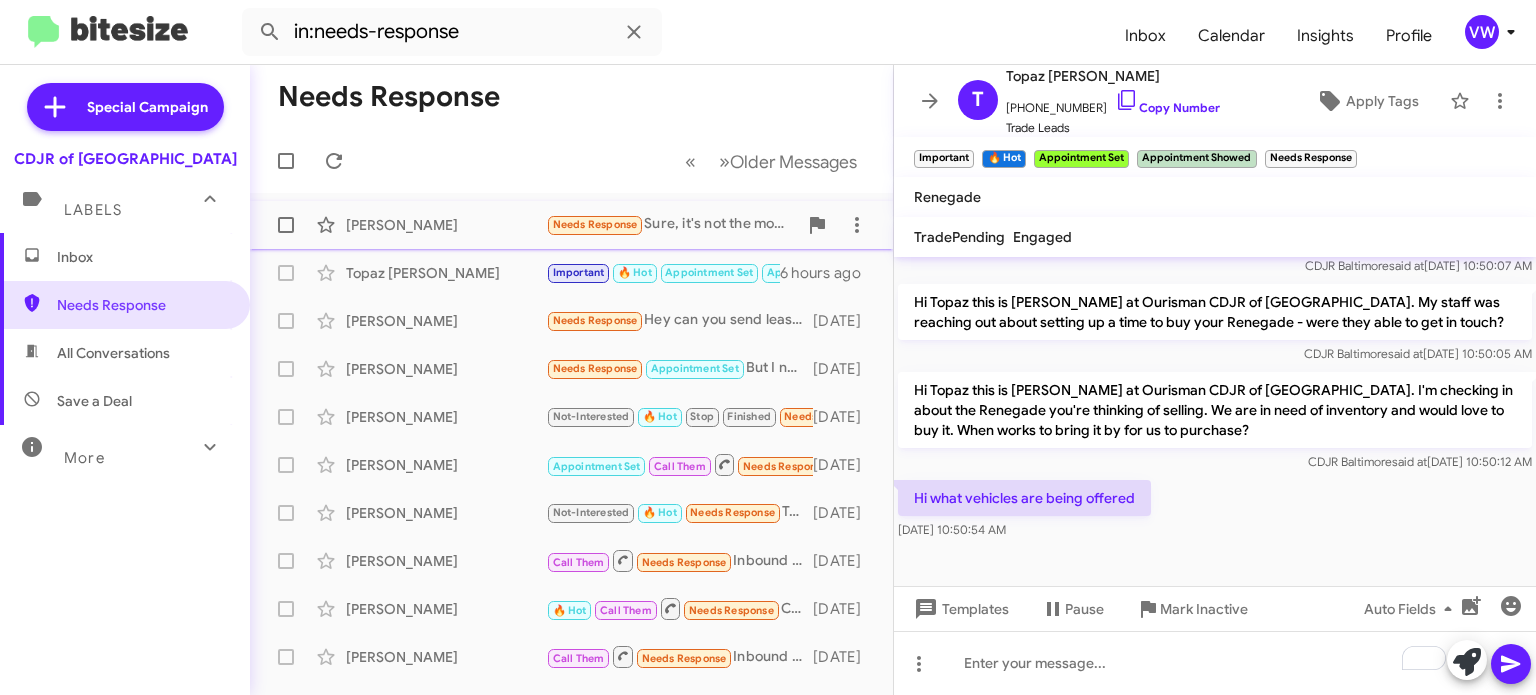 click on "Vincent Ruggiero  Needs Response   Sure, it's not the money, it's where you are n where I am , if I sell it I have to get home   6 hours ago" 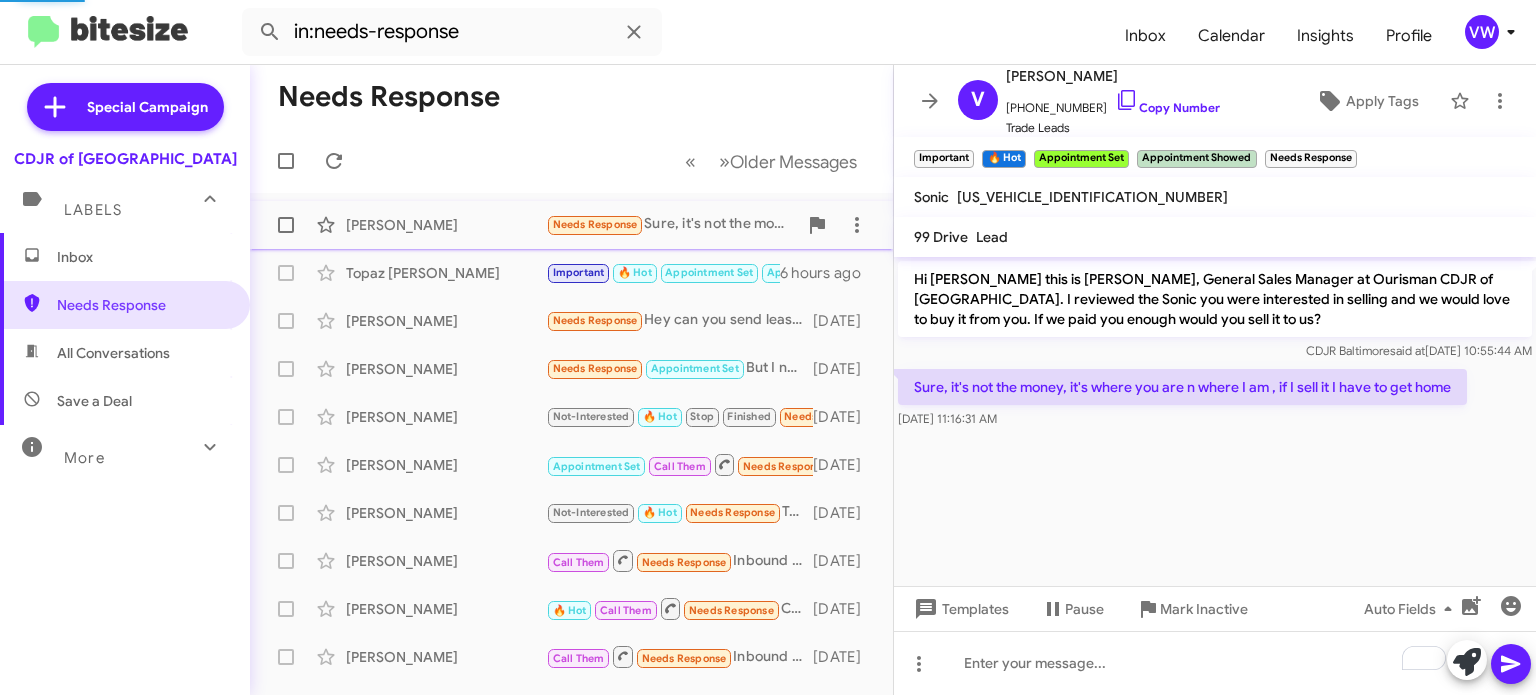 scroll, scrollTop: 0, scrollLeft: 0, axis: both 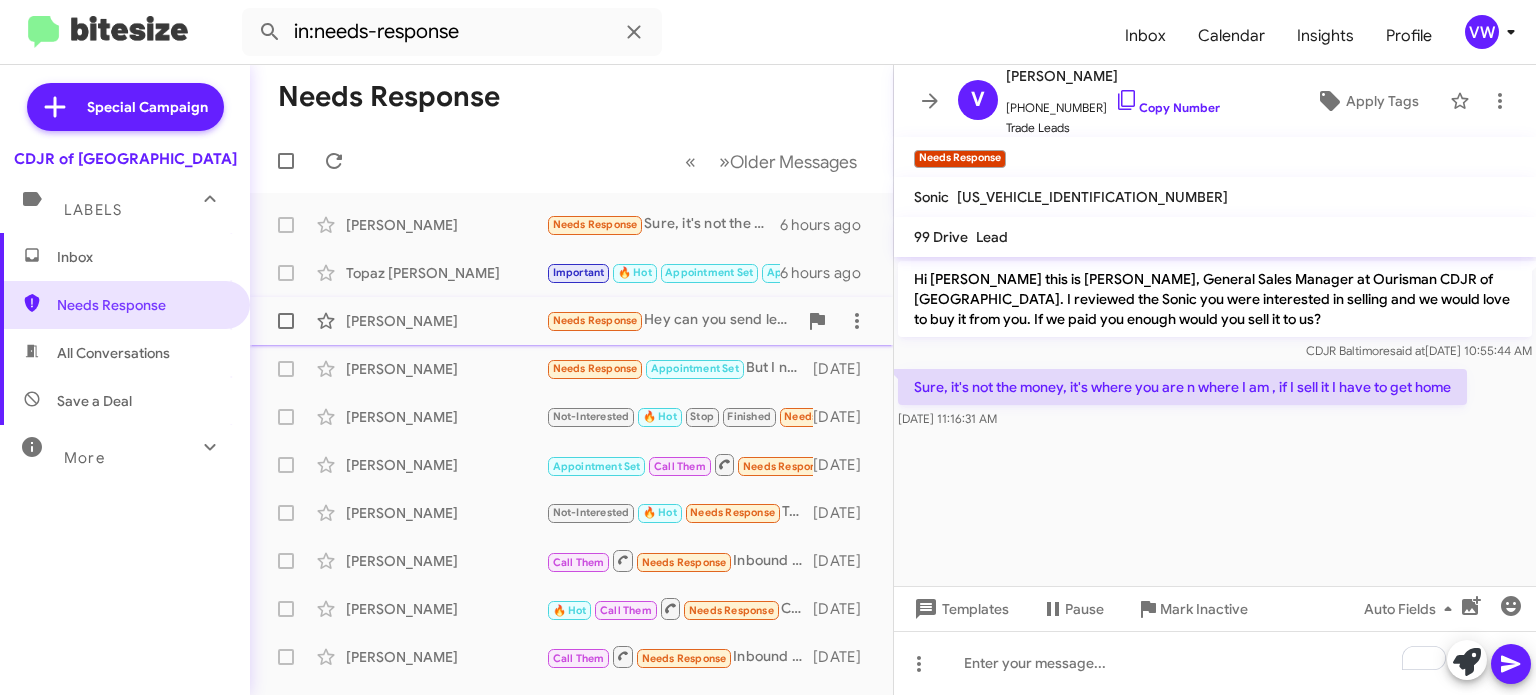 click on "Needs Response" 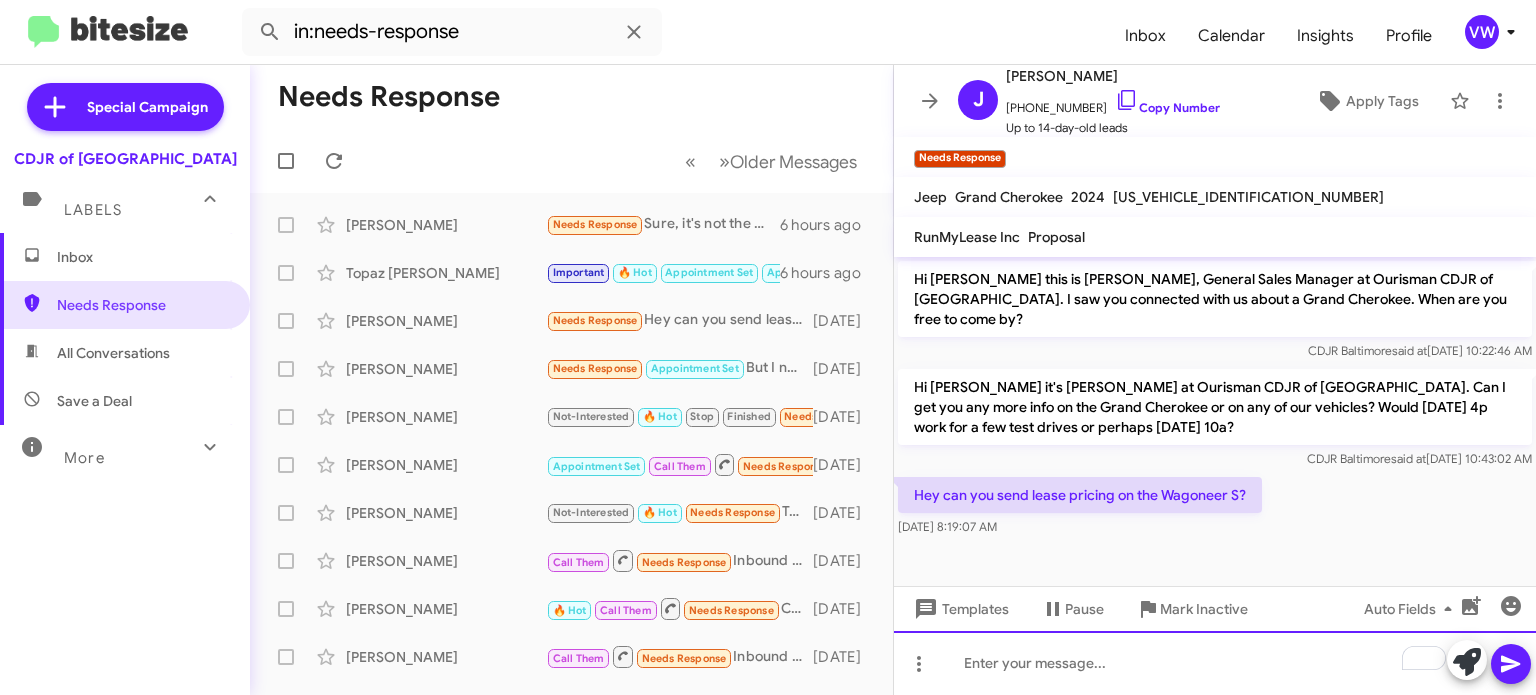 click 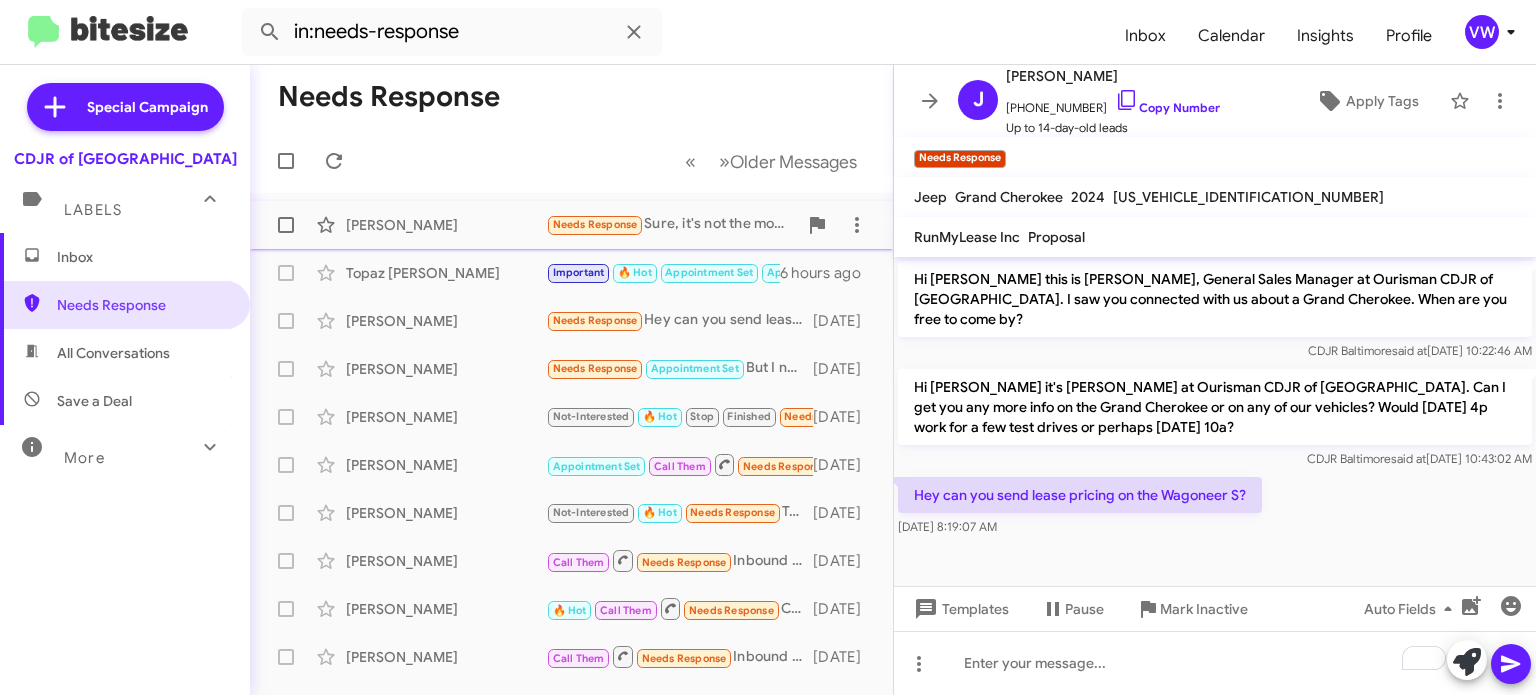 click on "Needs Response" 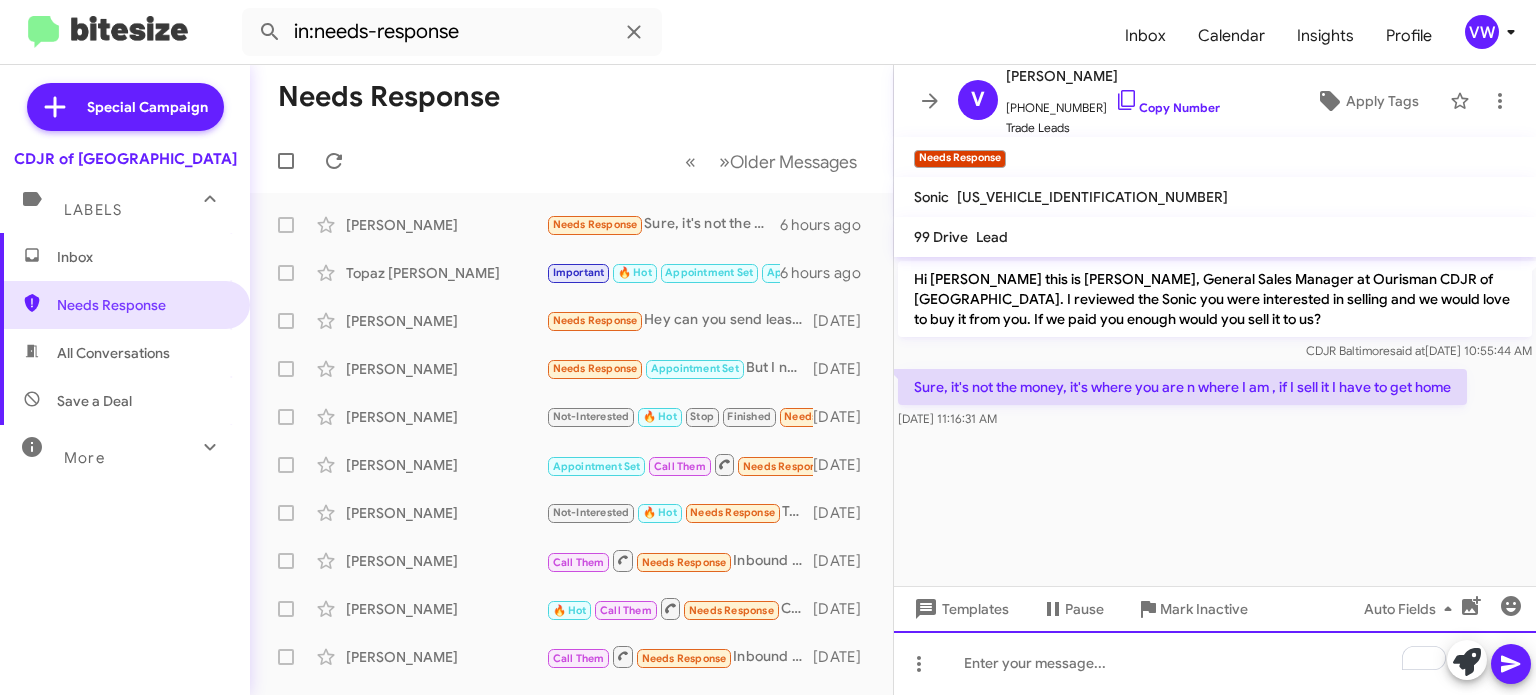 click 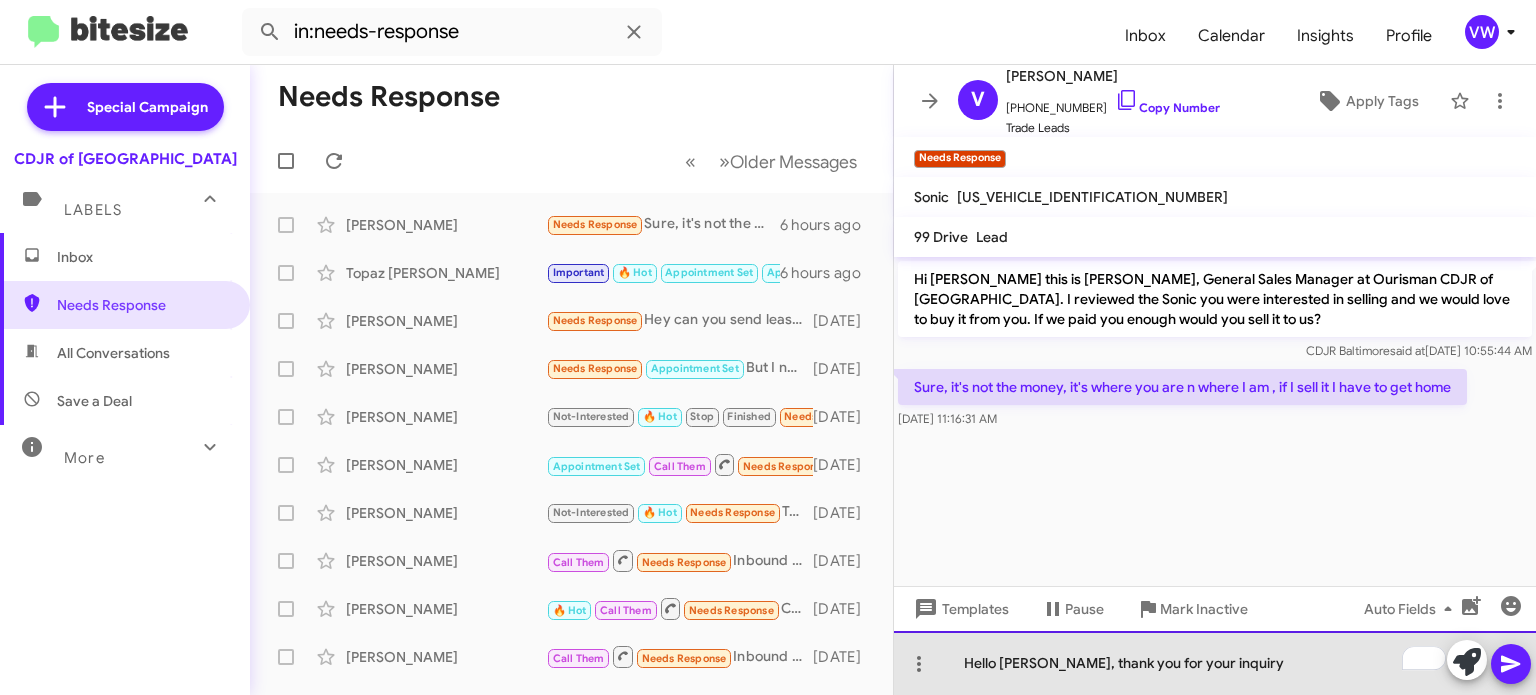 click on "Hello Vincent, thank you for your inquiry" 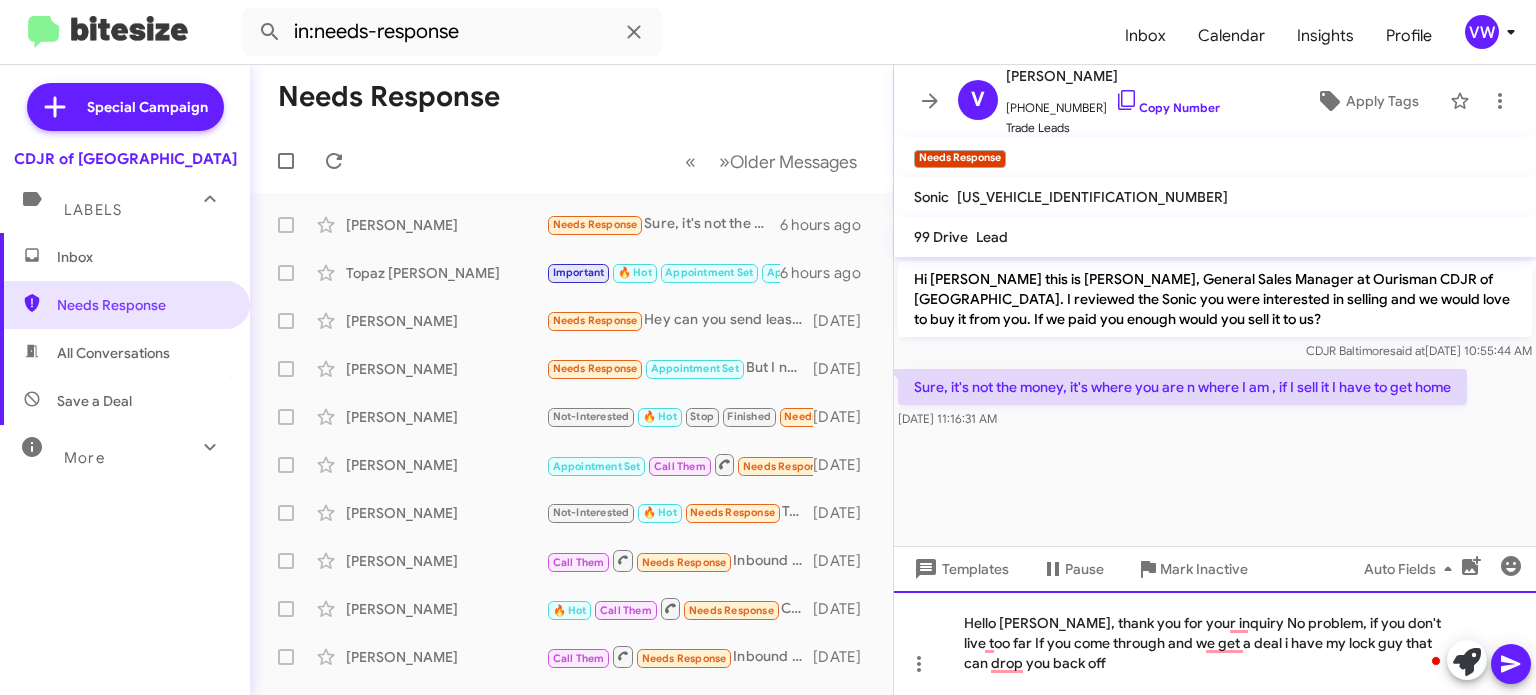 click on "Hello Vincent, thank you for your inquiry No problem, if you don't live too far If you come through and we get a deal i have my lock guy that can drop you back off" 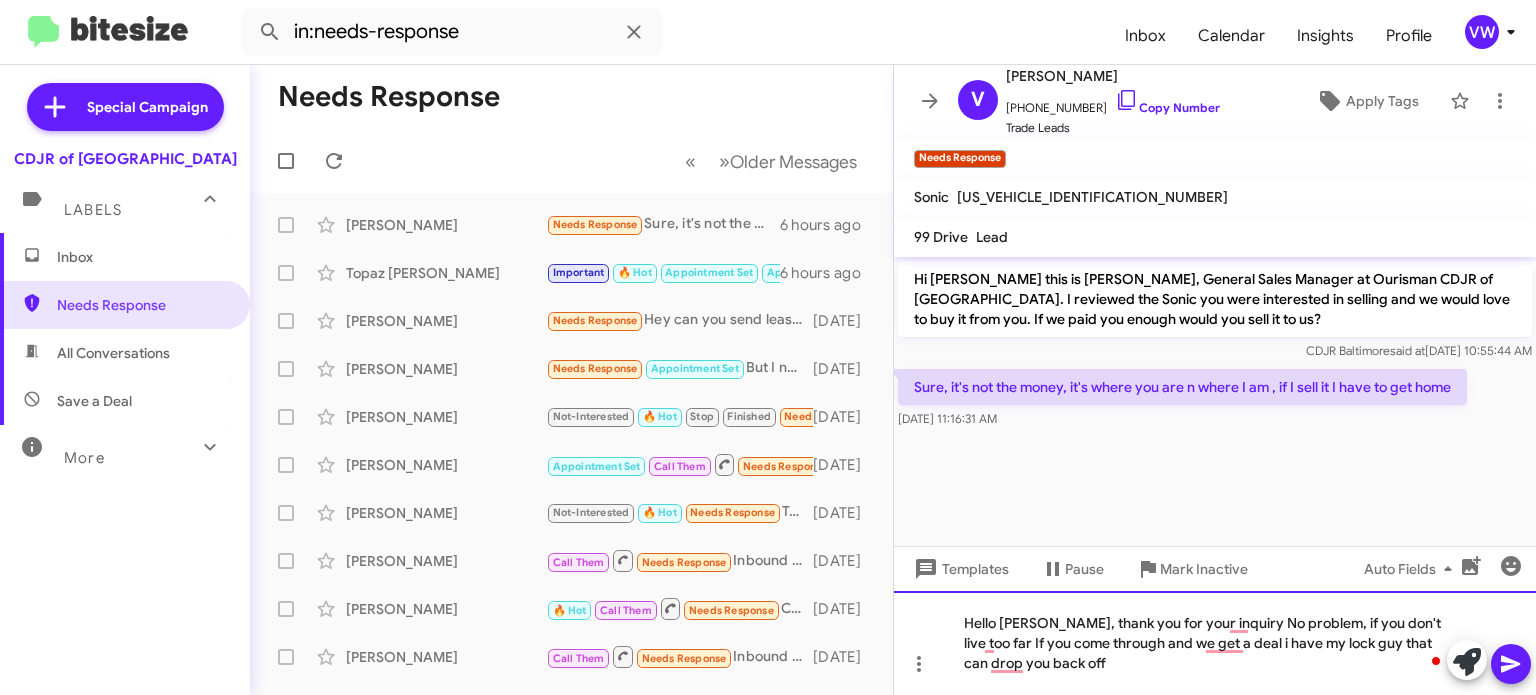 click on "Hello Vincent, thank you for your inquiry No problem, if you don't live too far If you come through and we get a deal i have my lock guy that can drop you back off" 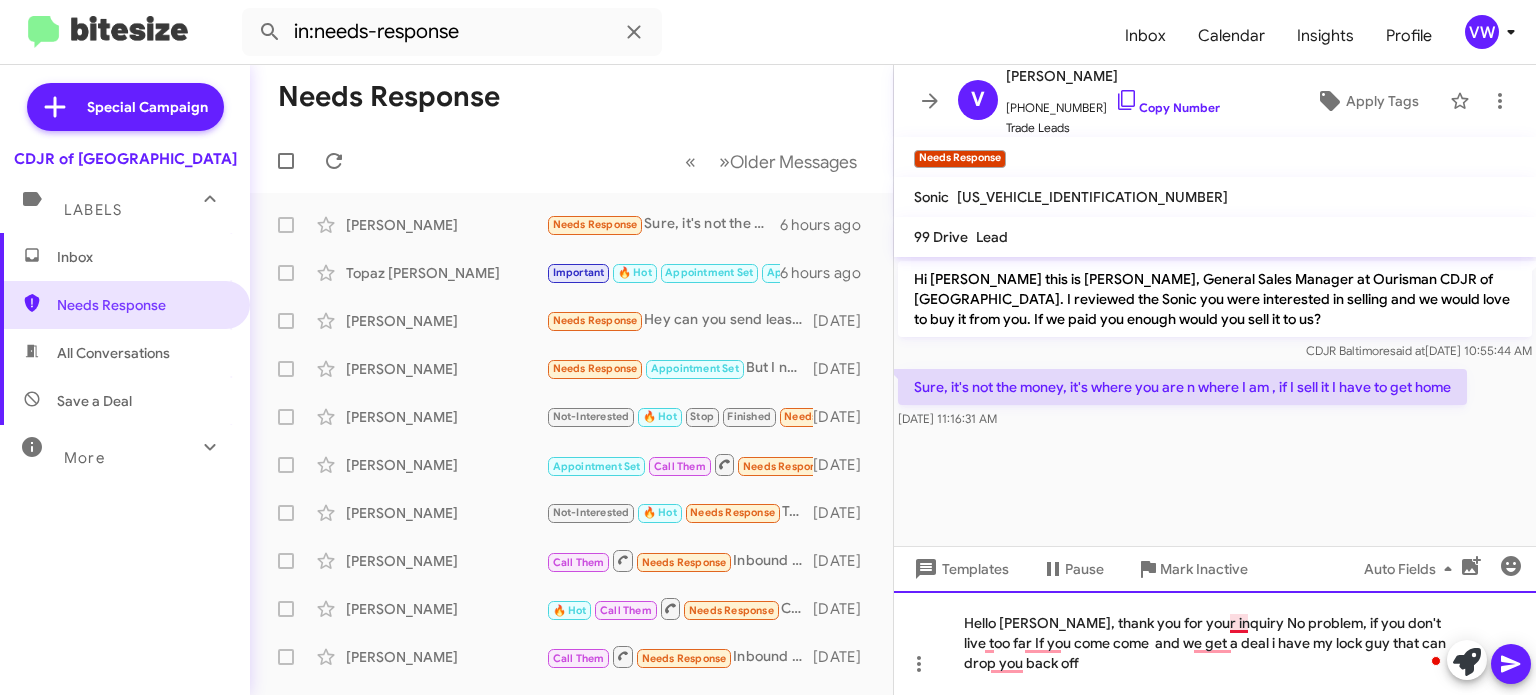 click on "Hello Vincent, thank you for your inquiry No problem, if you don't live too far If you come come  and we get a deal i have my lock guy that can drop you back off" 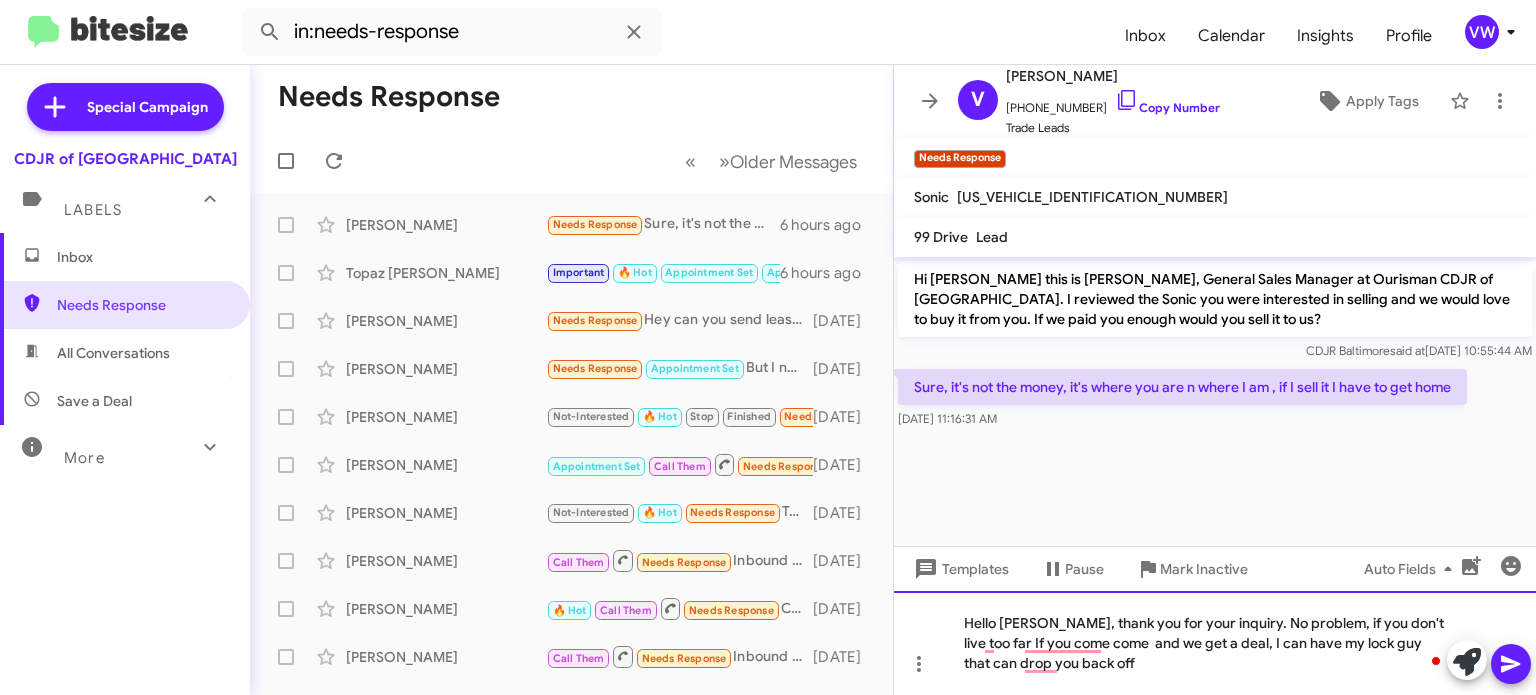 click on "Hello Vincent, thank you for your inquiry. No problem, if you don't live too far If you come come  and we get a deal, I can have my lock guy that can drop you back off" 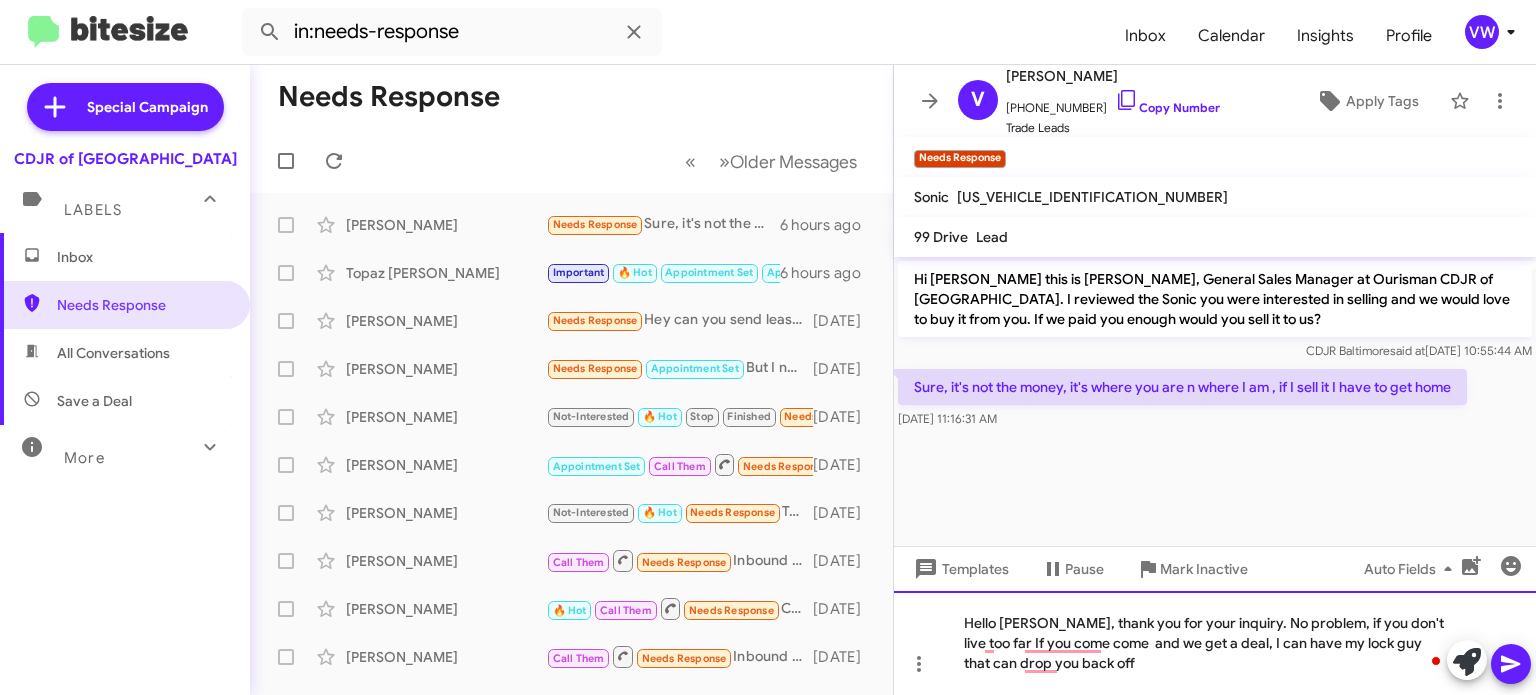 click on "Hello Vincent, thank you for your inquiry. No problem, if you don't live too far If you come come  and we get a deal, I can have my lock guy that can drop you back off" 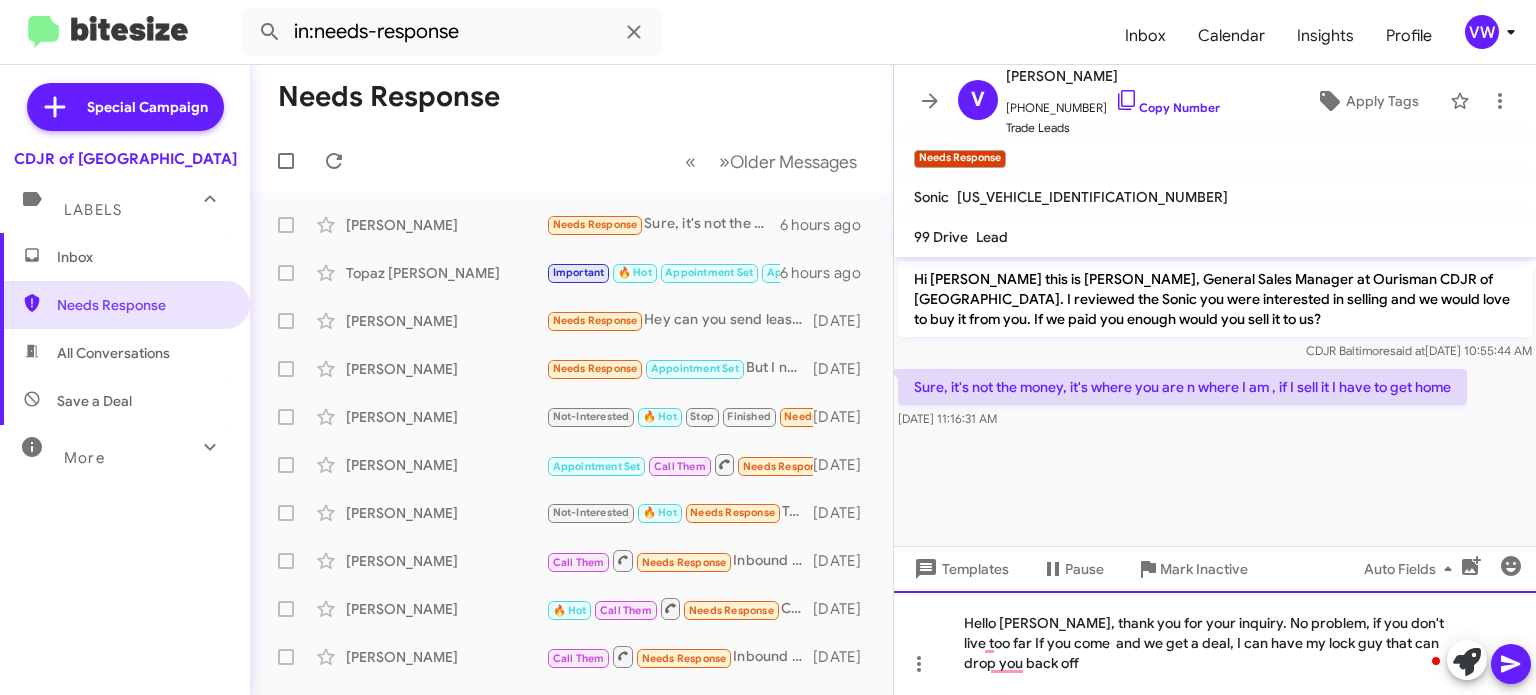 click on "Hello Vincent, thank you for your inquiry. No problem, if you don't live too far If you come  and we get a deal, I can have my lock guy that can drop you back off" 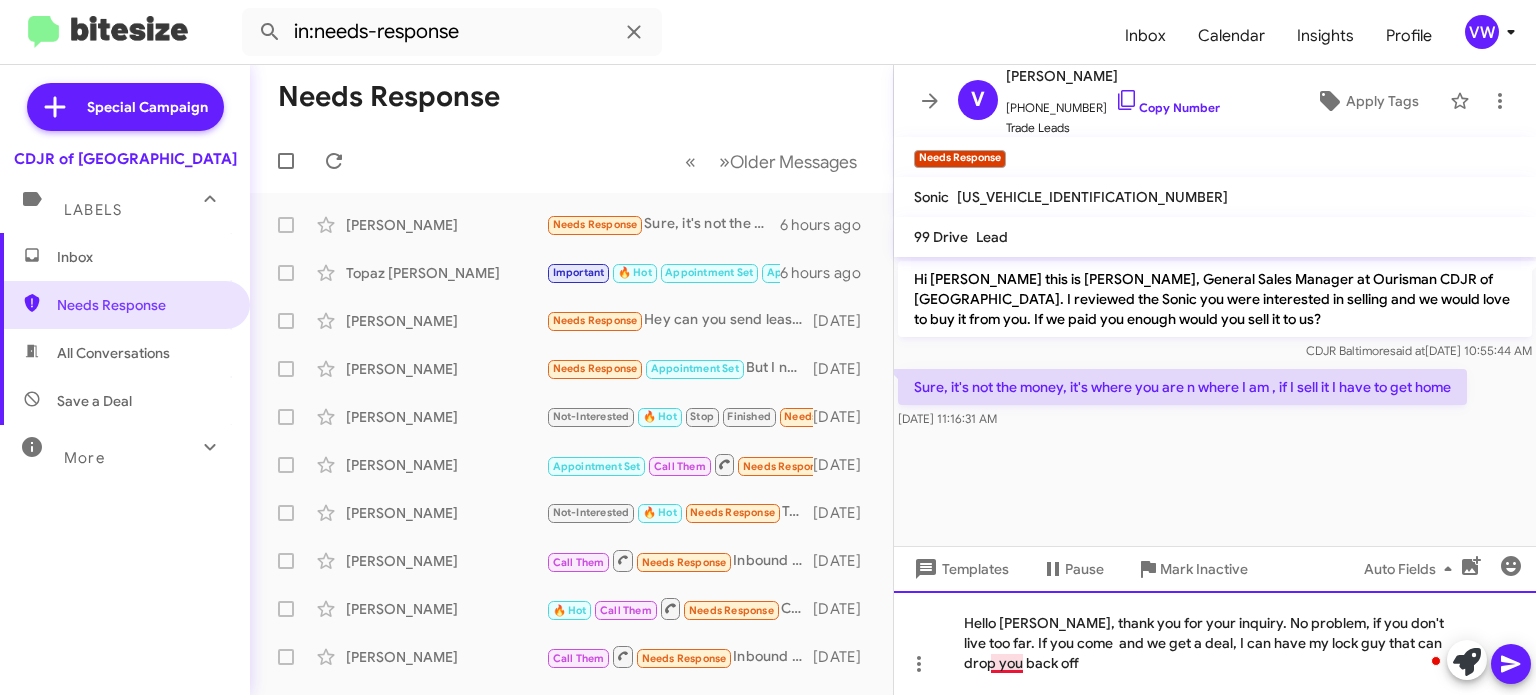 click on "Hello Vincent, thank you for your inquiry. No problem, if you don't live too far. If you come  and we get a deal, I can have my lock guy that can drop you back off" 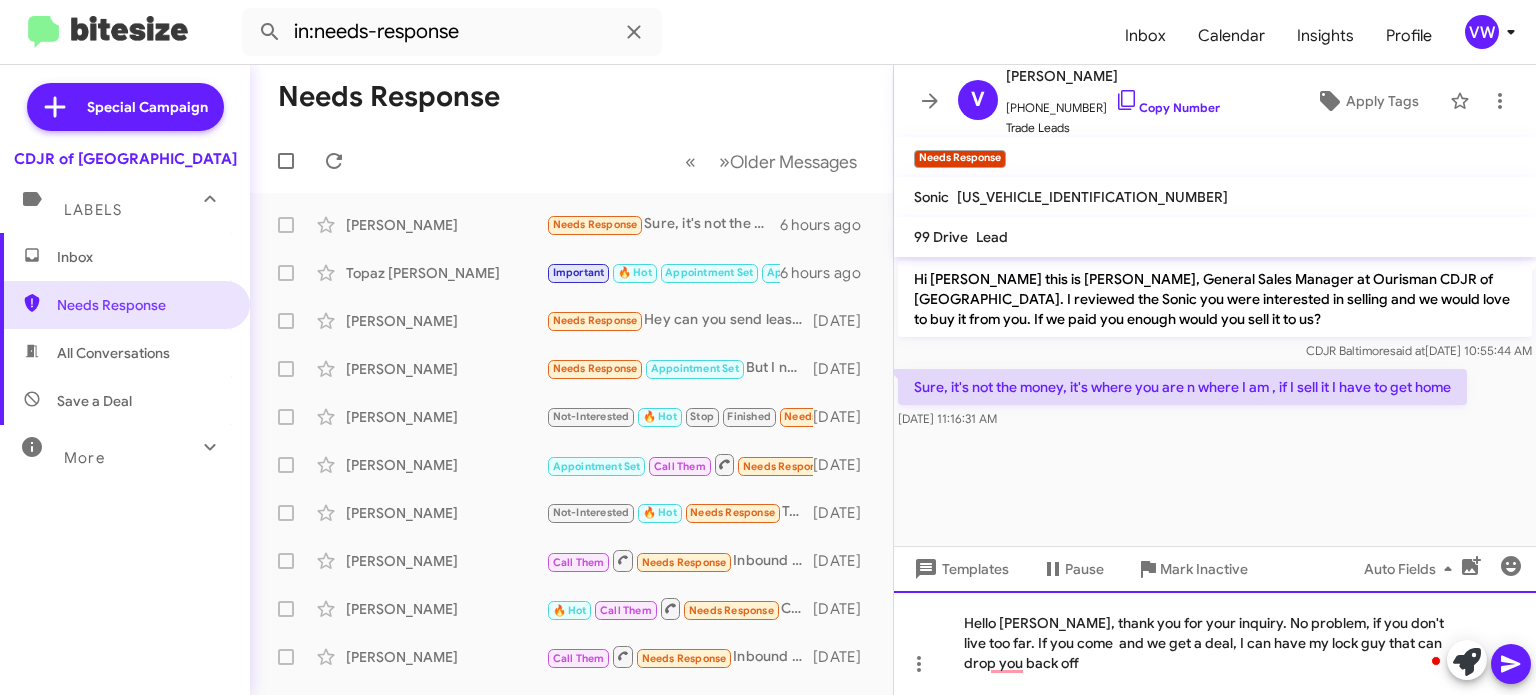 click on "Hello Vincent, thank you for your inquiry. No problem, if you don't live too far. If you come  and we get a deal, I can have my lock guy that can drop you back off" 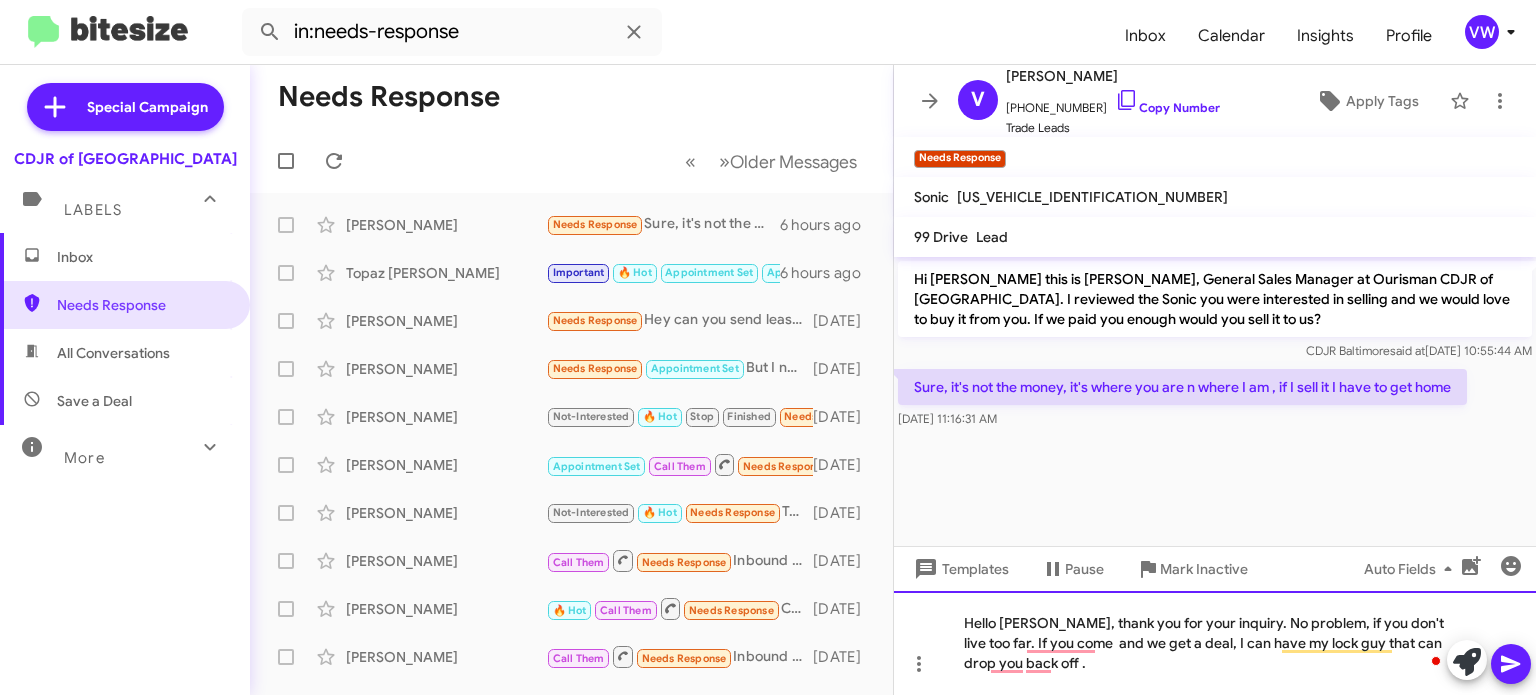 click on "Hello Vincent, thank you for your inquiry. No problem, if you don't live too far. If you come  and we get a deal, I can have my lock guy that can drop you back off ." 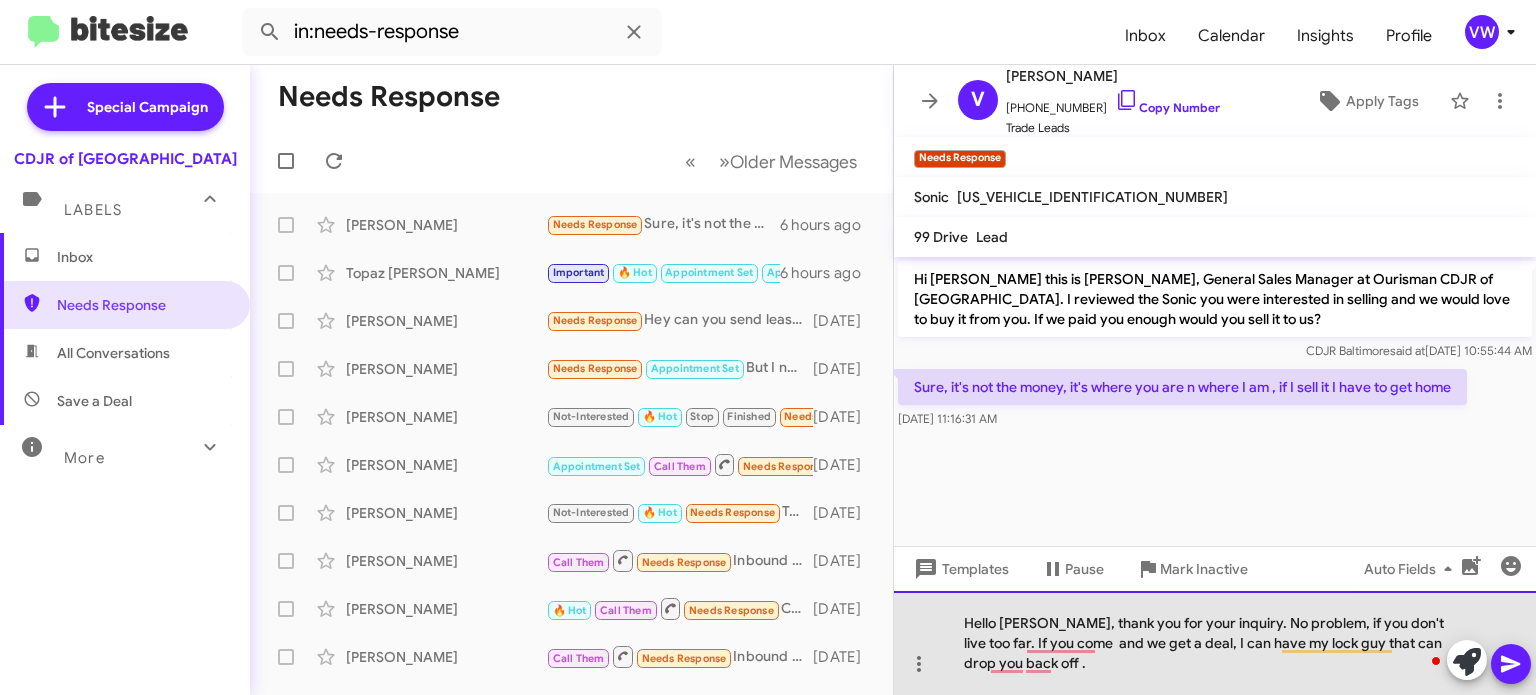 click on "Hello Vincent, thank you for your inquiry. No problem, if you don't live too far. If you come  and we get a deal, I can have my lock guy that can drop you back off ." 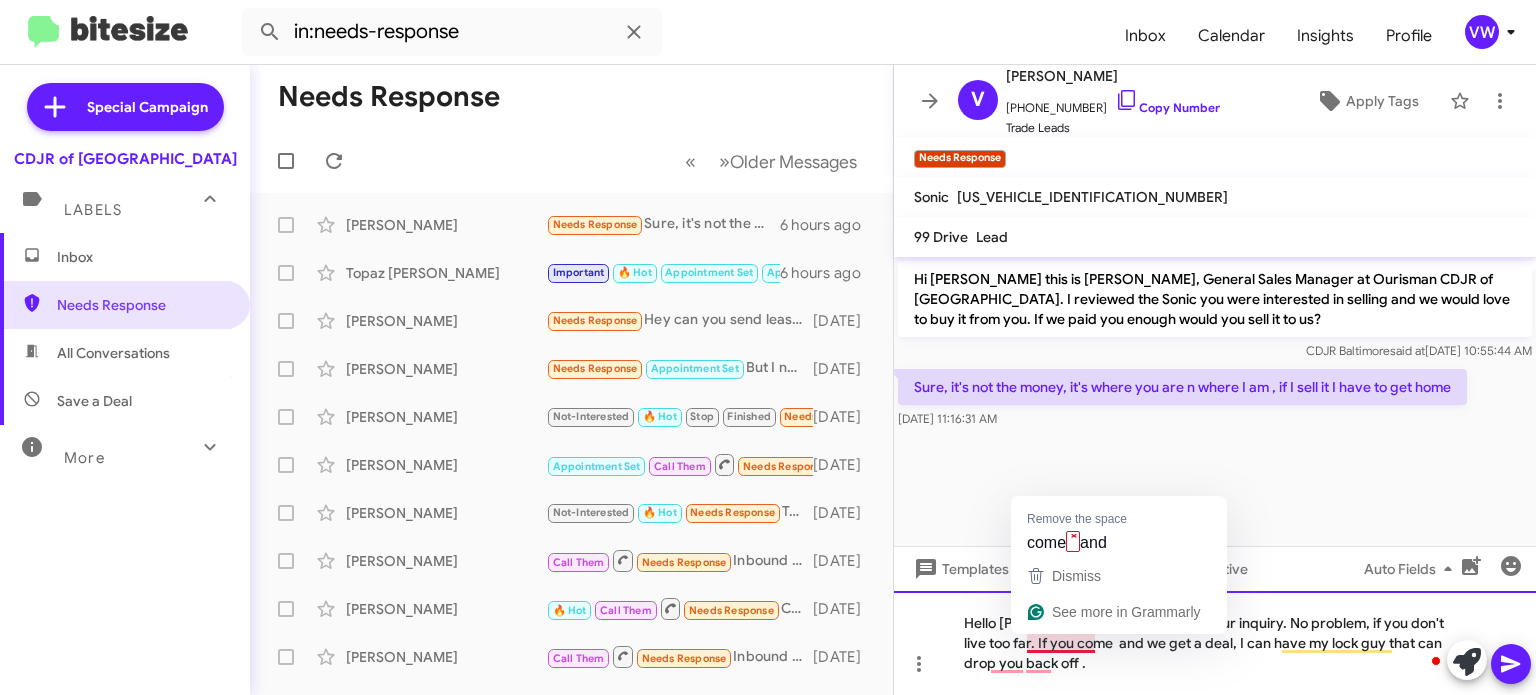 click on "Hello Vincent, thank you for your inquiry. No problem, if you don't live too far. If you come  and we get a deal, I can have my lock guy that can drop you back off ." 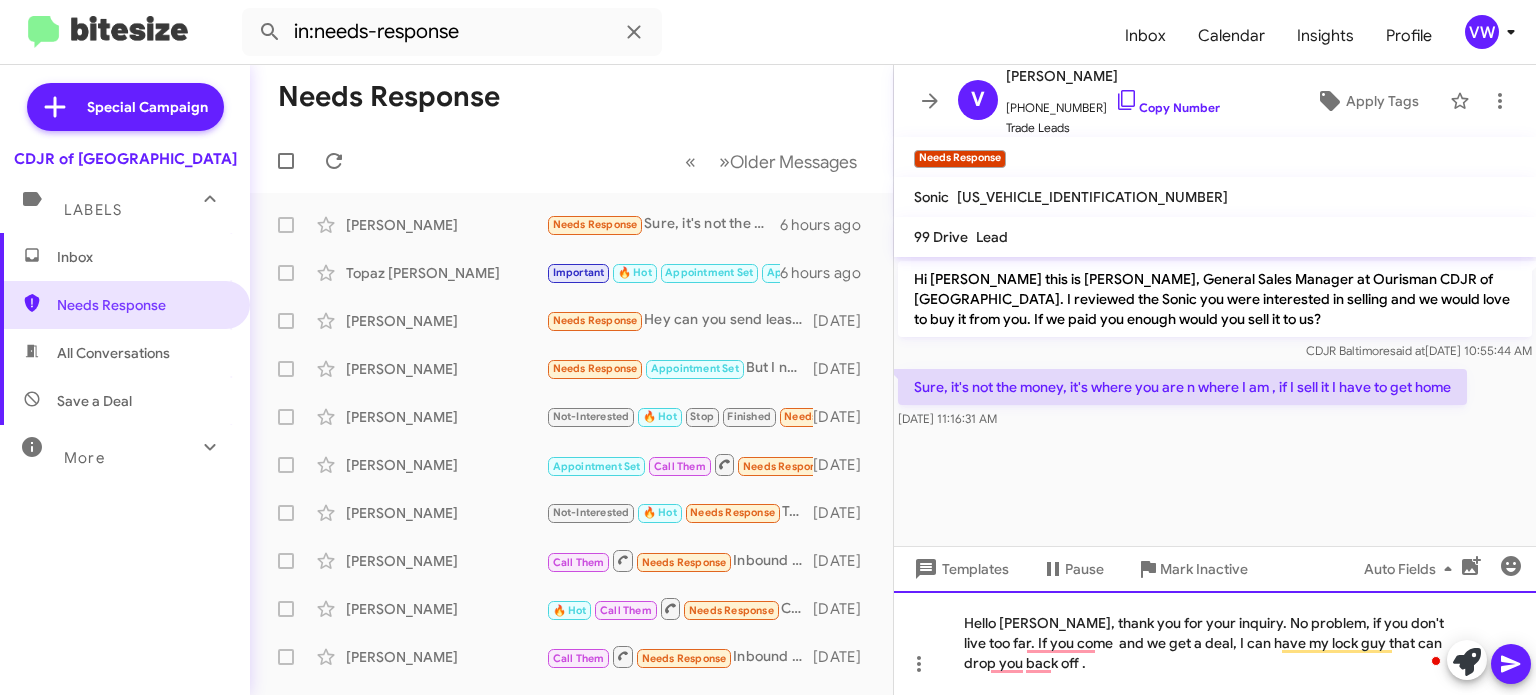 click on "Hello Vincent, thank you for your inquiry. No problem, if you don't live too far. If you come  and we get a deal, I can have my lock guy that can drop you back off ." 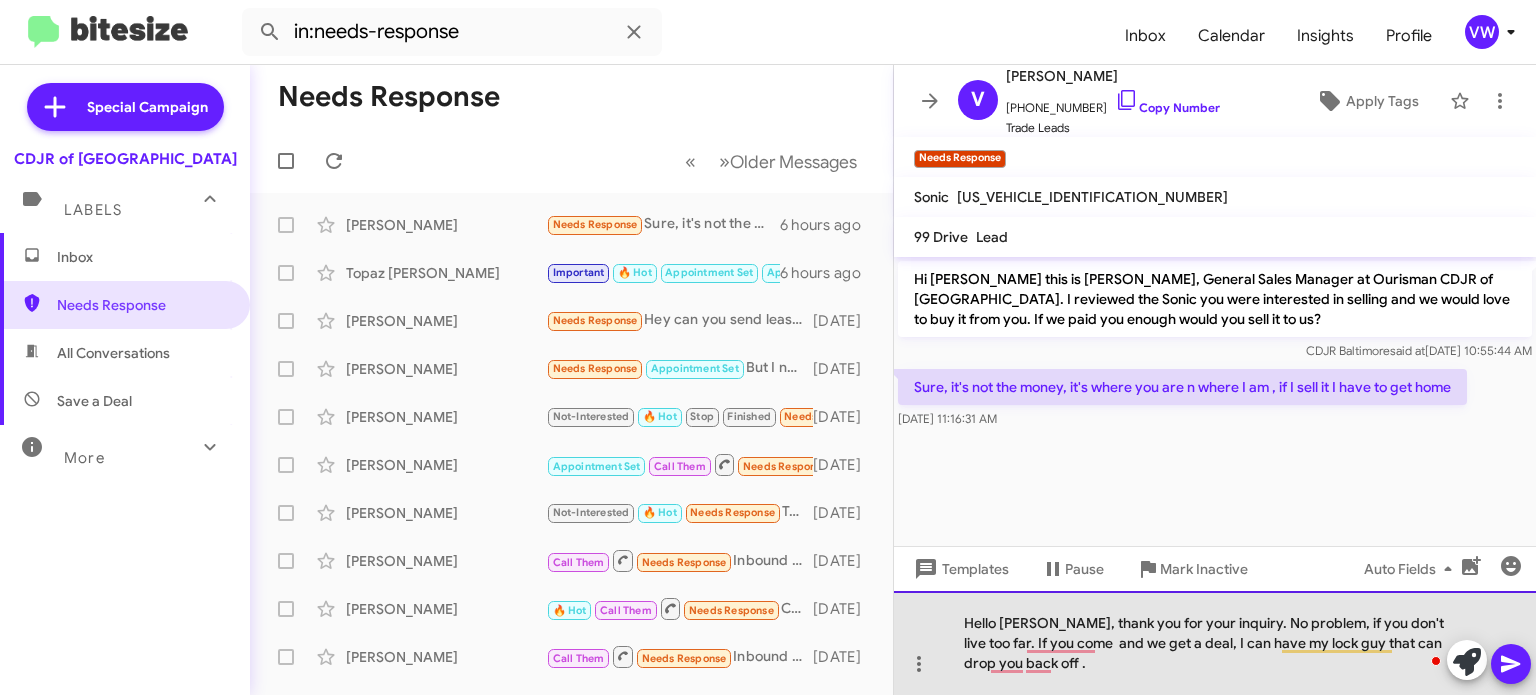 click on "Hello Vincent, thank you for your inquiry. No problem, if you don't live too far. If you come  and we get a deal, I can have my lock guy that can drop you back off ." 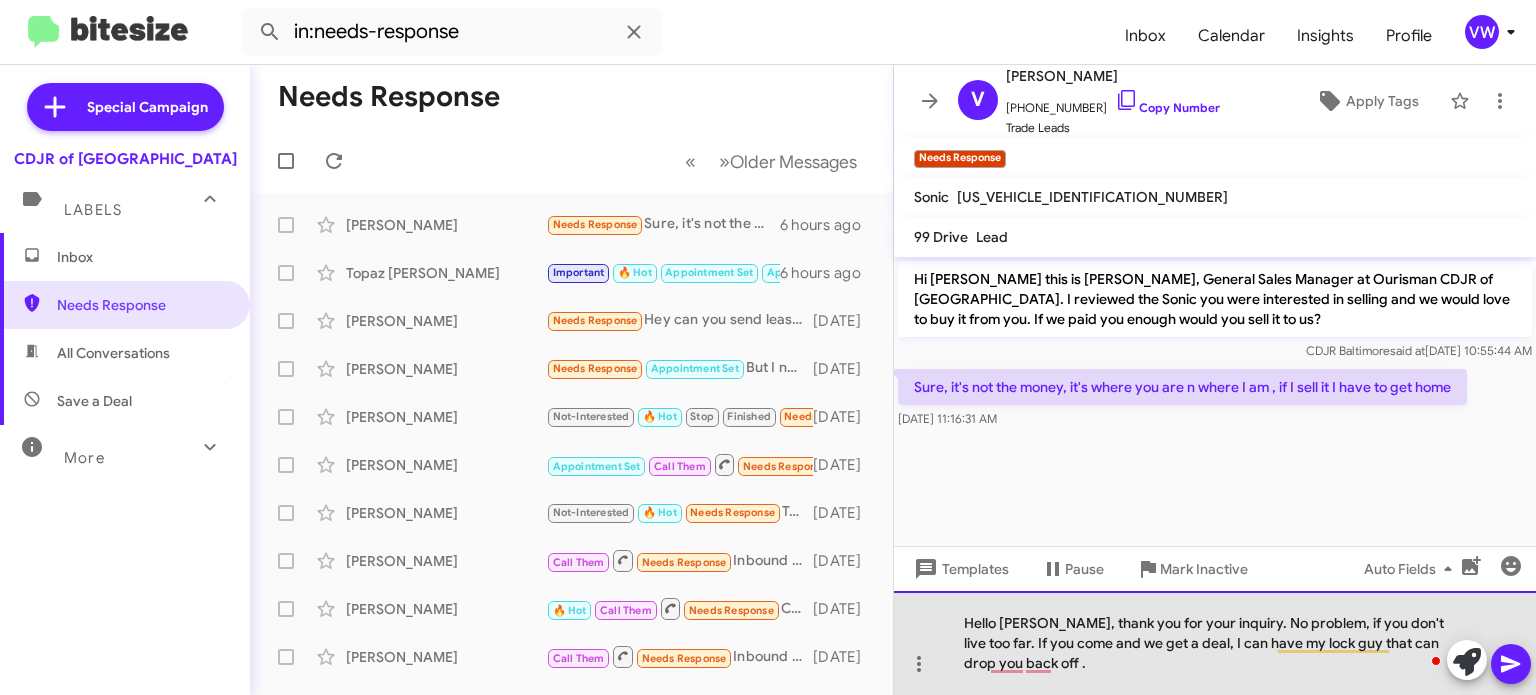 click on "Hello Vincent, thank you for your inquiry. No problem, if you don't live too far. If you come and we get a deal, I can have my lock guy that can drop you back off ." 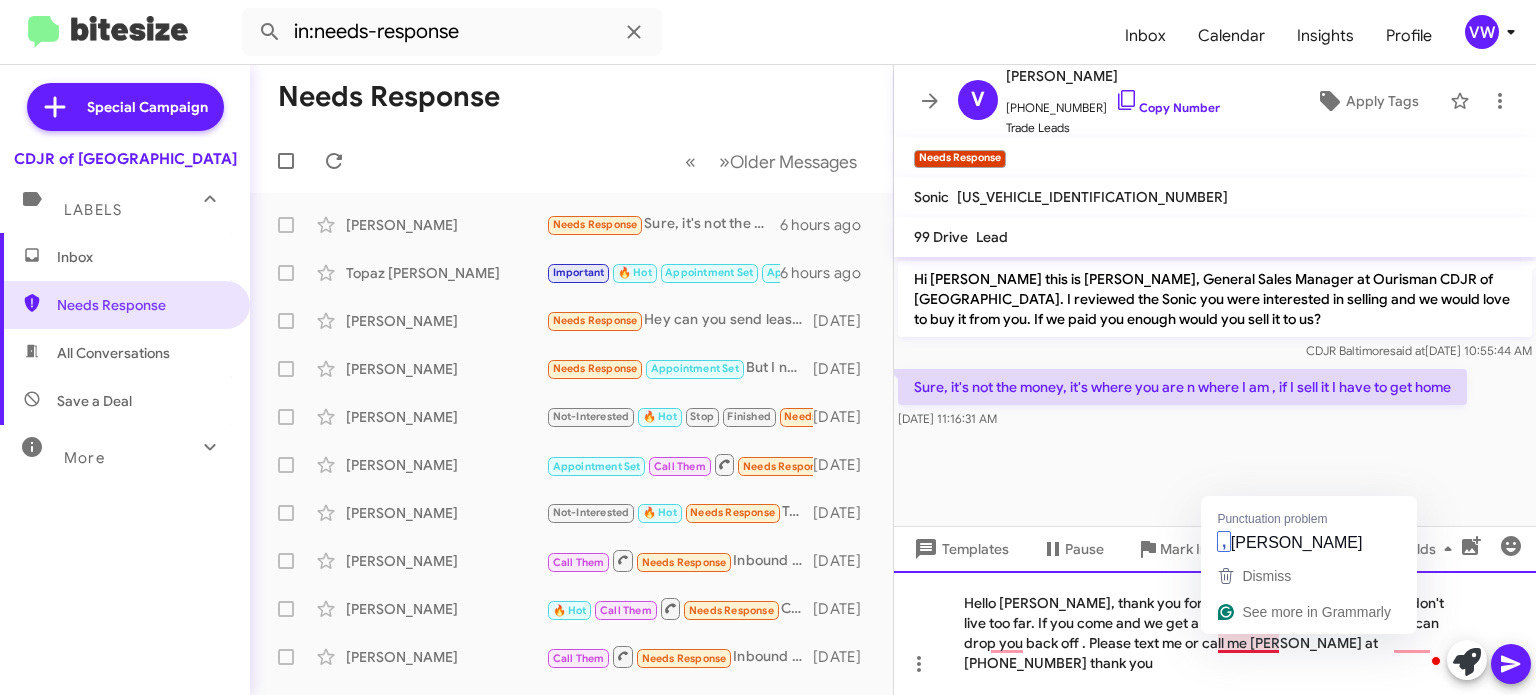 click on "Dismiss See more in Grammarly" at bounding box center [1309, 596] 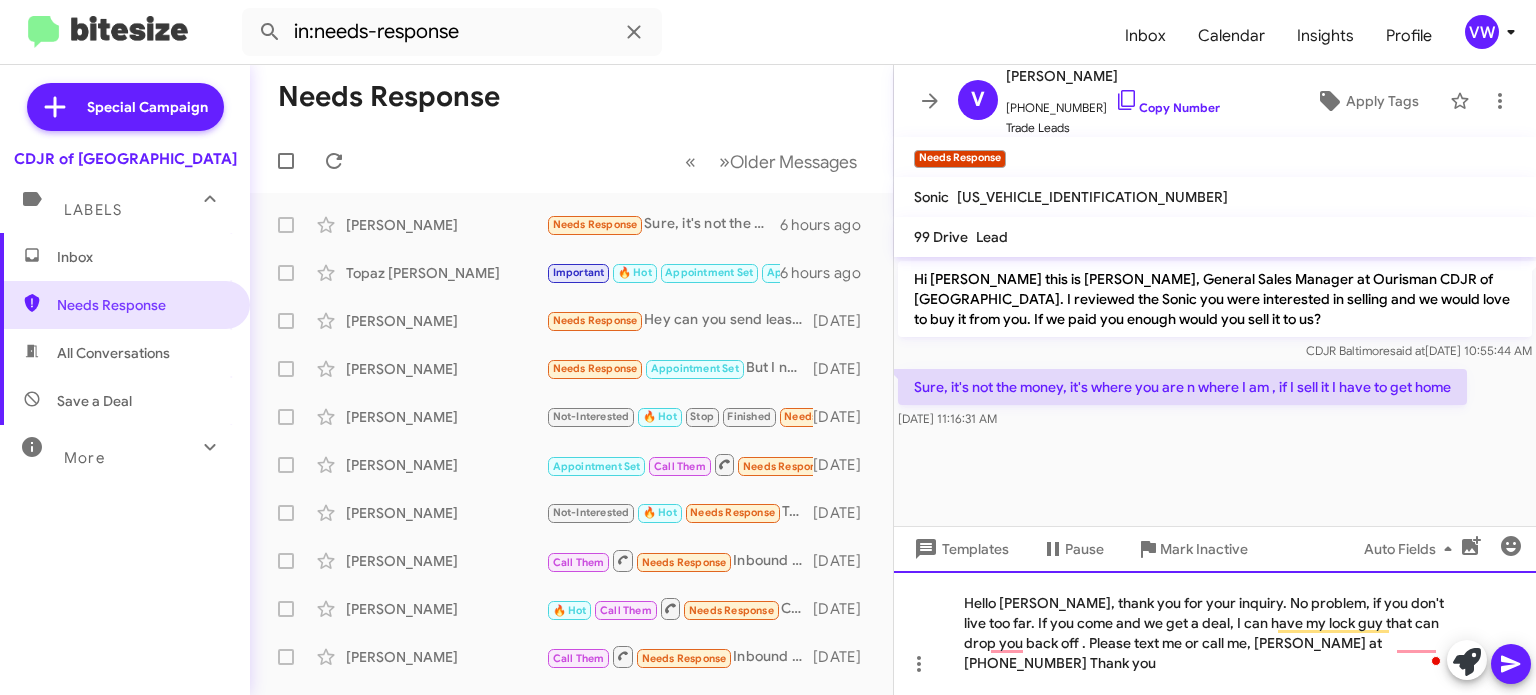 click on "Hello Vincent, thank you for your inquiry. No problem, if you don't live too far. If you come and we get a deal, I can have my lock guy that can drop you back off . Please text me or call me, Fernando at 443-367-8601 Thank you" 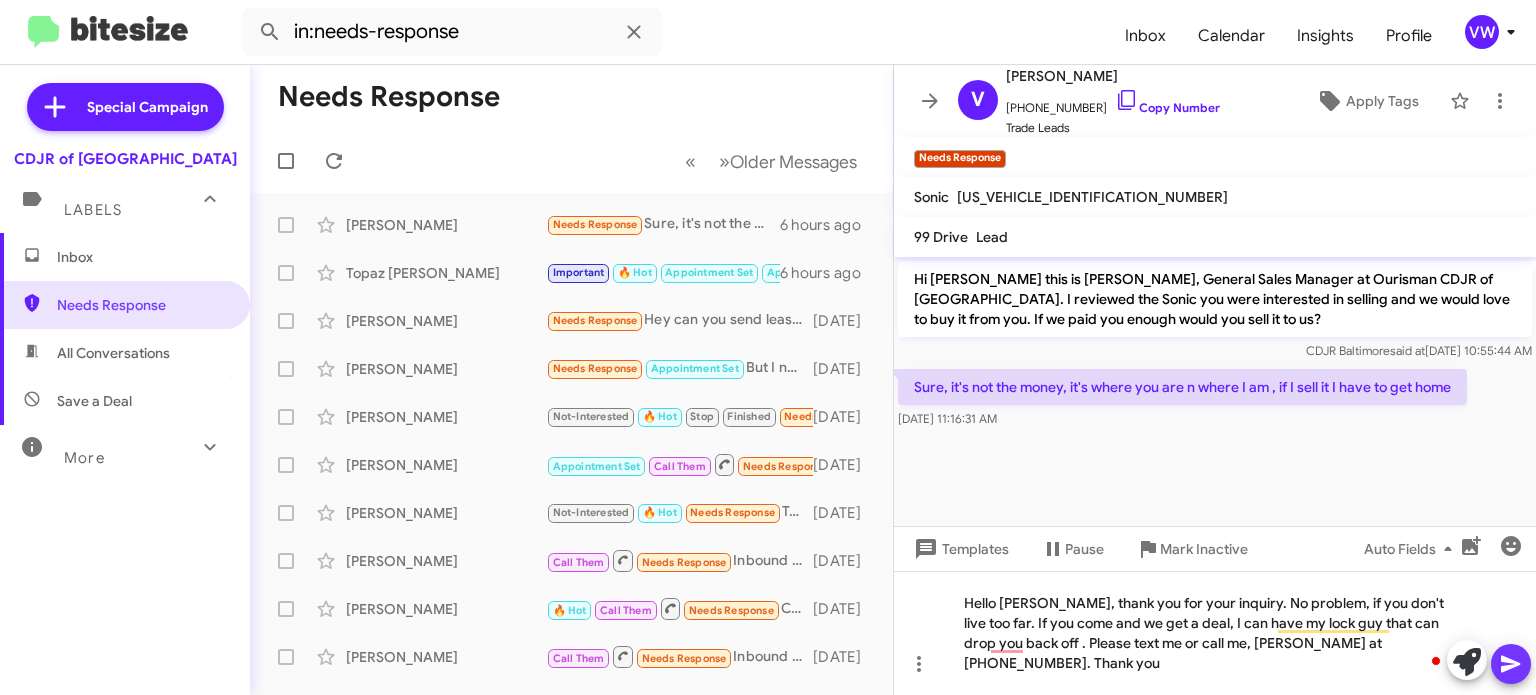 click 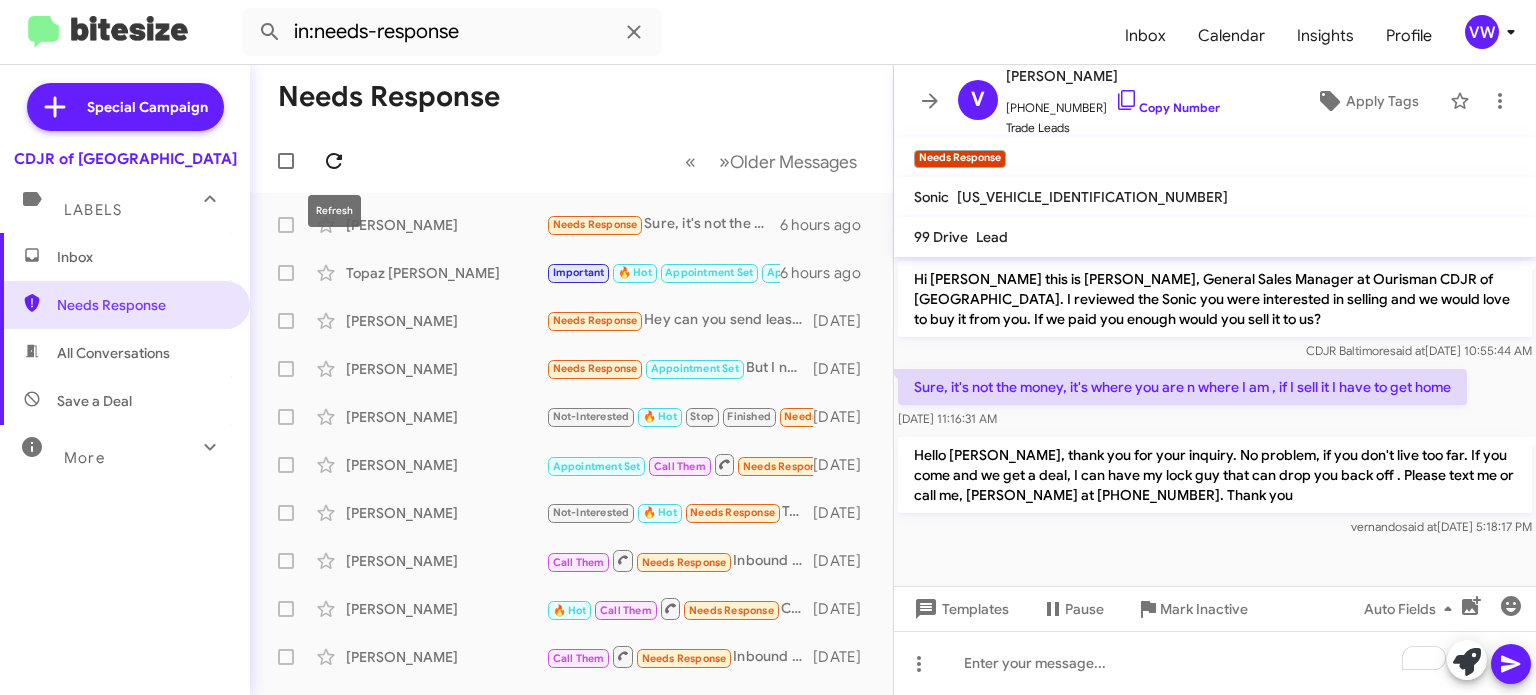 click 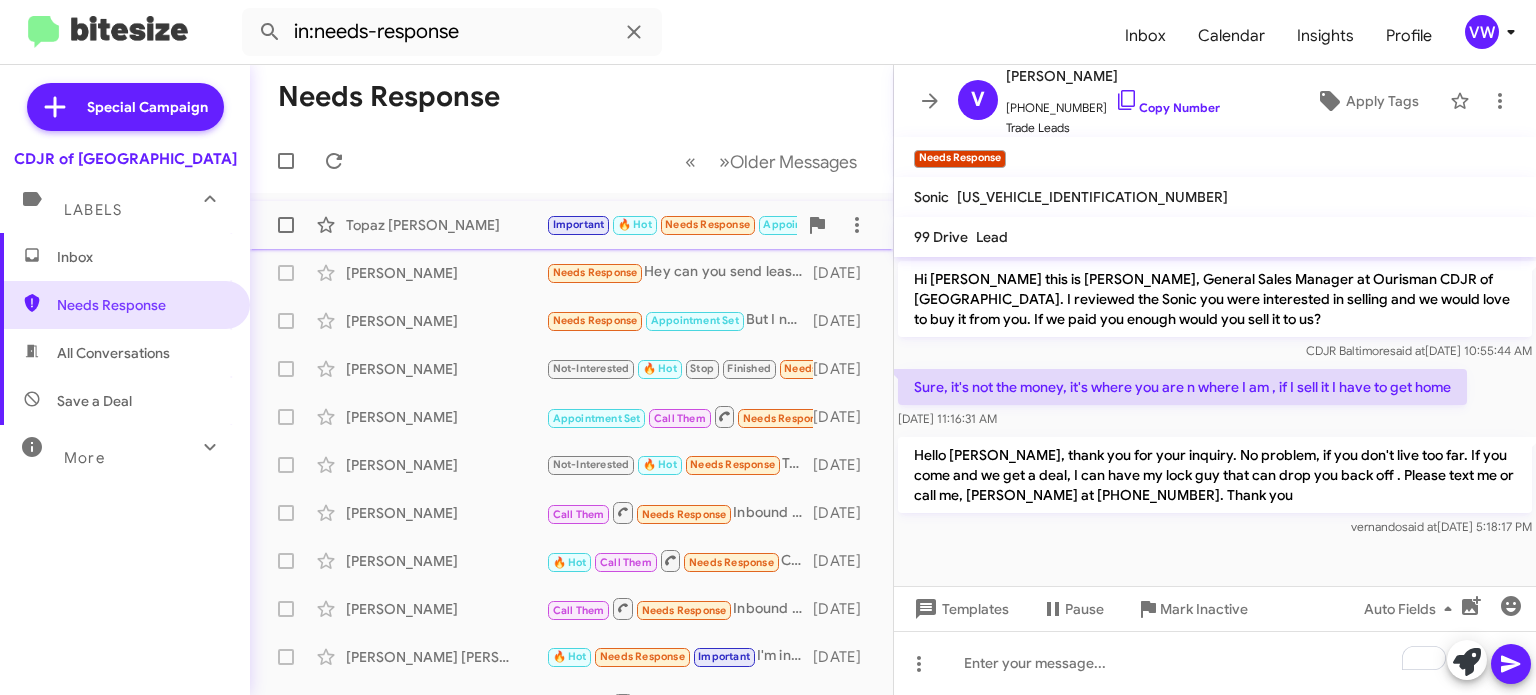 click on "Needs Response" 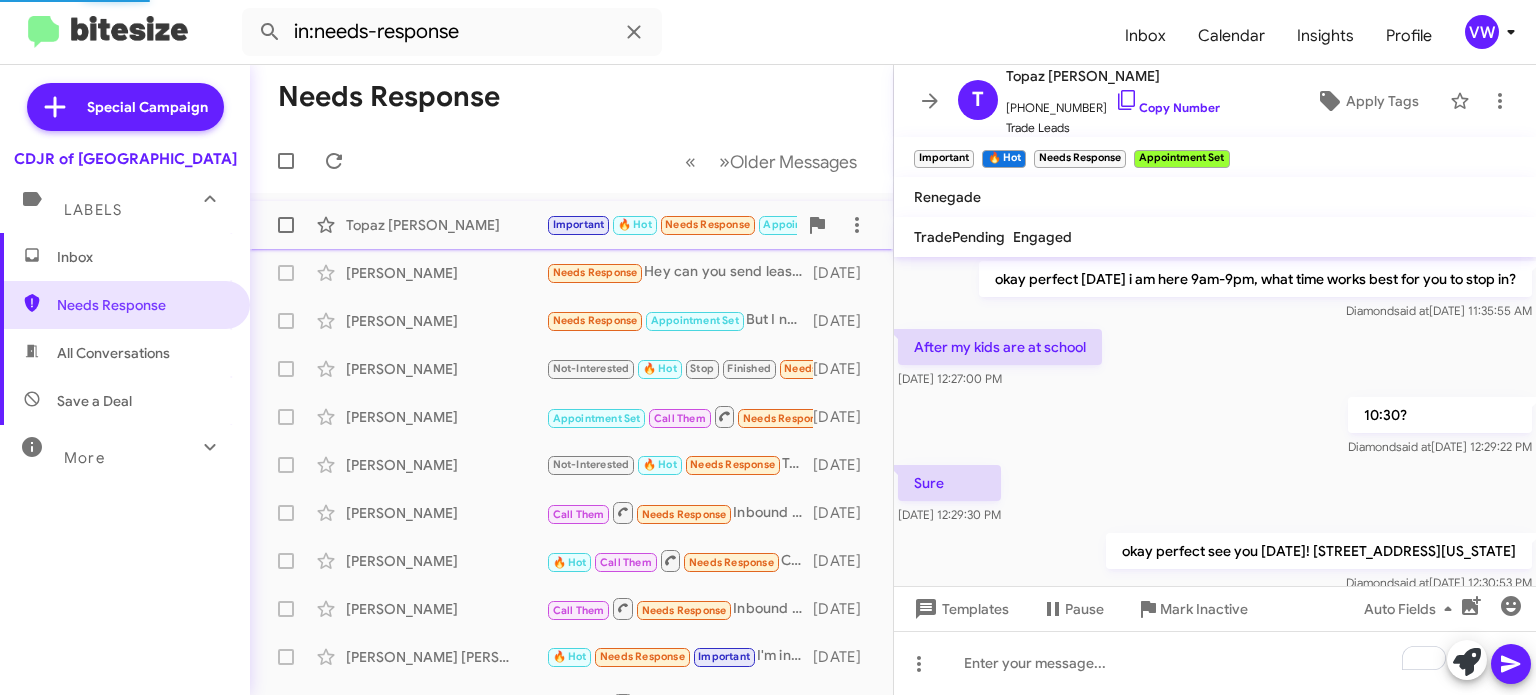scroll, scrollTop: 1242, scrollLeft: 0, axis: vertical 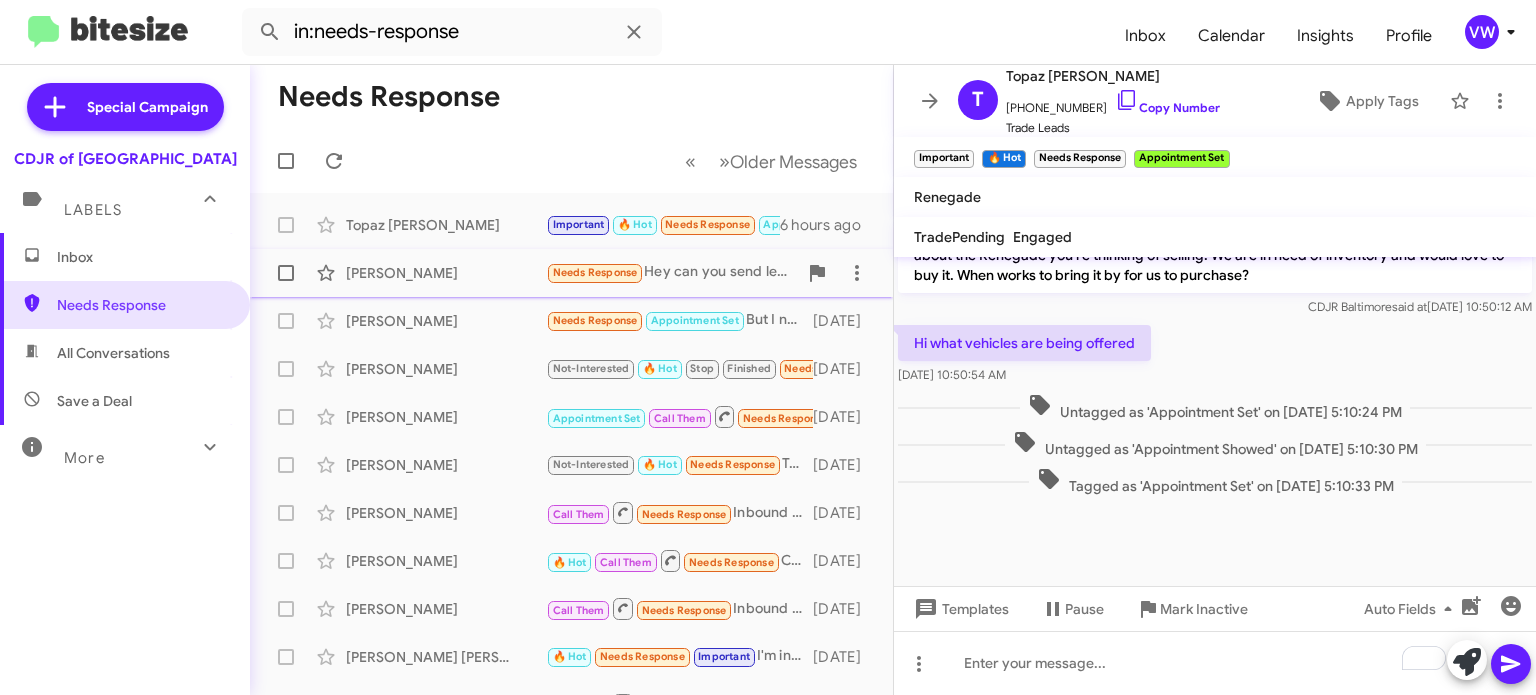 click on "Needs Response" 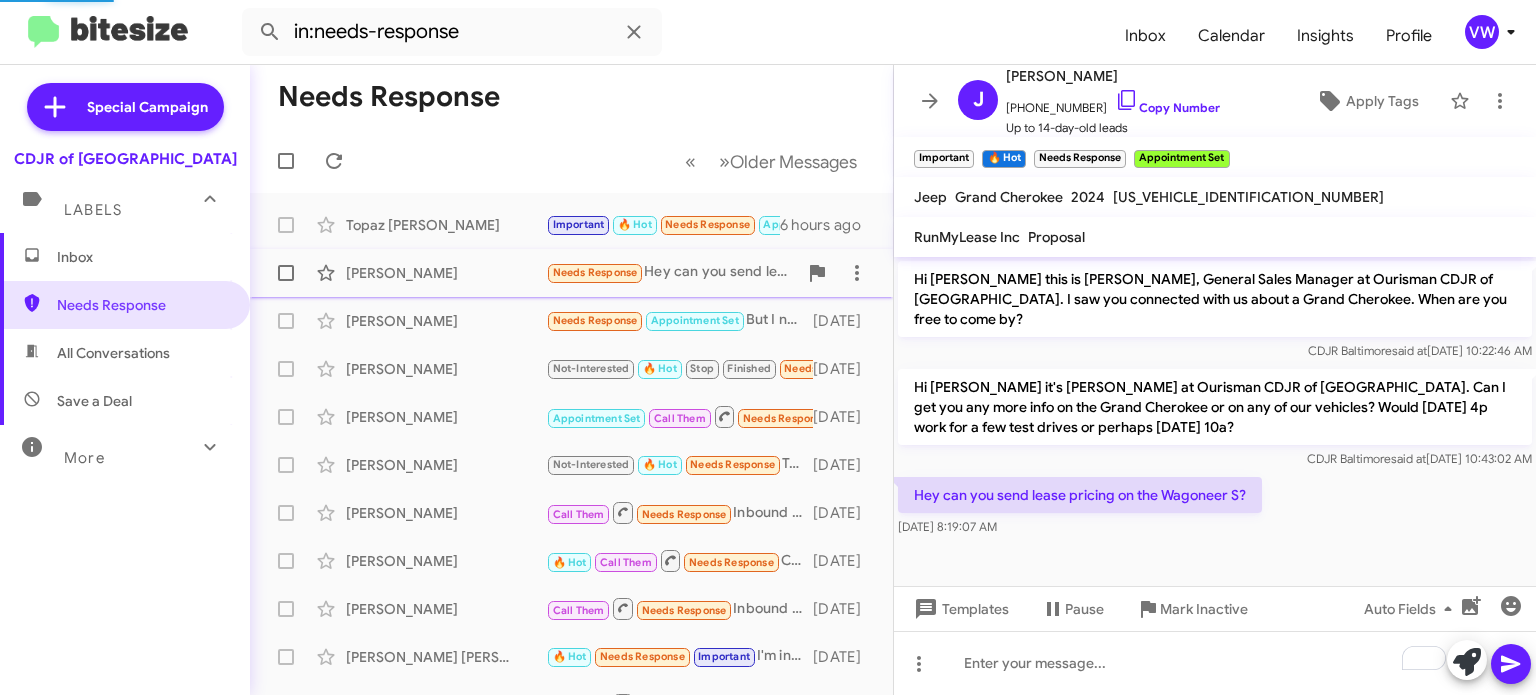 scroll, scrollTop: 0, scrollLeft: 0, axis: both 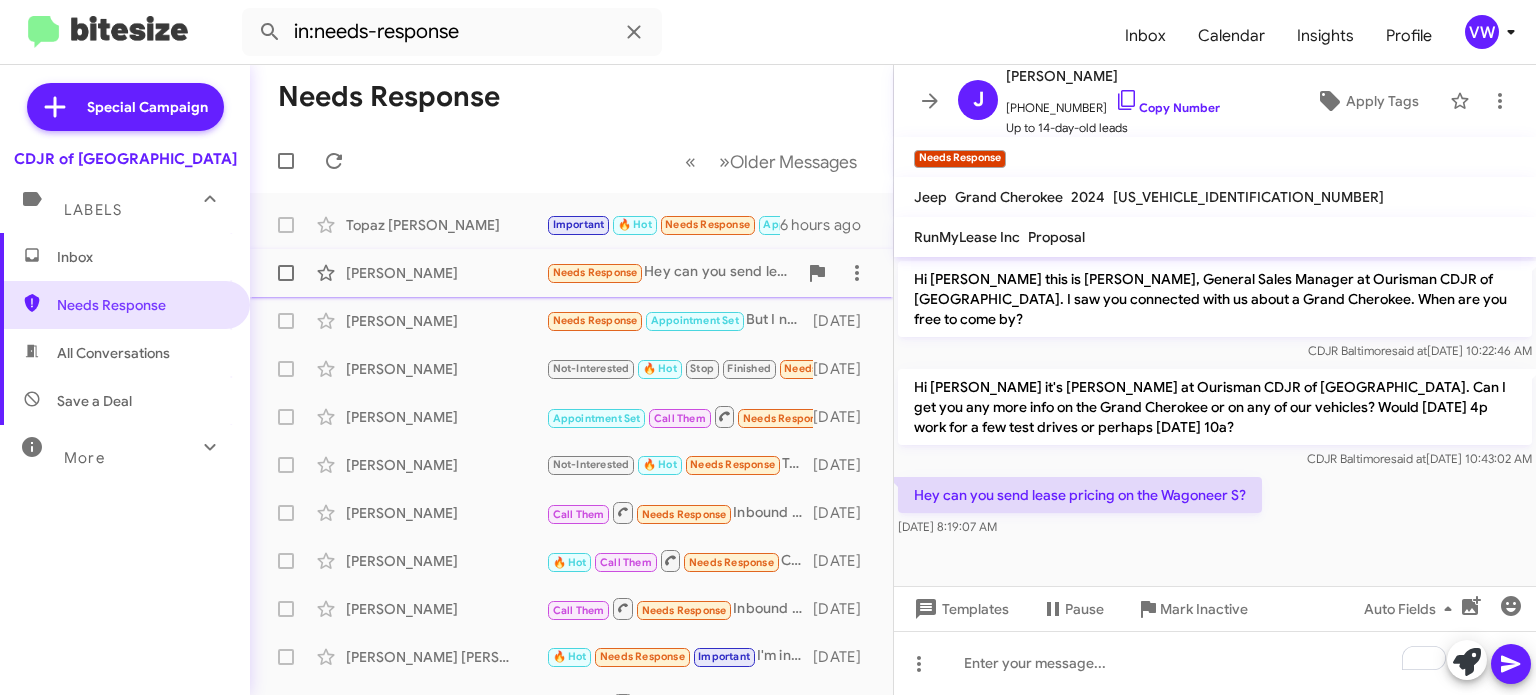 click on "Needs Response" 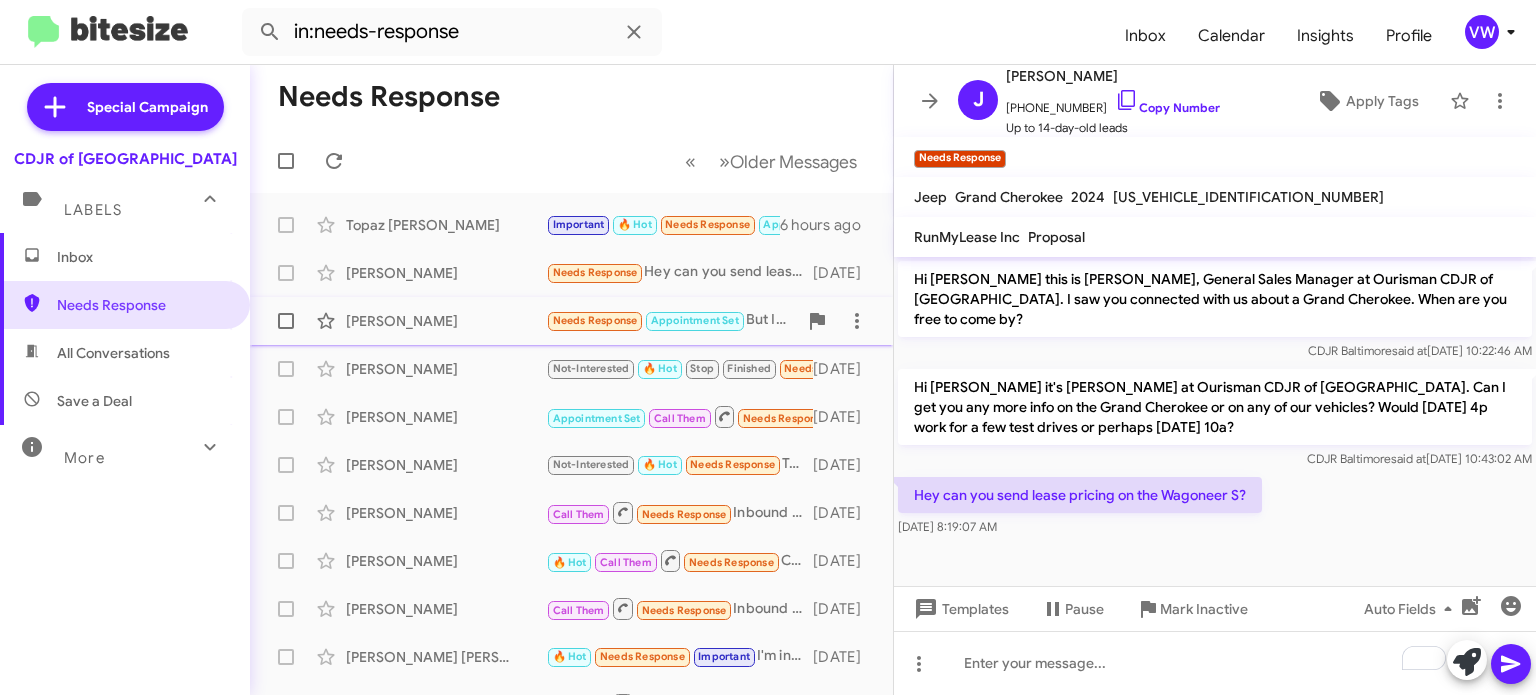 click on "Sergio Mendoza  Needs Response   Appointment Set   But I needed more affordable fees   4 days ago" 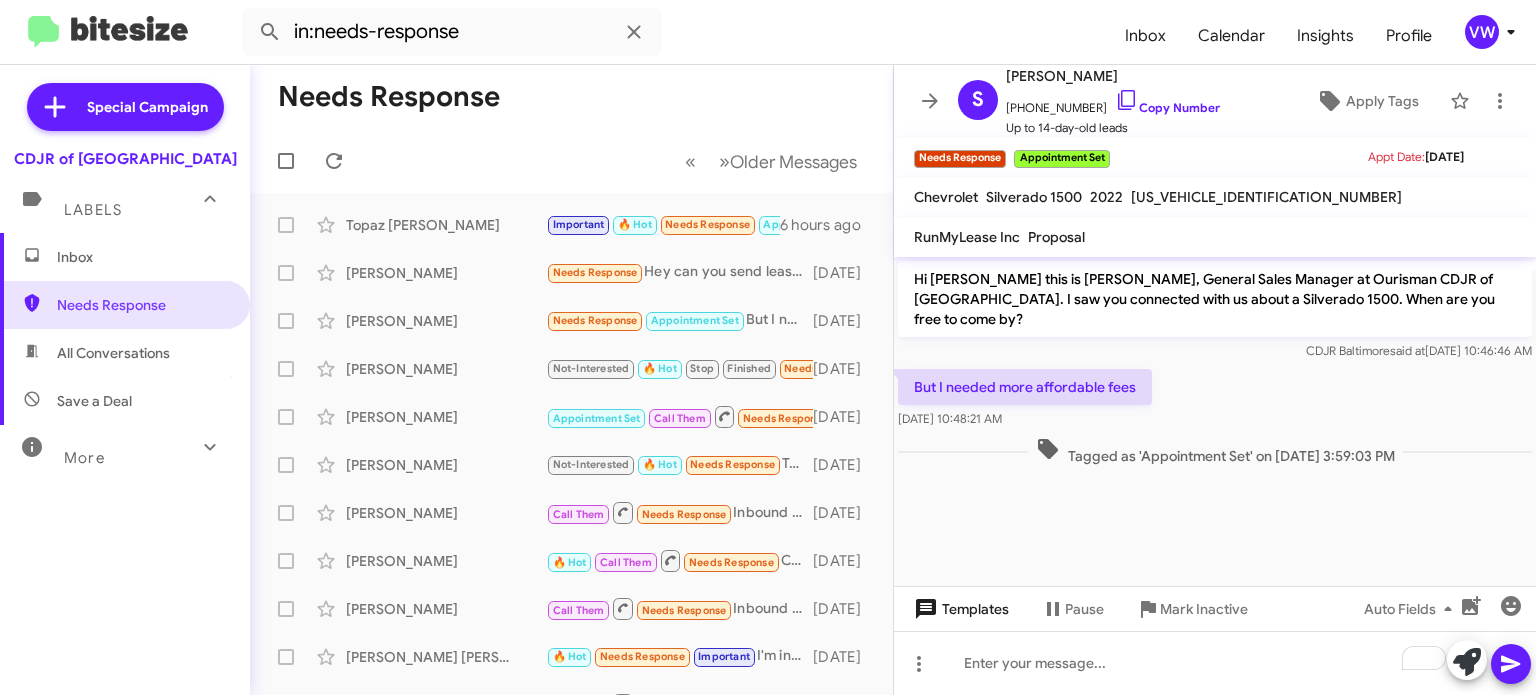 click on "Templates" 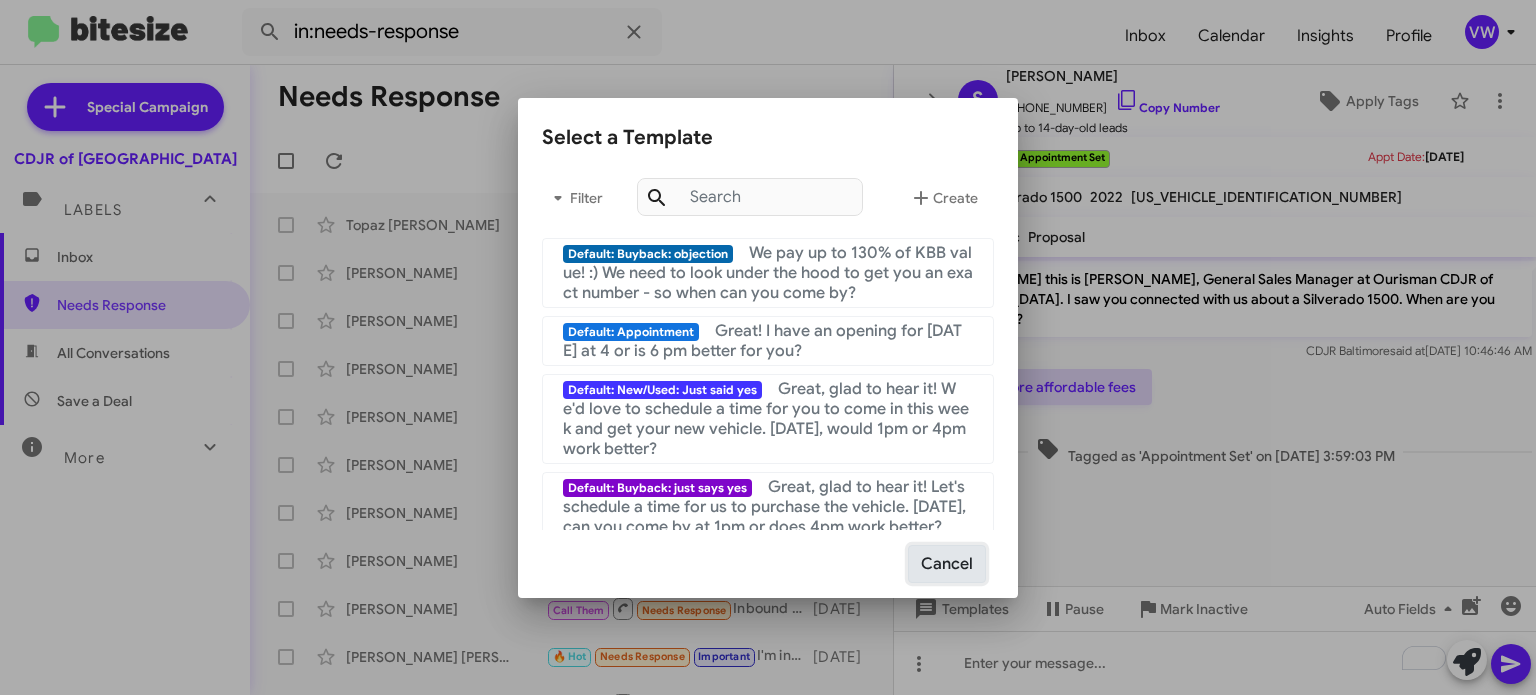 click on "Cancel" at bounding box center [947, 564] 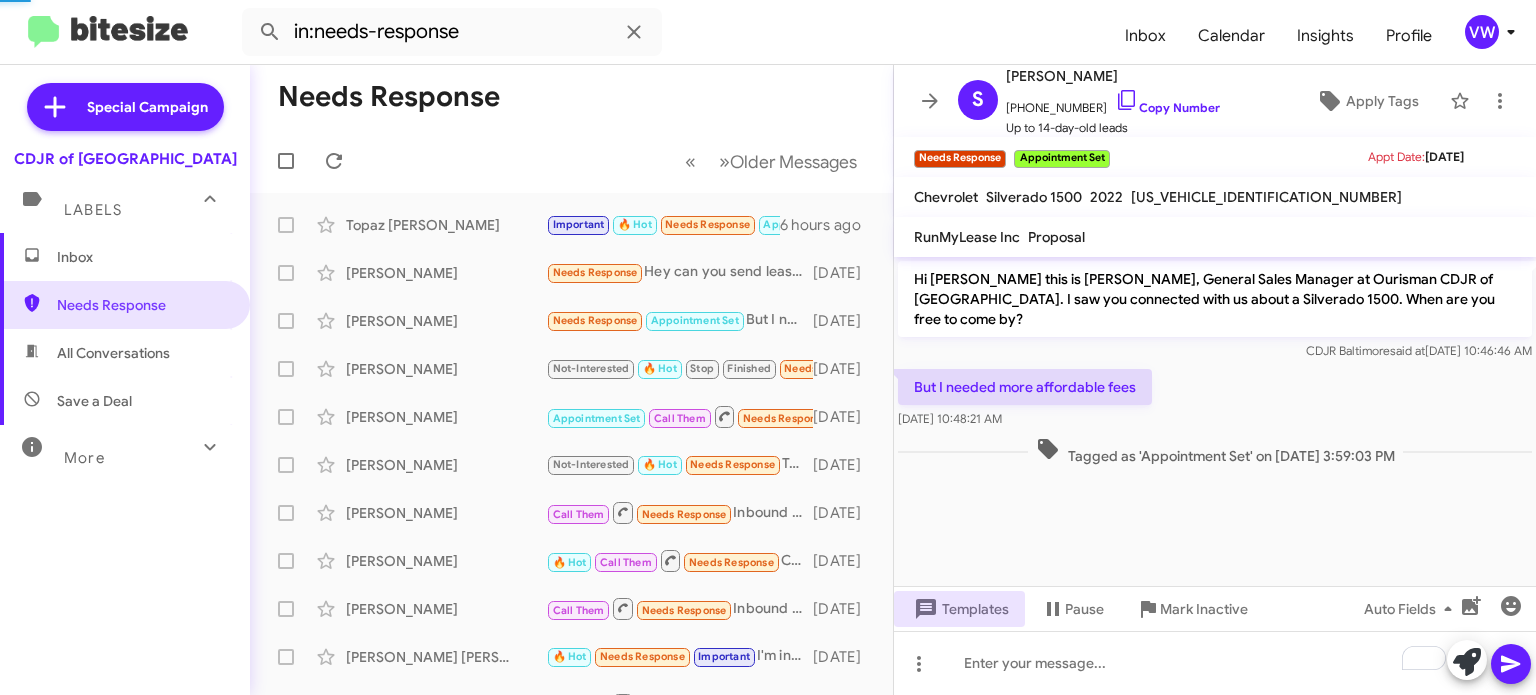 click on "Hi Sergio this is Vernando Ware, General Sales Manager at Ourisman CDJR of Baltimore. I saw you connected with us about a Silverado 1500. When are you free to come by? CDJR Baltimore   said at   Jul 17, 2025, 10:46:46 AM  But I needed more affordable fees    Jul 17, 2025, 10:48:21 AM   Tagged as 'Appointment Set' on Jul 17, 2025 - 3:59:03 PM" 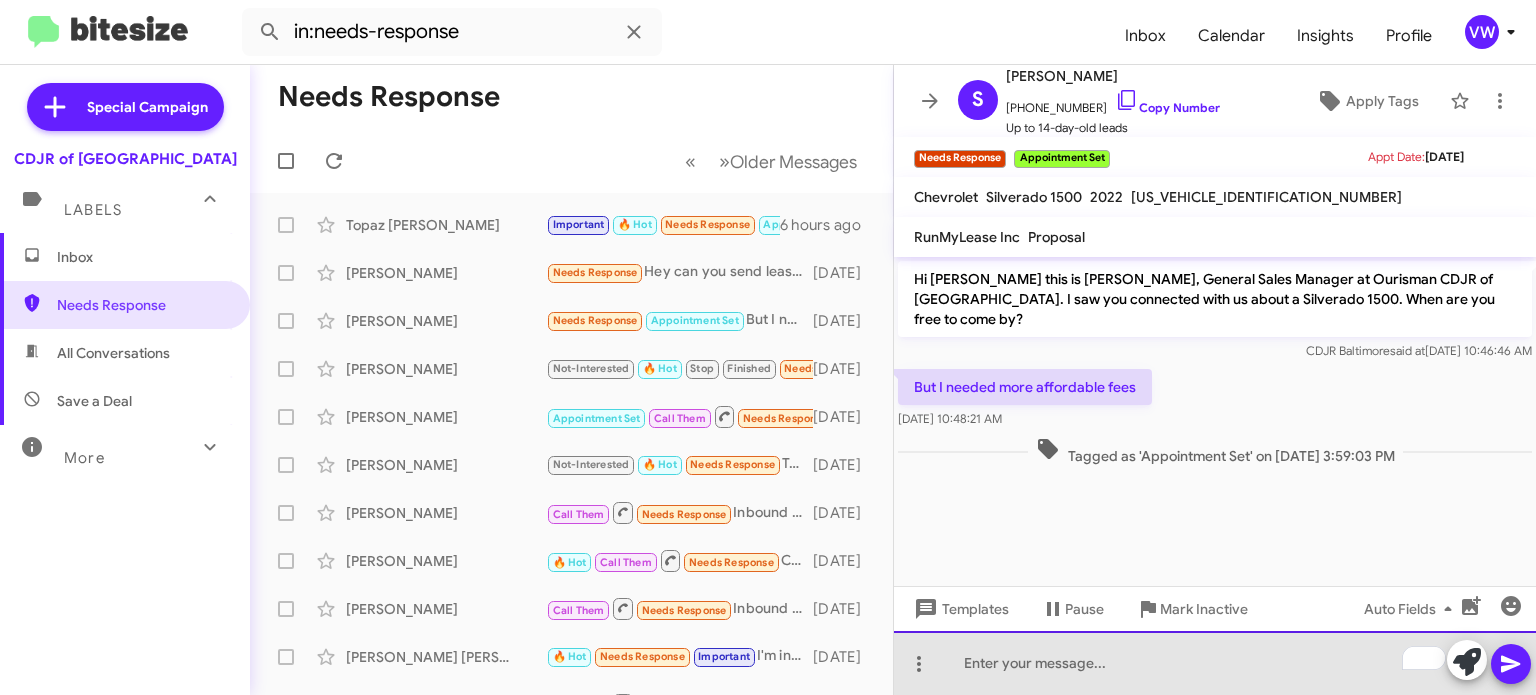click 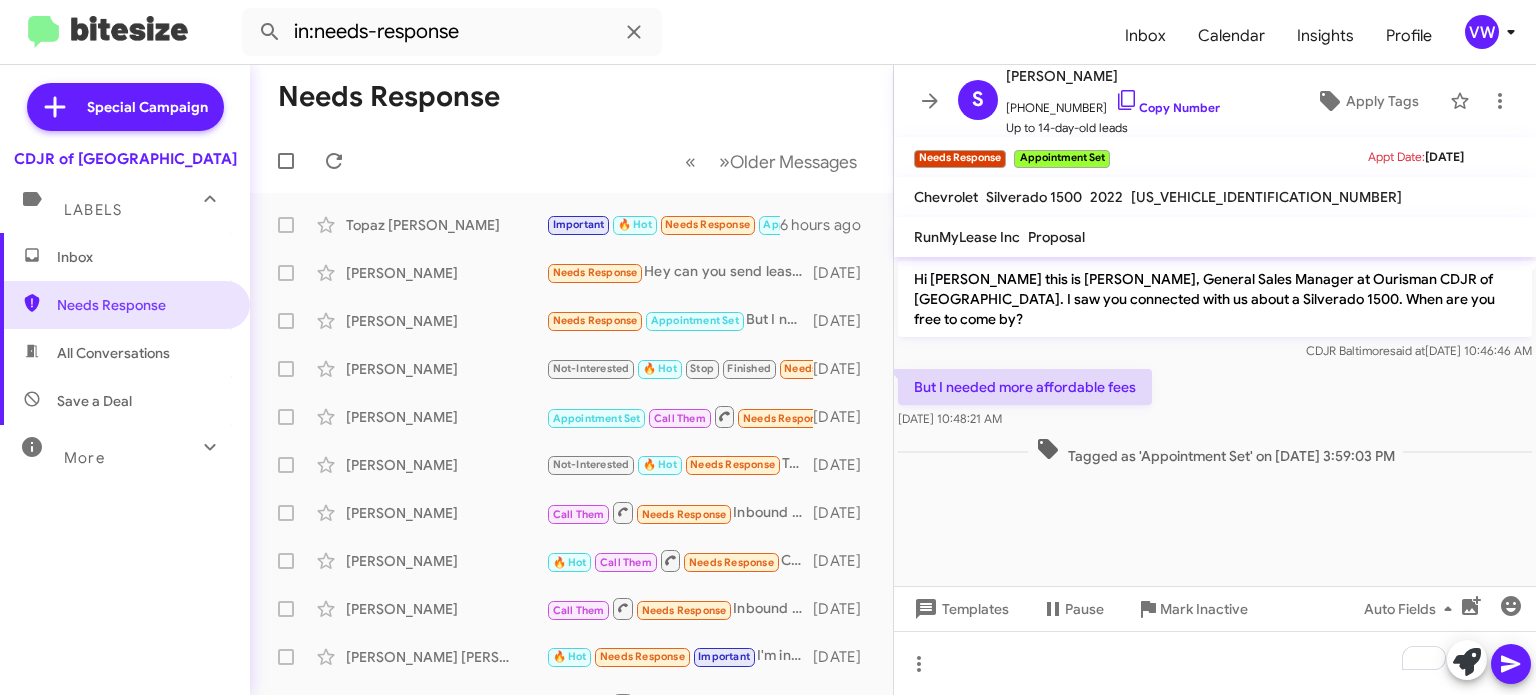 click on "Hi Sergio this is Vernando Ware, General Sales Manager at Ourisman CDJR of Baltimore. I saw you connected with us about a Silverado 1500. When are you free to come by? CDJR Baltimore   said at   Jul 17, 2025, 10:46:46 AM  But I needed more affordable fees    Jul 17, 2025, 10:48:21 AM   Tagged as 'Appointment Set' on Jul 17, 2025 - 3:59:03 PM" 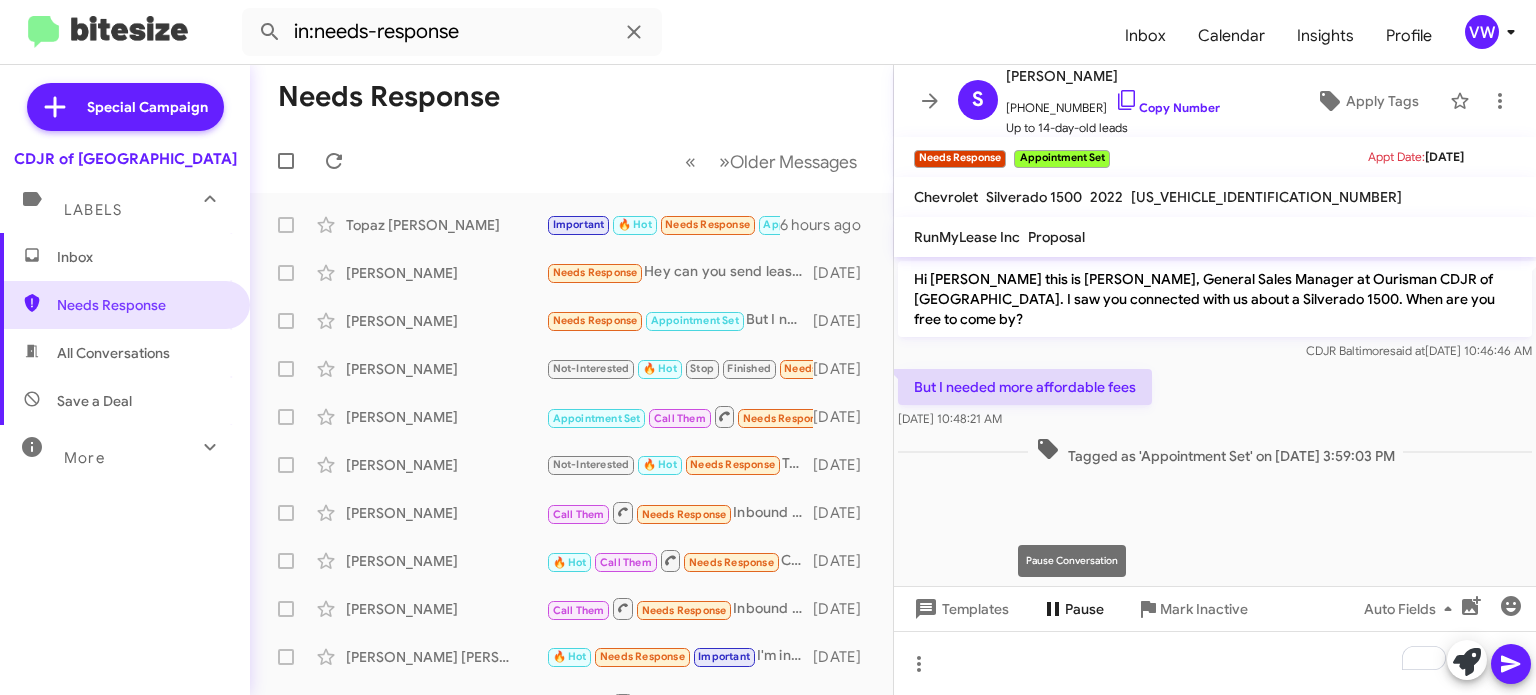 click on "Pause" 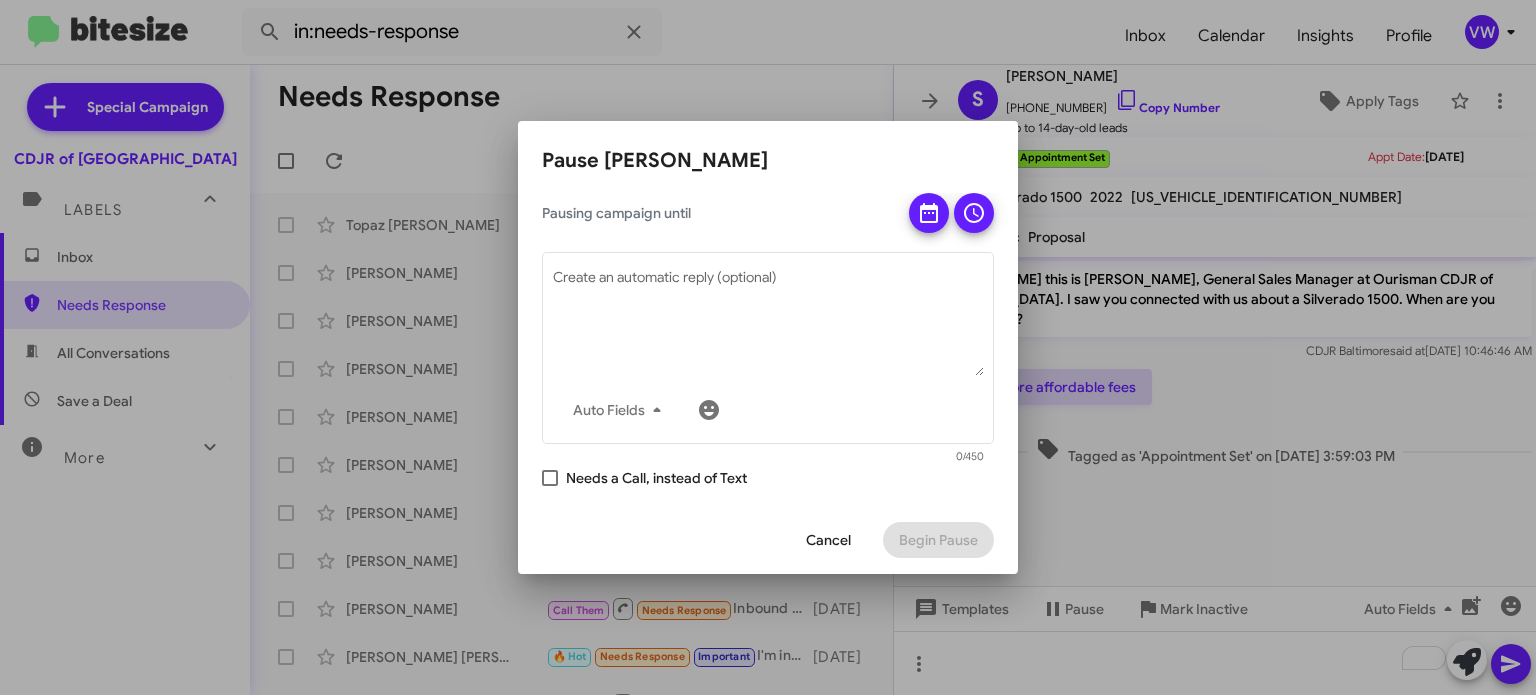 click at bounding box center (768, 347) 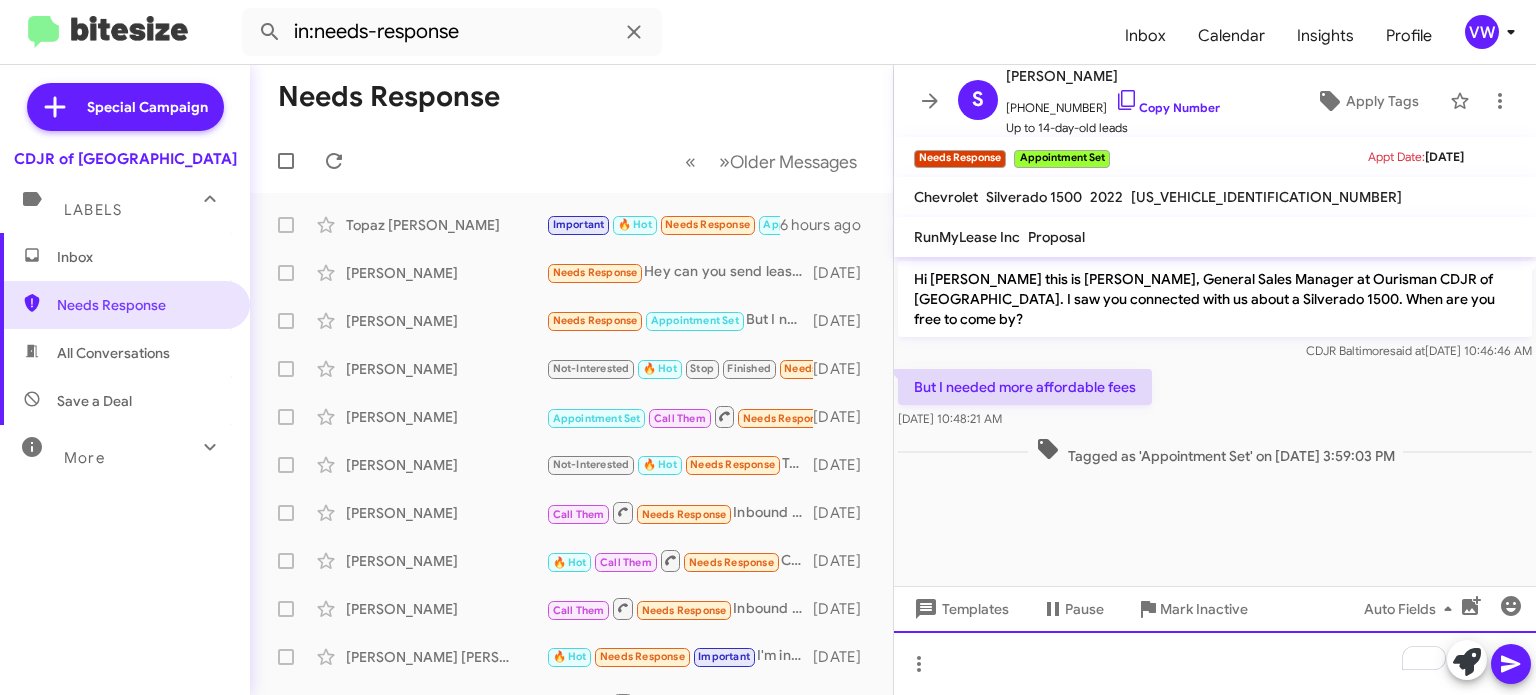 click 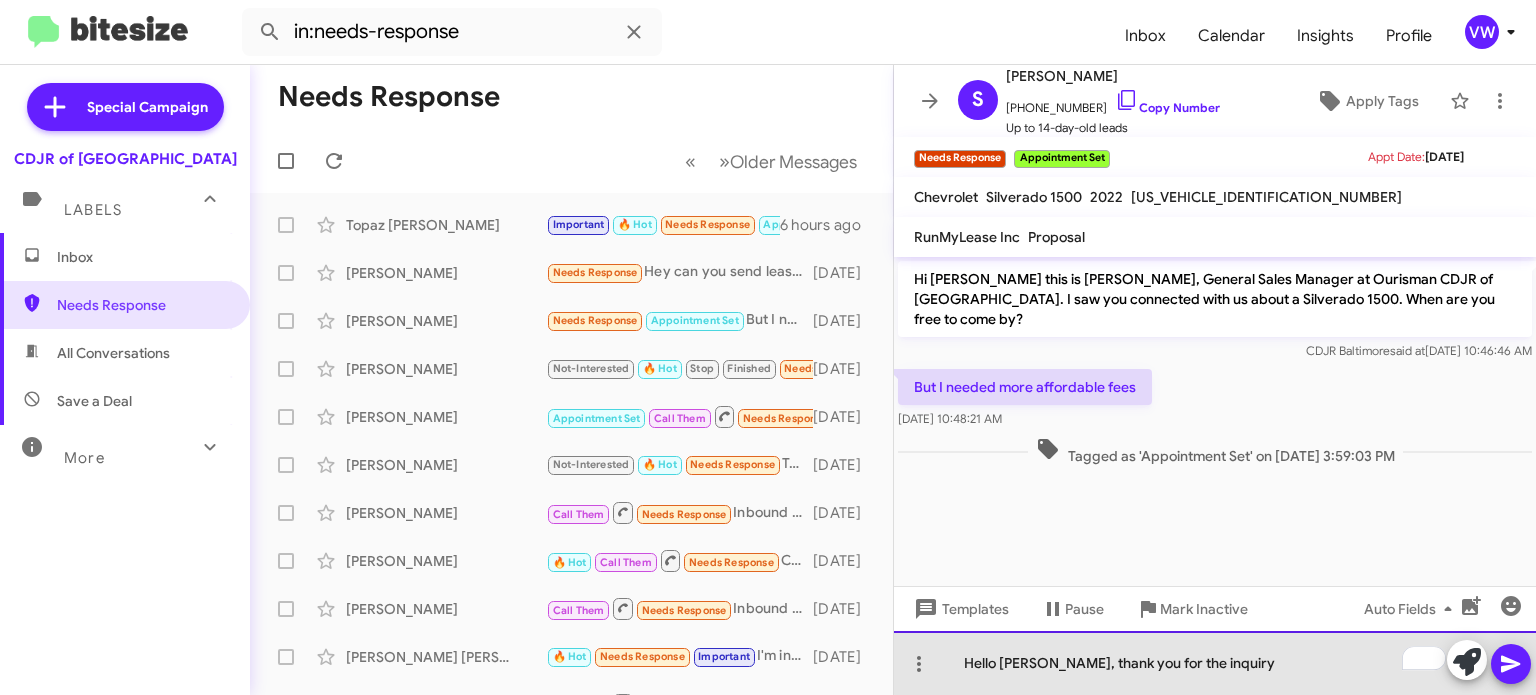 click on "Hello Sergio, thank you for the inquiry" 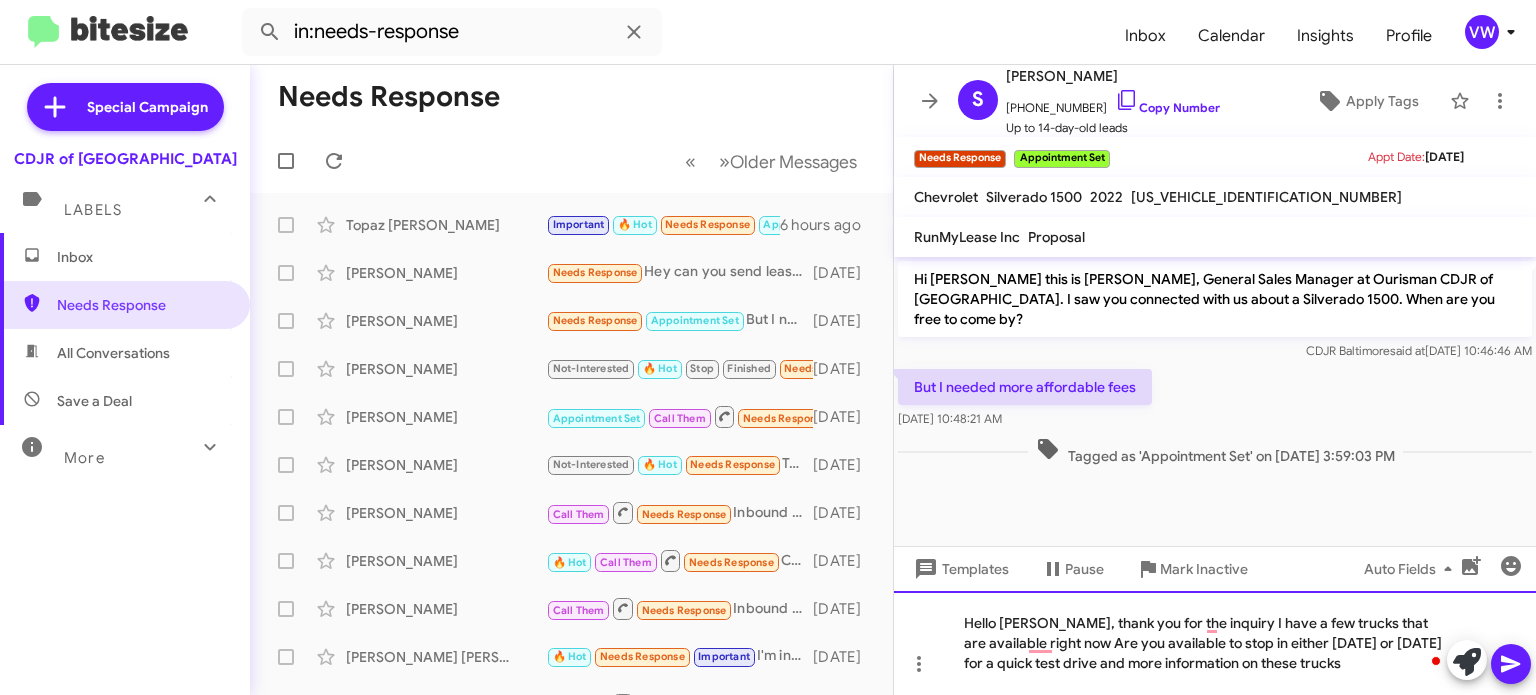 click on "Hello Sergio, thank you for the inquiry I have a few trucks that are available right now Are you available to stop in either today or tomorrow for a quick test drive and more information on these trucks" 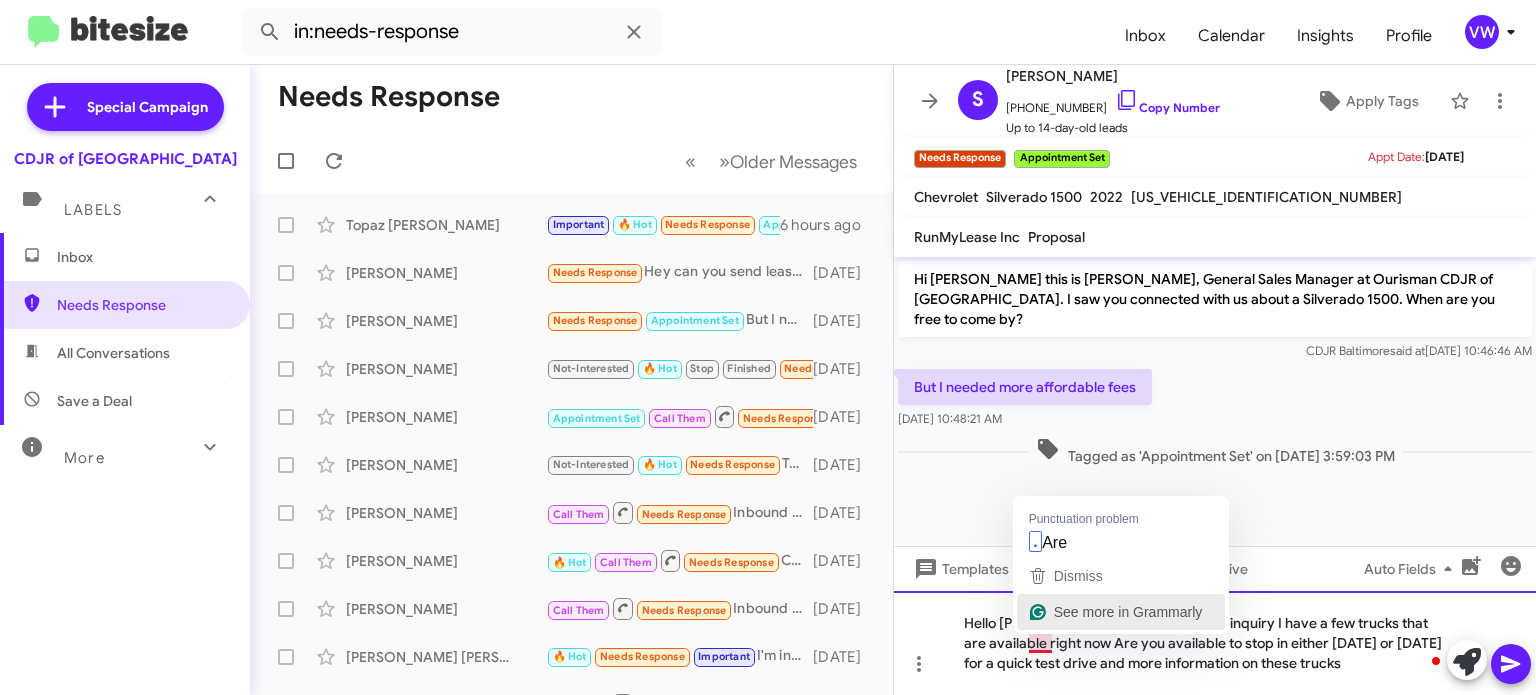 click 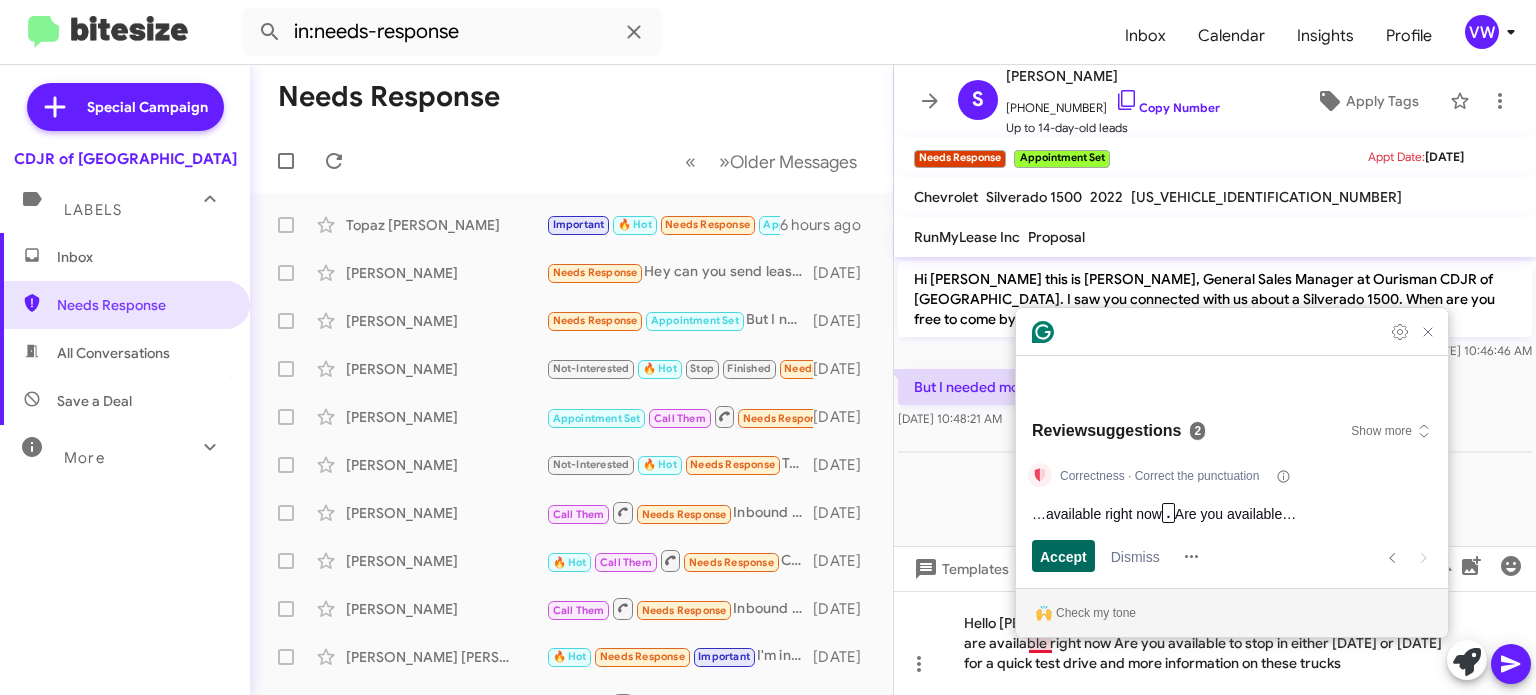 click on "Accept" at bounding box center [1063, 556] 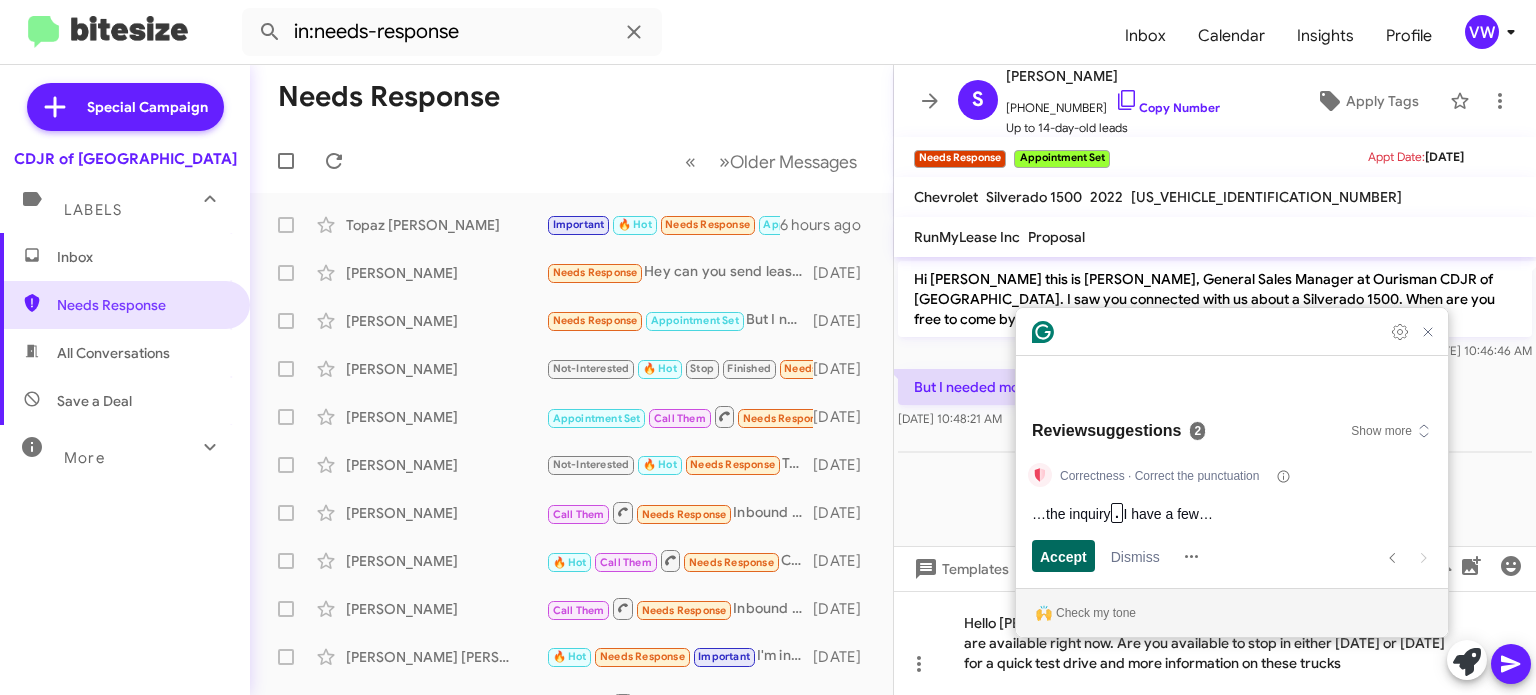 click on "Accept" at bounding box center [1063, 556] 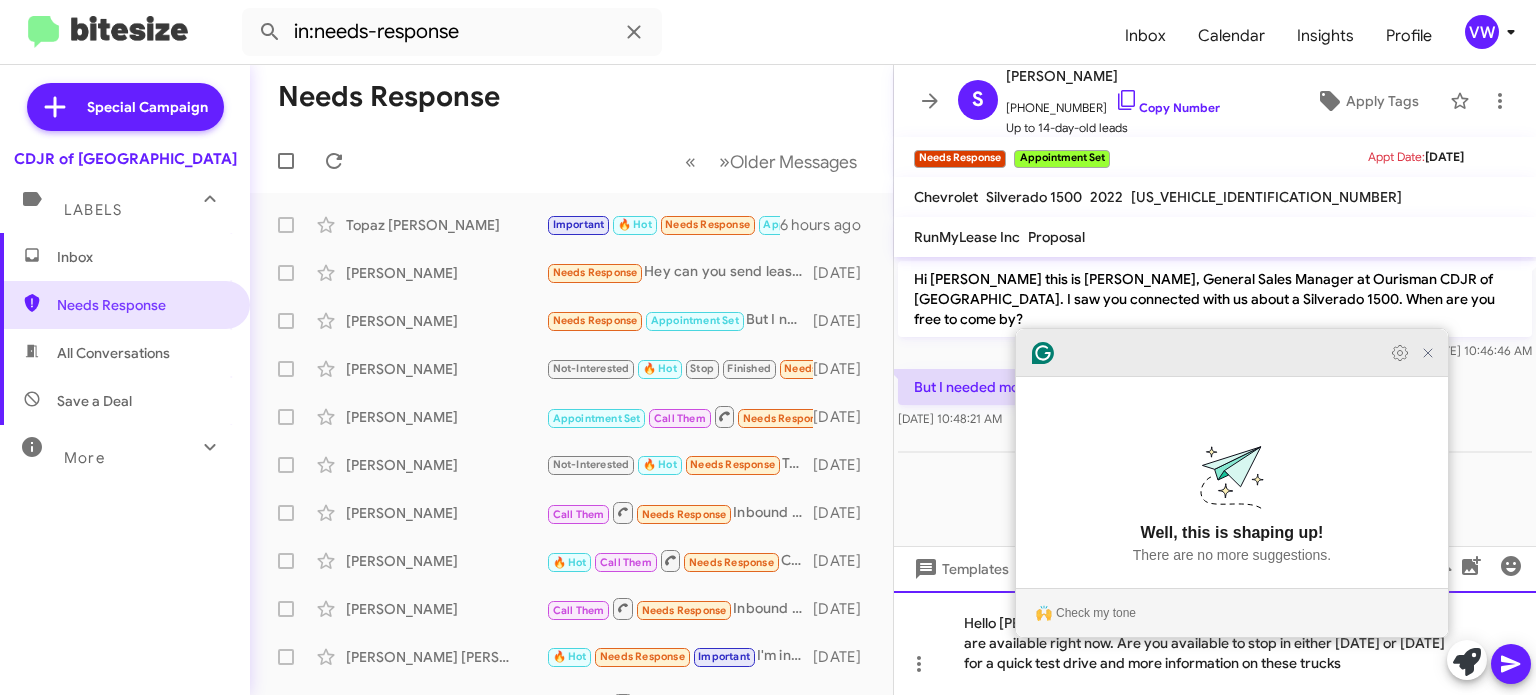 click 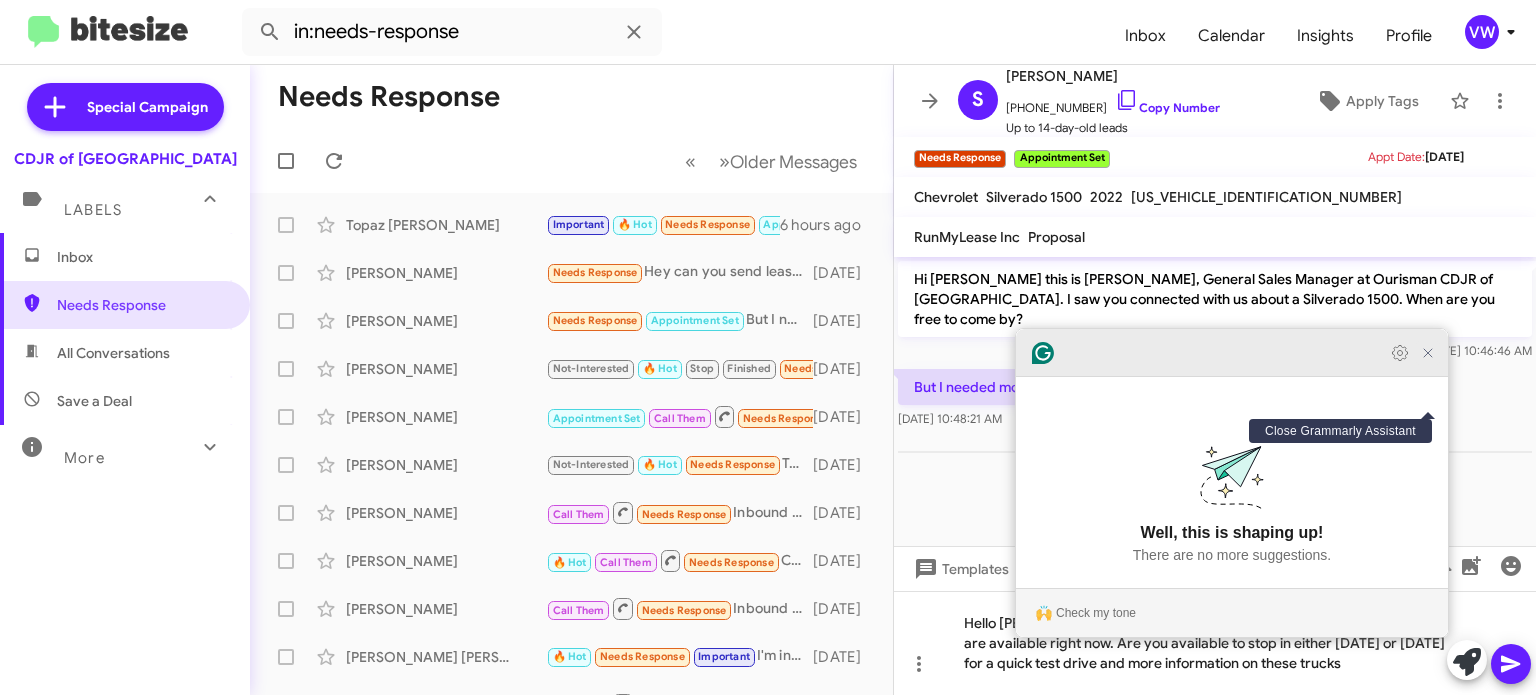 click 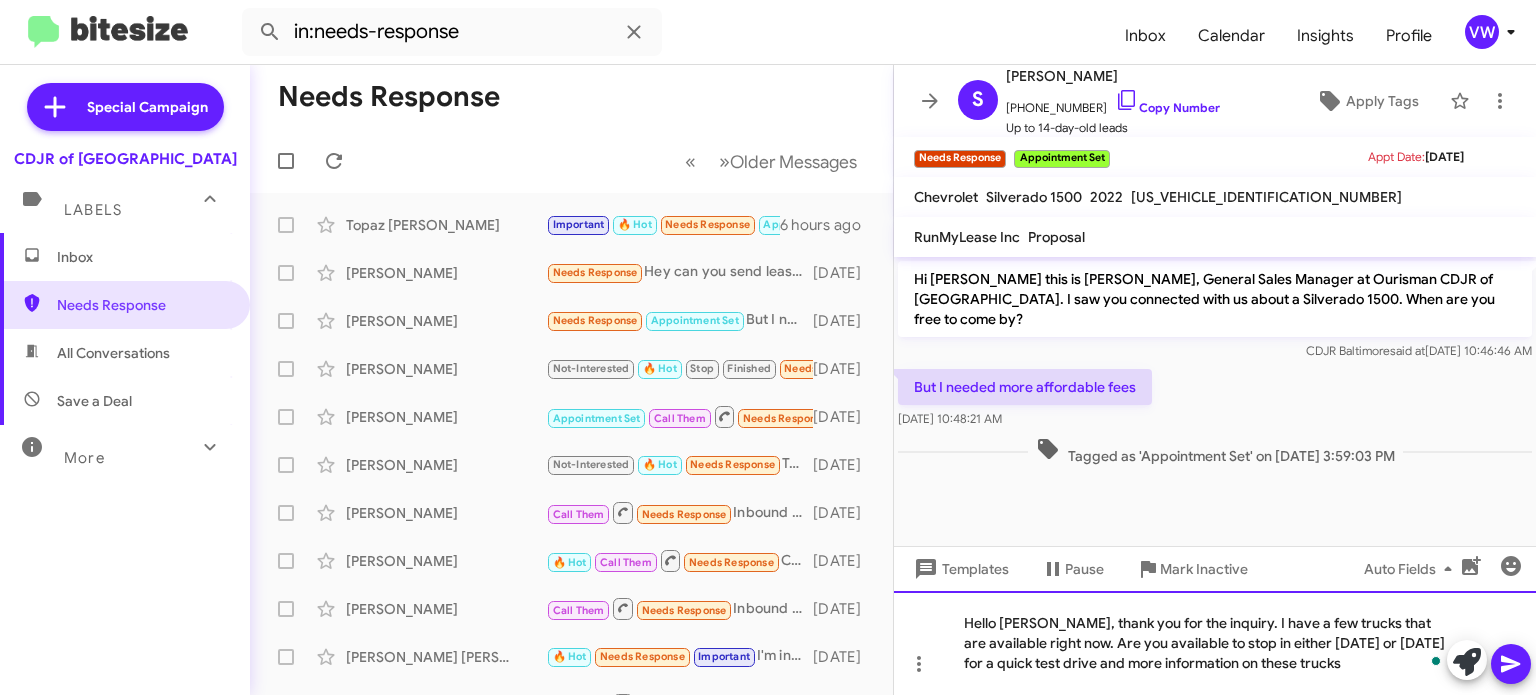 click on "Hello Sergio, thank you for the inquiry. I have a few trucks that are available right now. Are you available to stop in either today or tomorrow for a quick test drive and more information on these trucks" 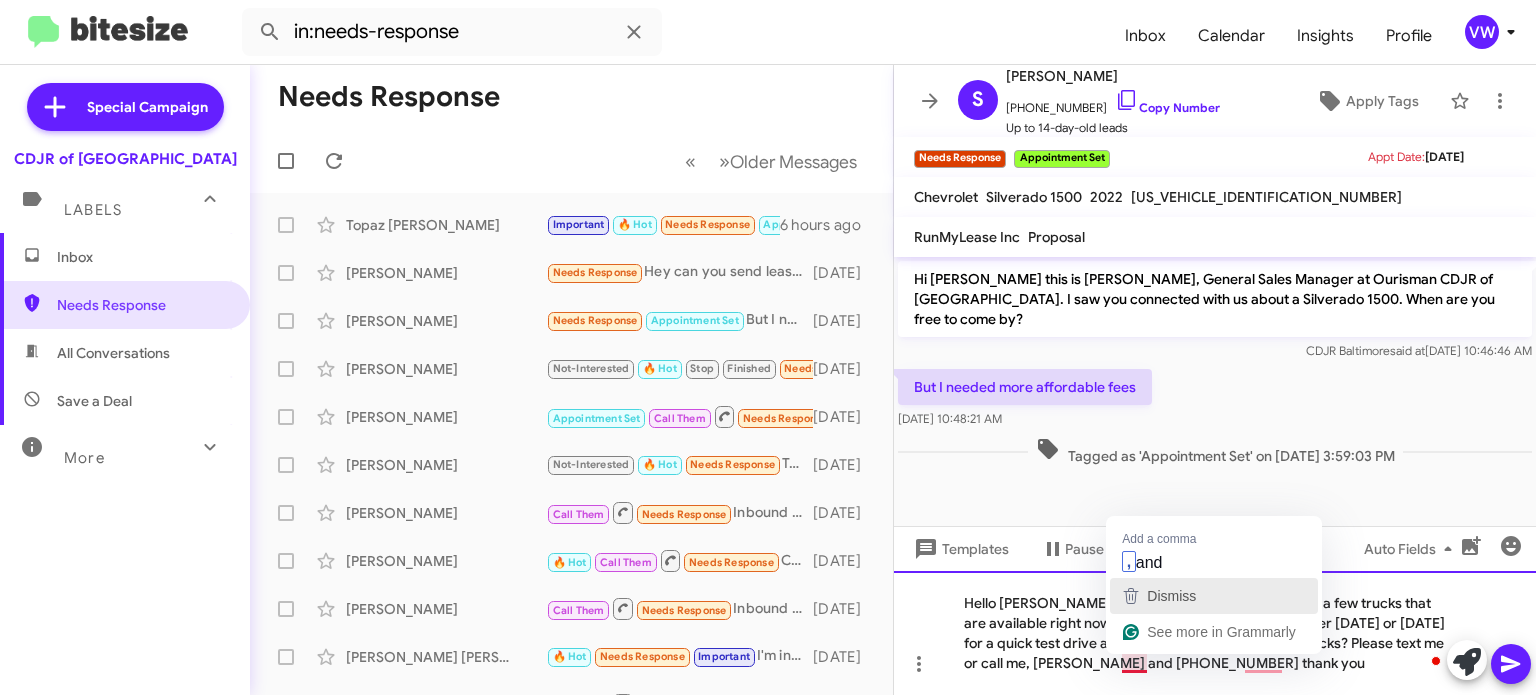 click on "Dismiss" at bounding box center [1214, 596] 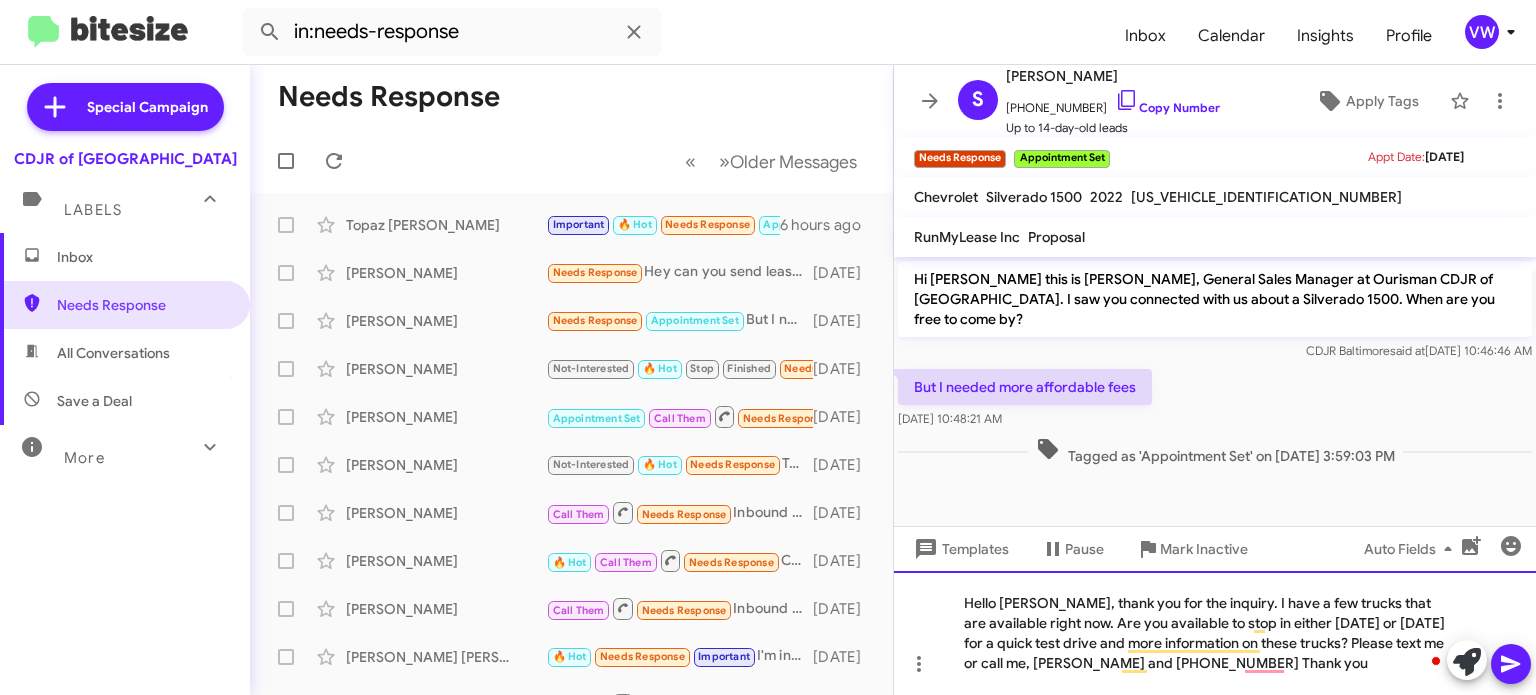 click on "Hello Sergio, thank you for the inquiry. I have a few trucks that are available right now. Are you available to stop in either today or tomorrow for a quick test drive and more information on these trucks? Please text me or call me, Fernando and 443-367-8601 Thank you" 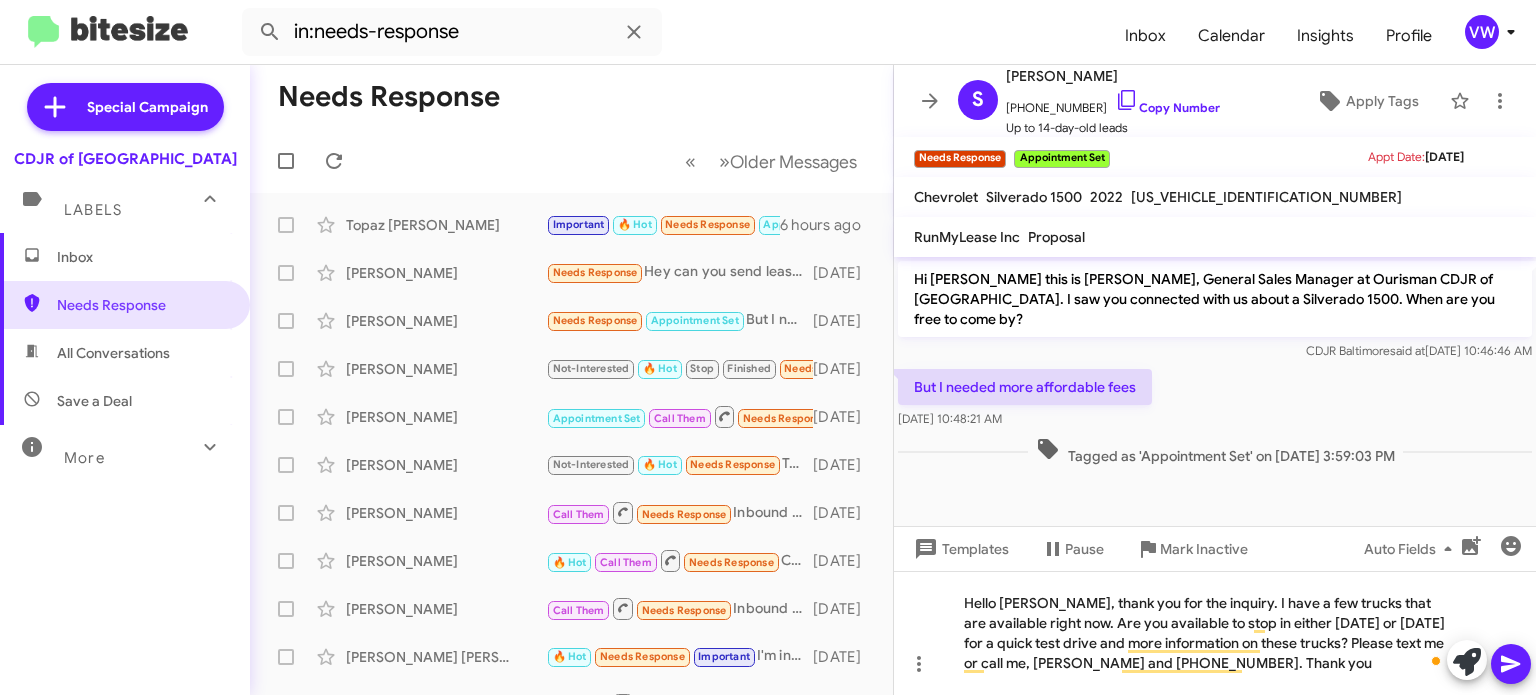 click 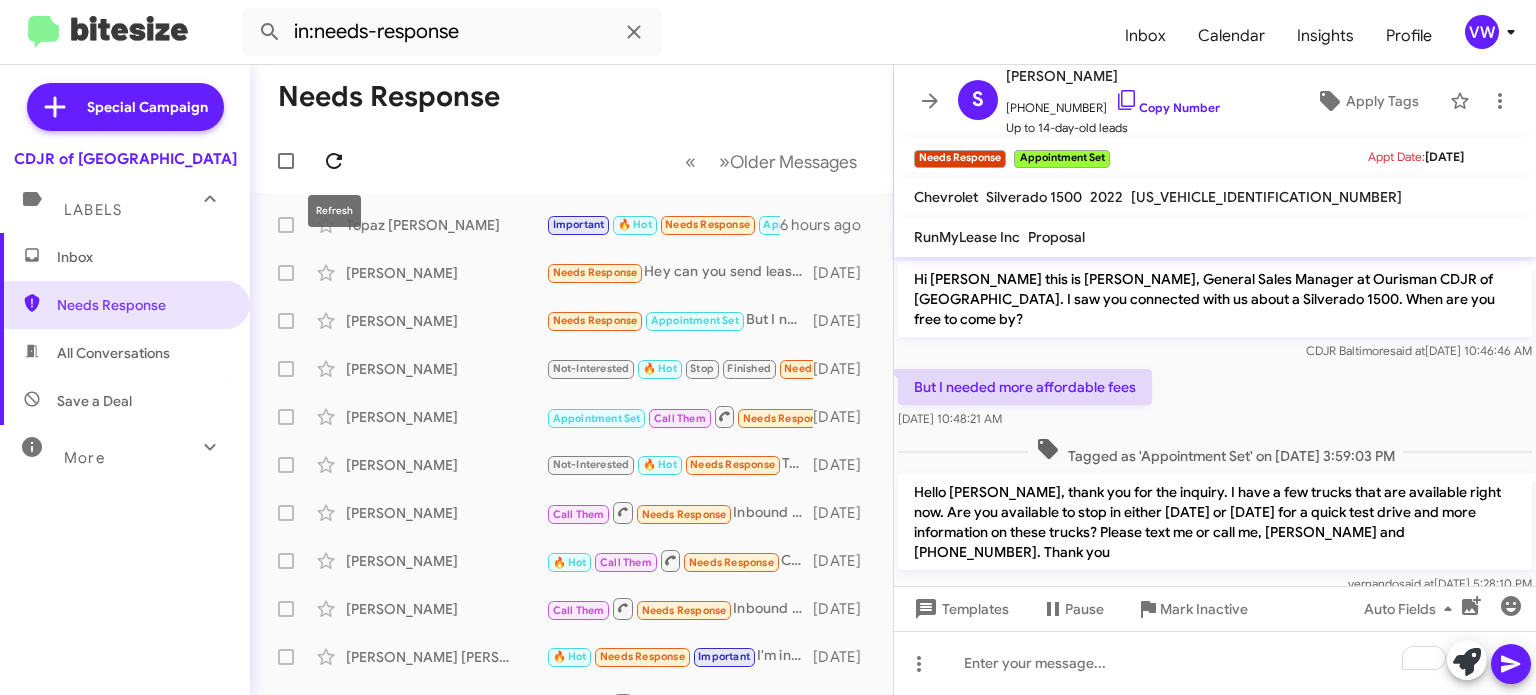 click 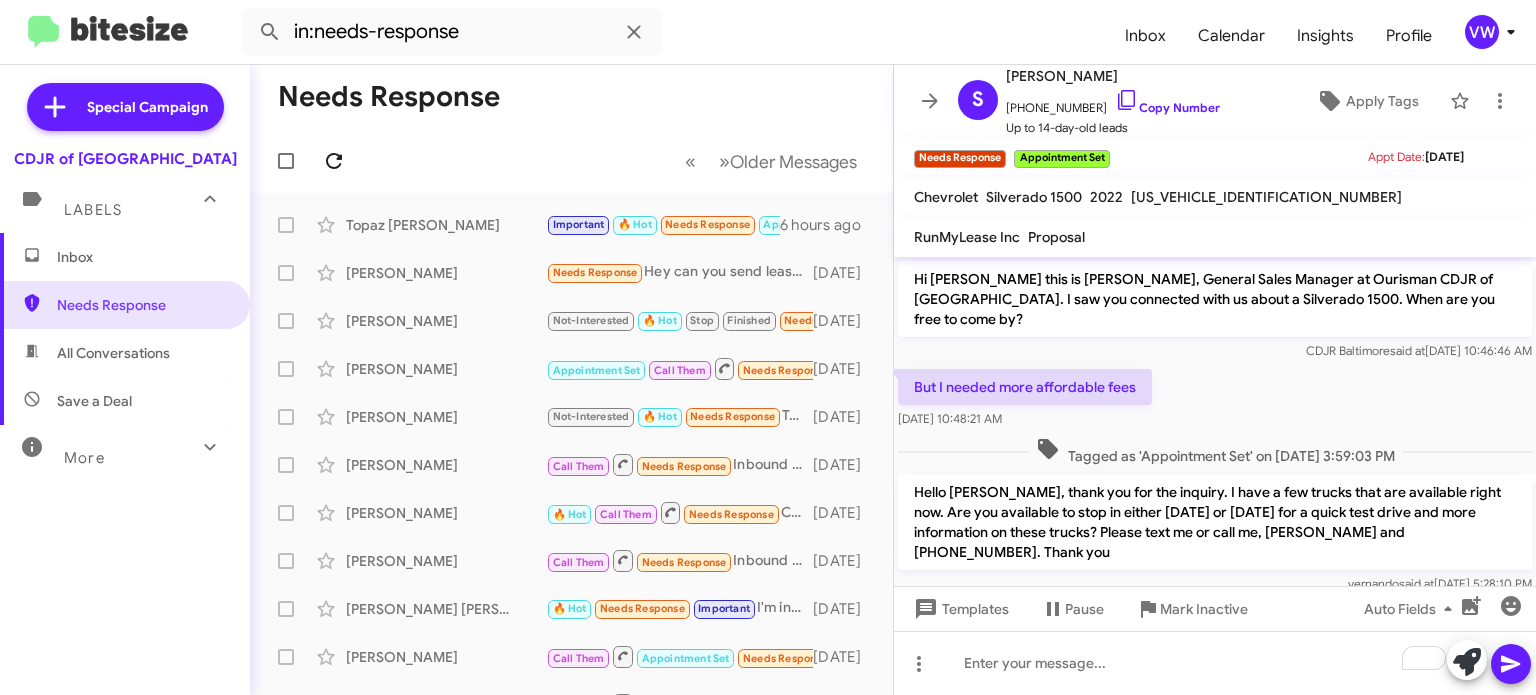 click 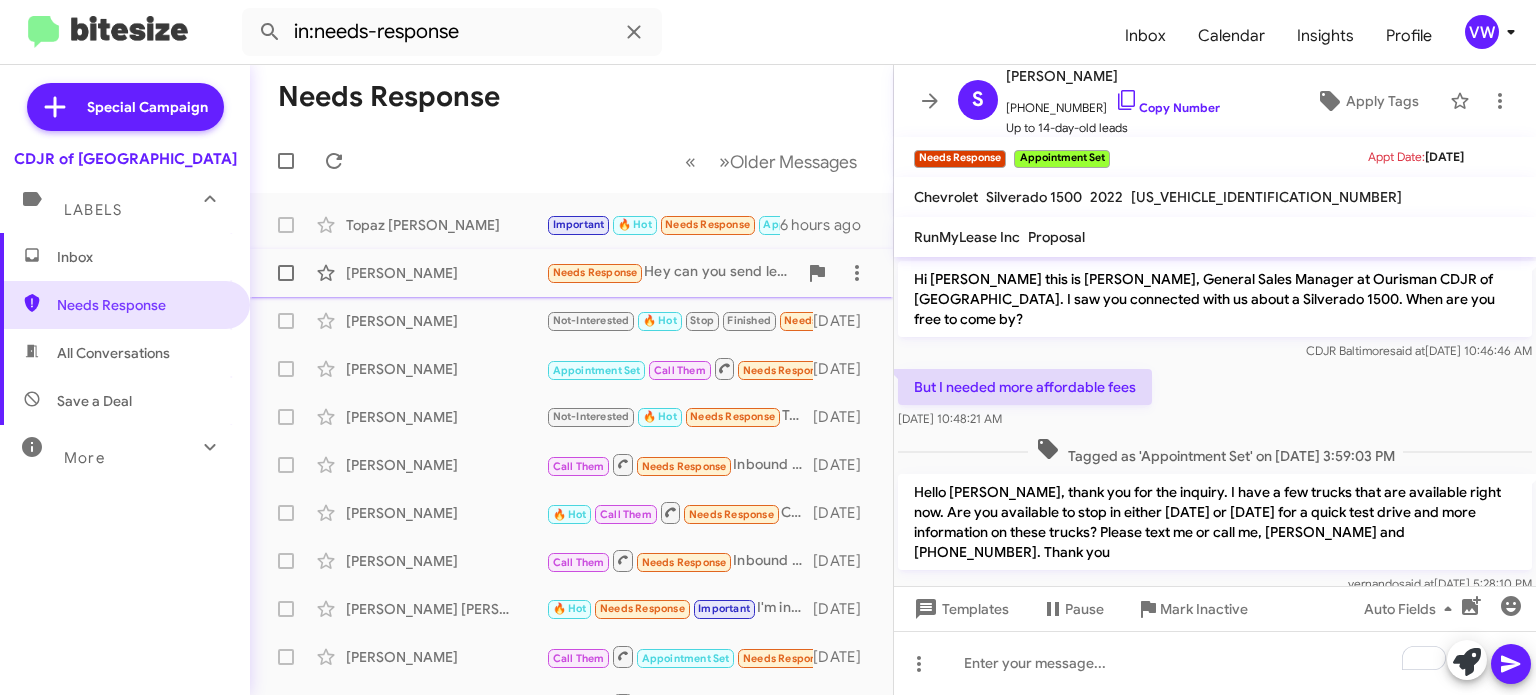 click on "Needs Response" 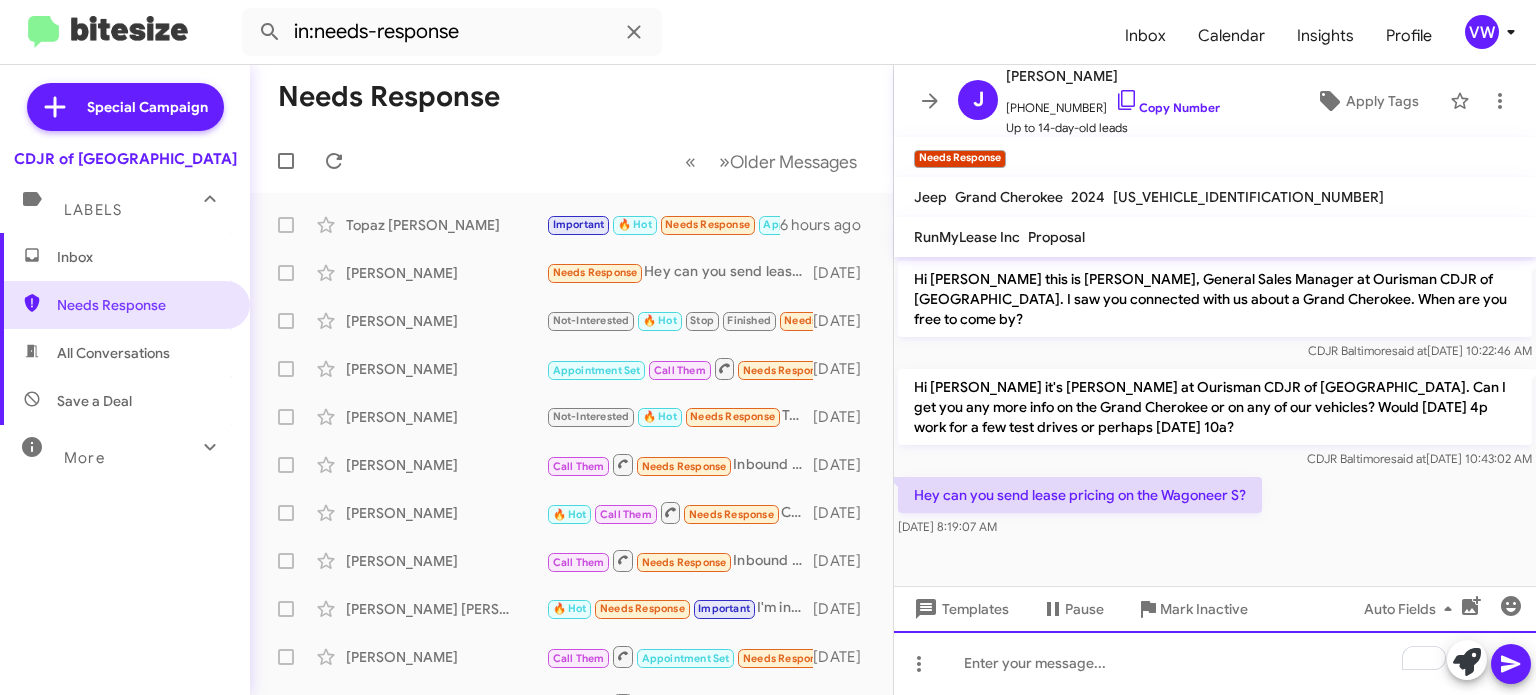 click 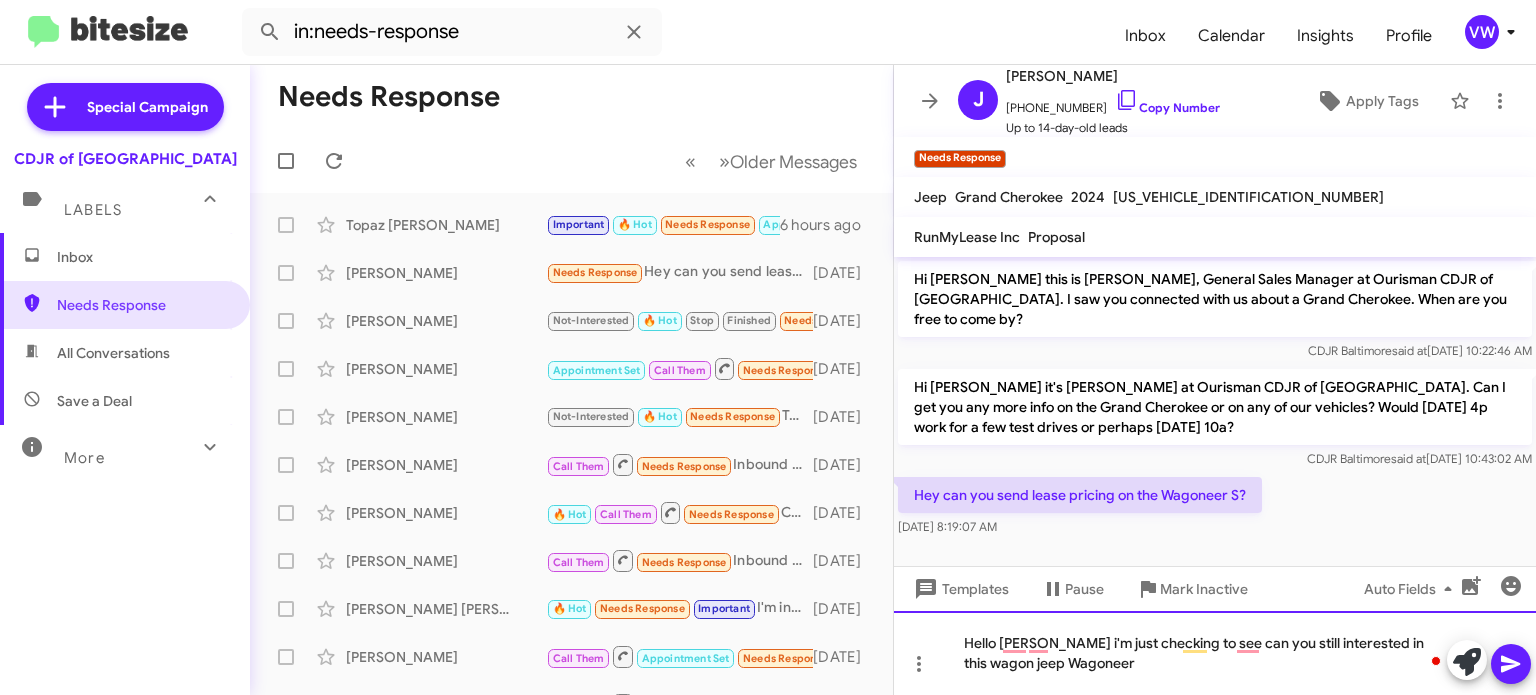 click on "Hello Jay i'm just checking to see can you still interested in this wagon jeep Wagoneer" 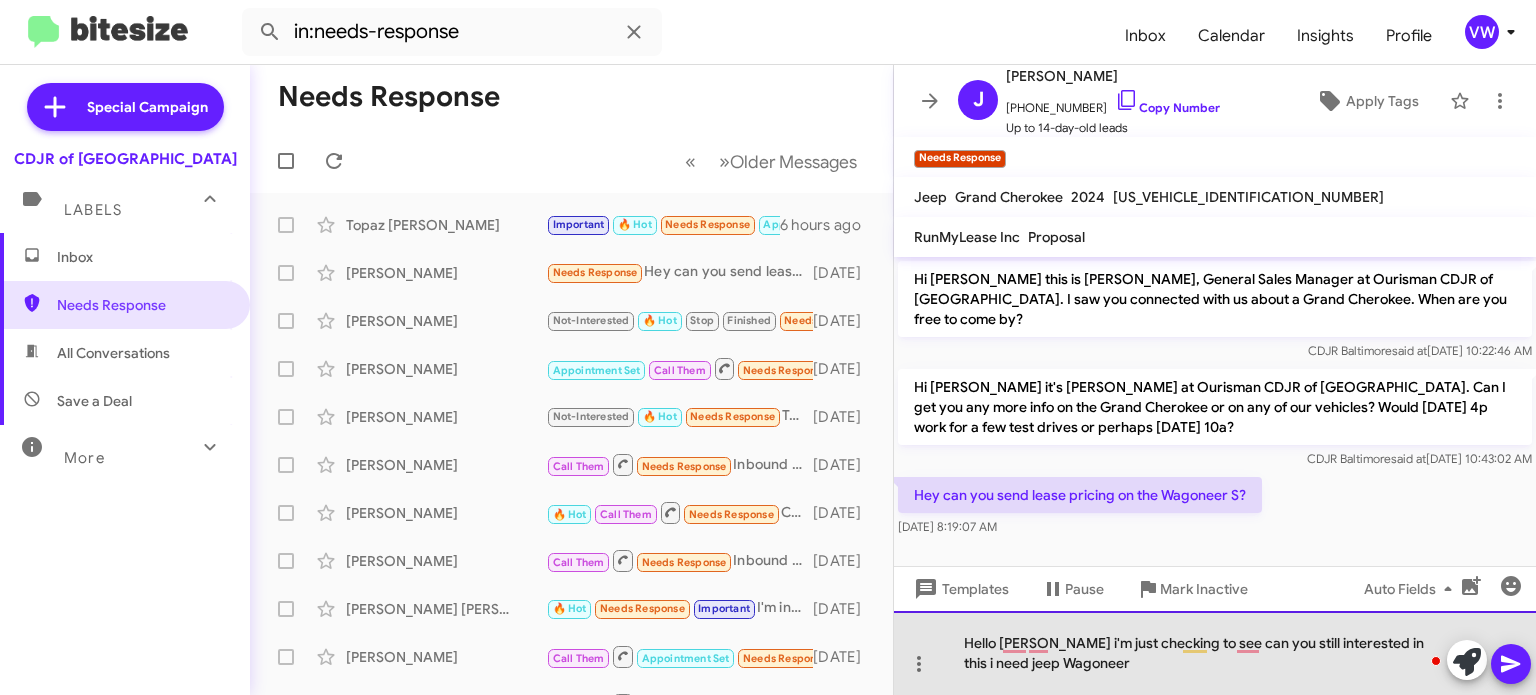 click on "Hello Jay i'm just checking to see can you still interested in this i need jeep Wagoneer" 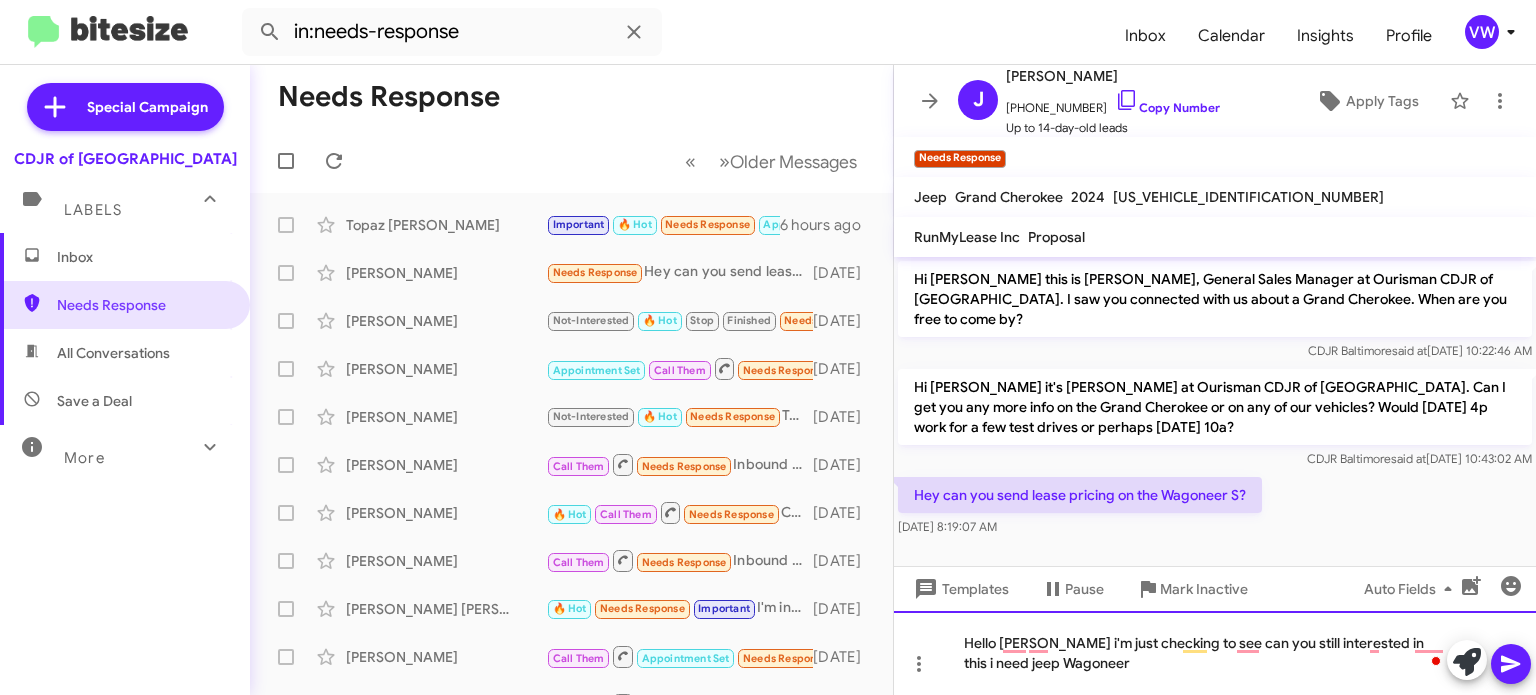 click on "Hello Jay i'm just checking to see can you still interested in this i need jeep Wagoneer" 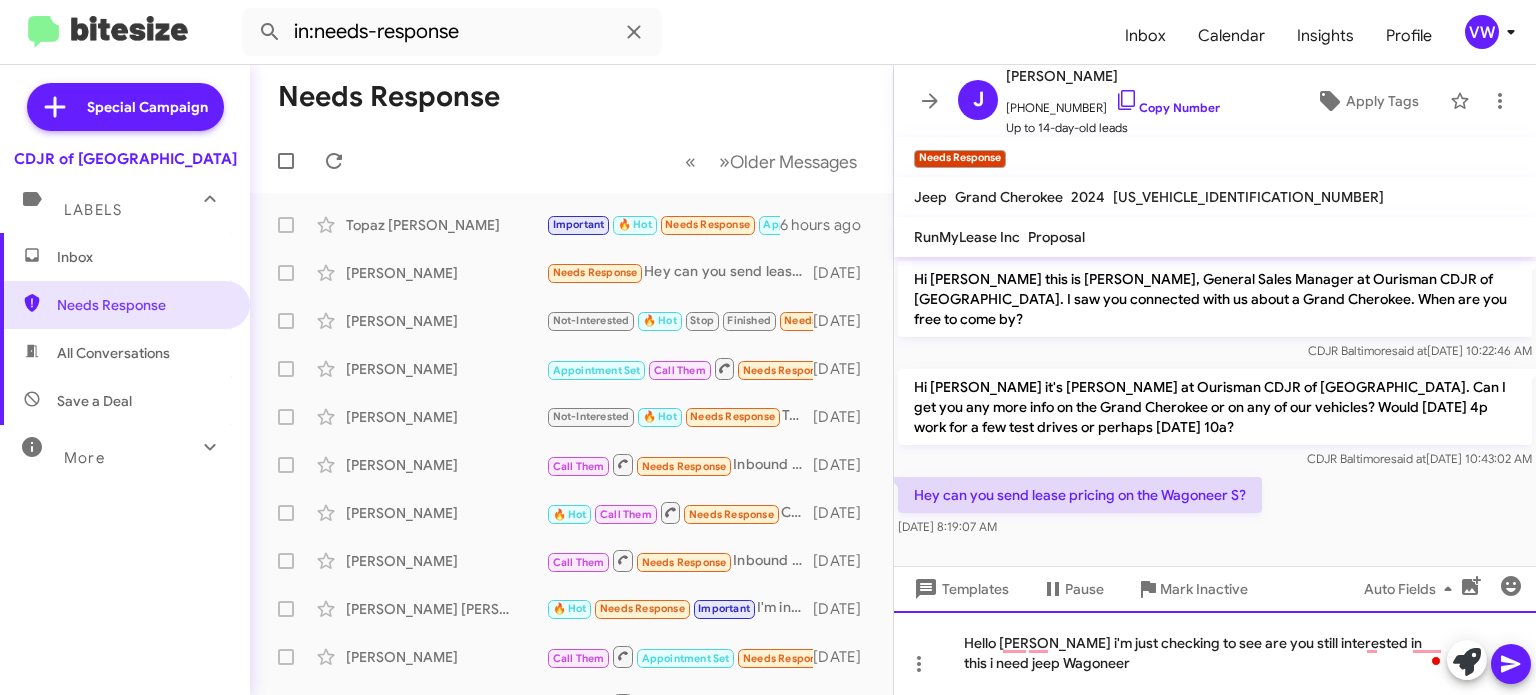 click on "Hello Jay i'm just checking to see are you still interested in this i need jeep Wagoneer" 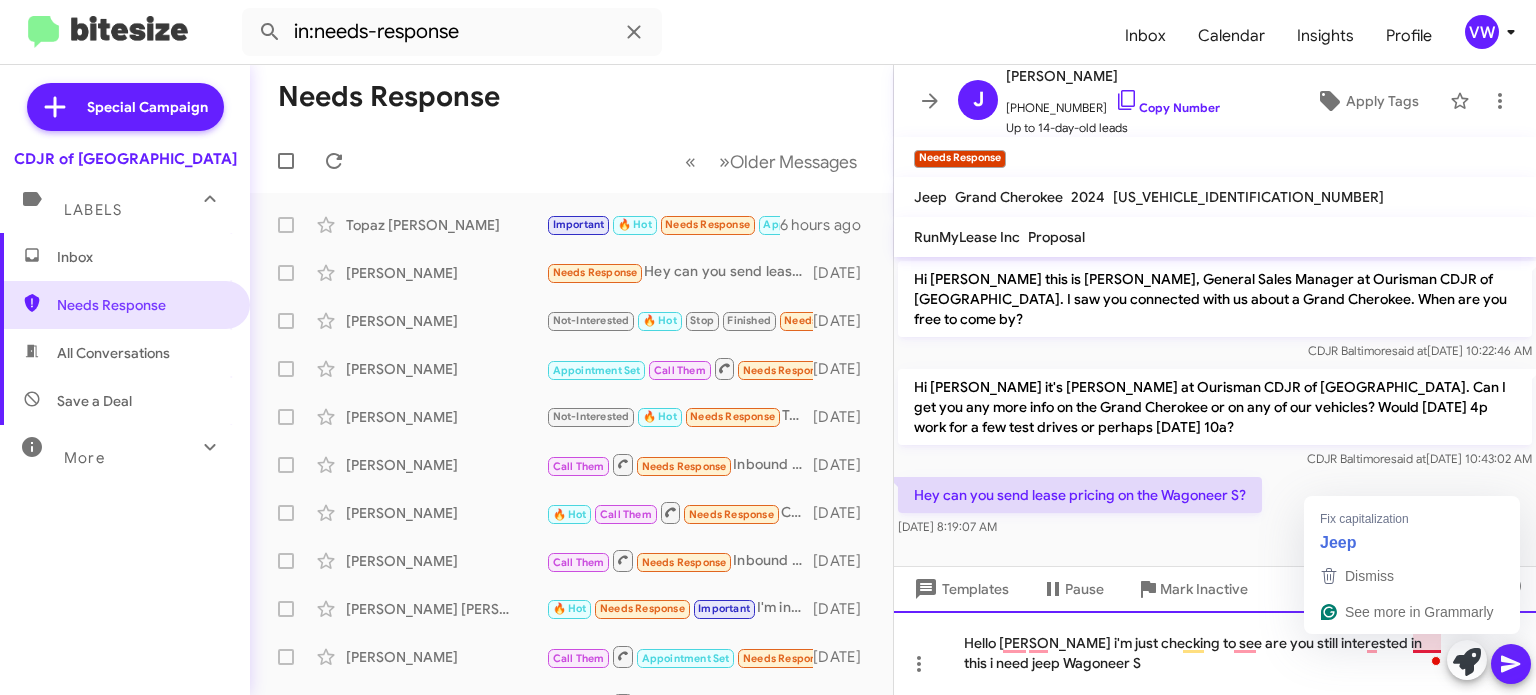 click on "Hello Jay i'm just checking to see are you still interested in this i need jeep Wagoneer S" 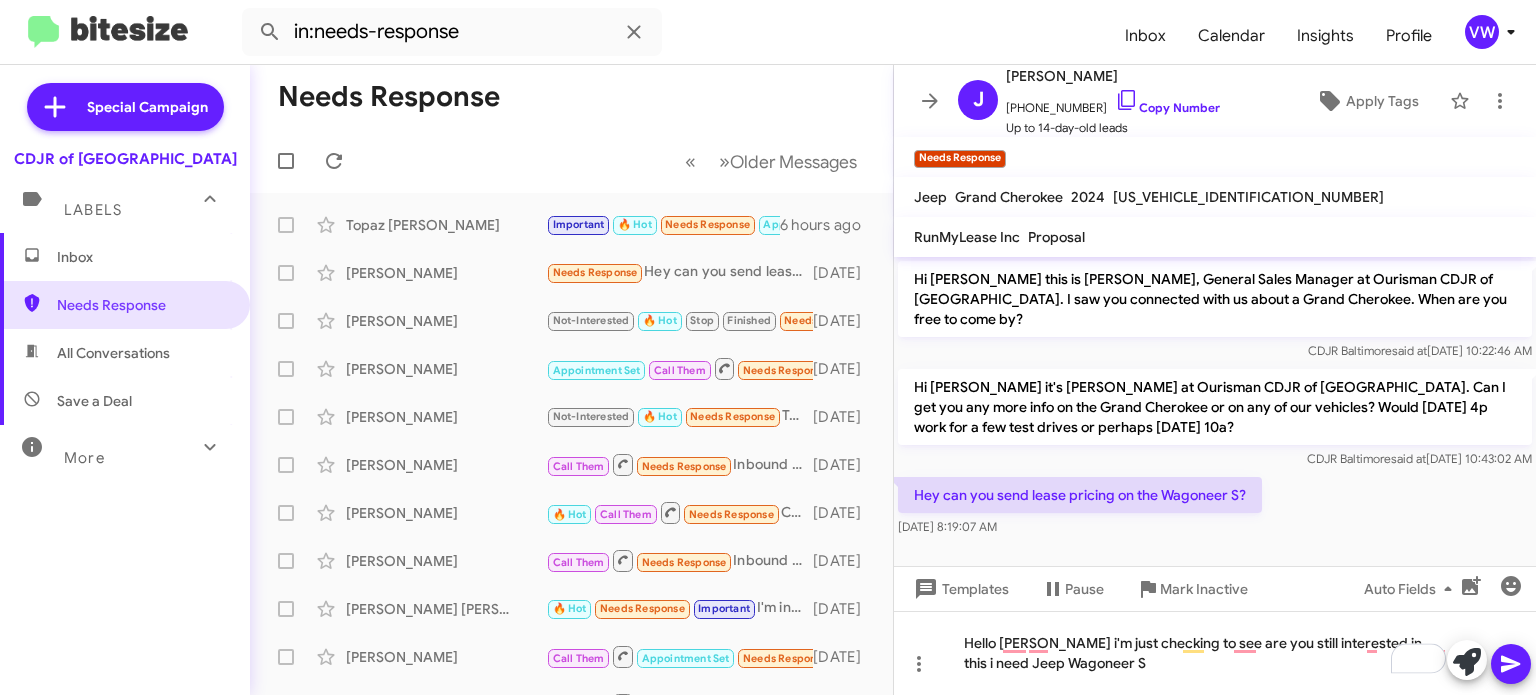 click on "Hello [PERSON_NAME] i'm just checking to see are you still interested in this i need Jeep Wagoneer S" 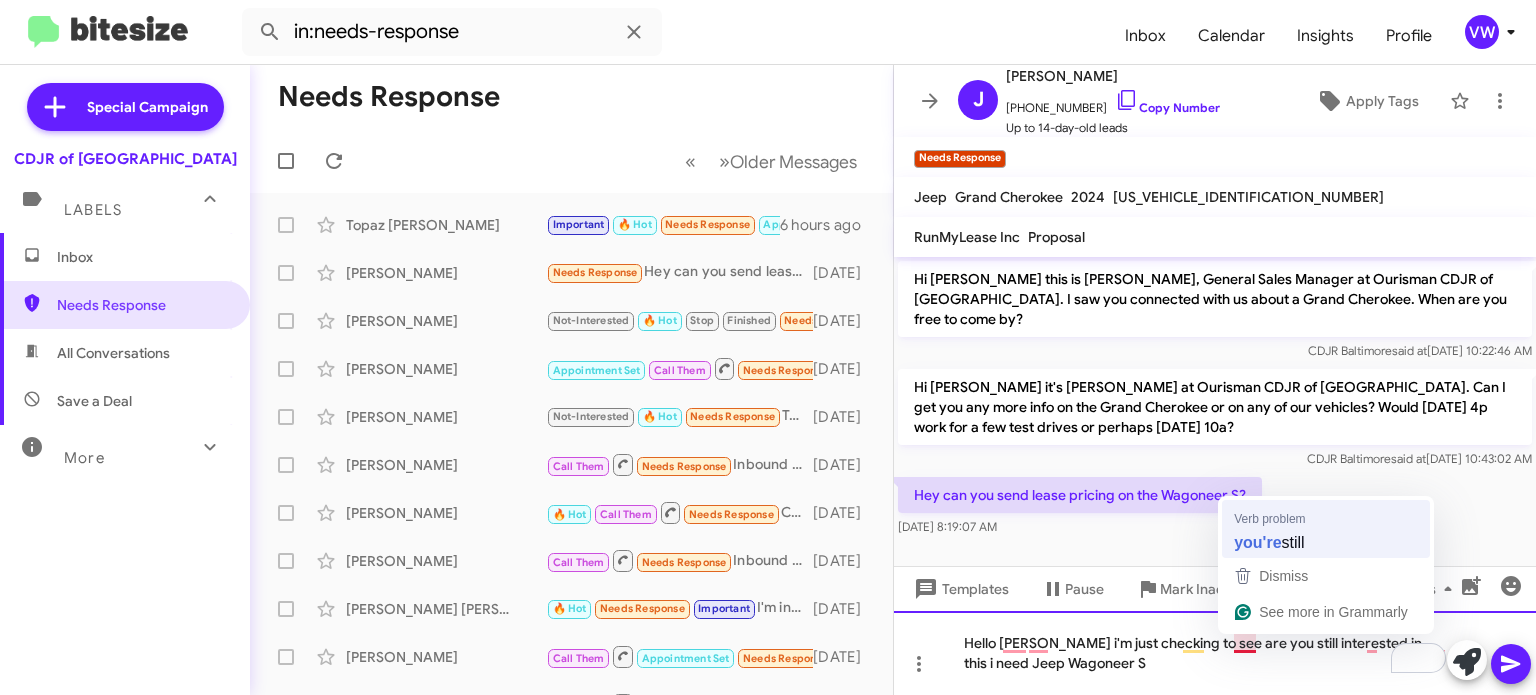 type 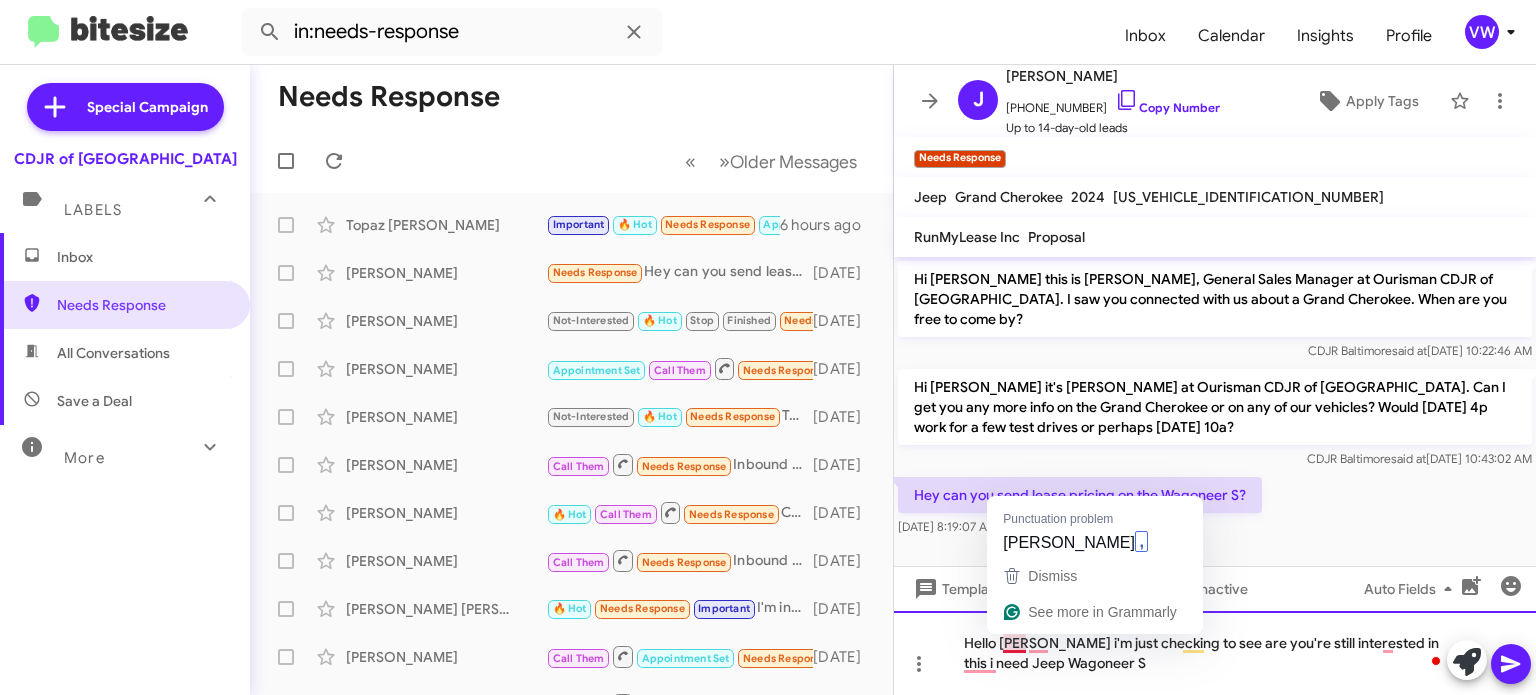 click on "Hello [PERSON_NAME] i'm just checking to see are you're still interested in this i need Jeep Wagoneer S" 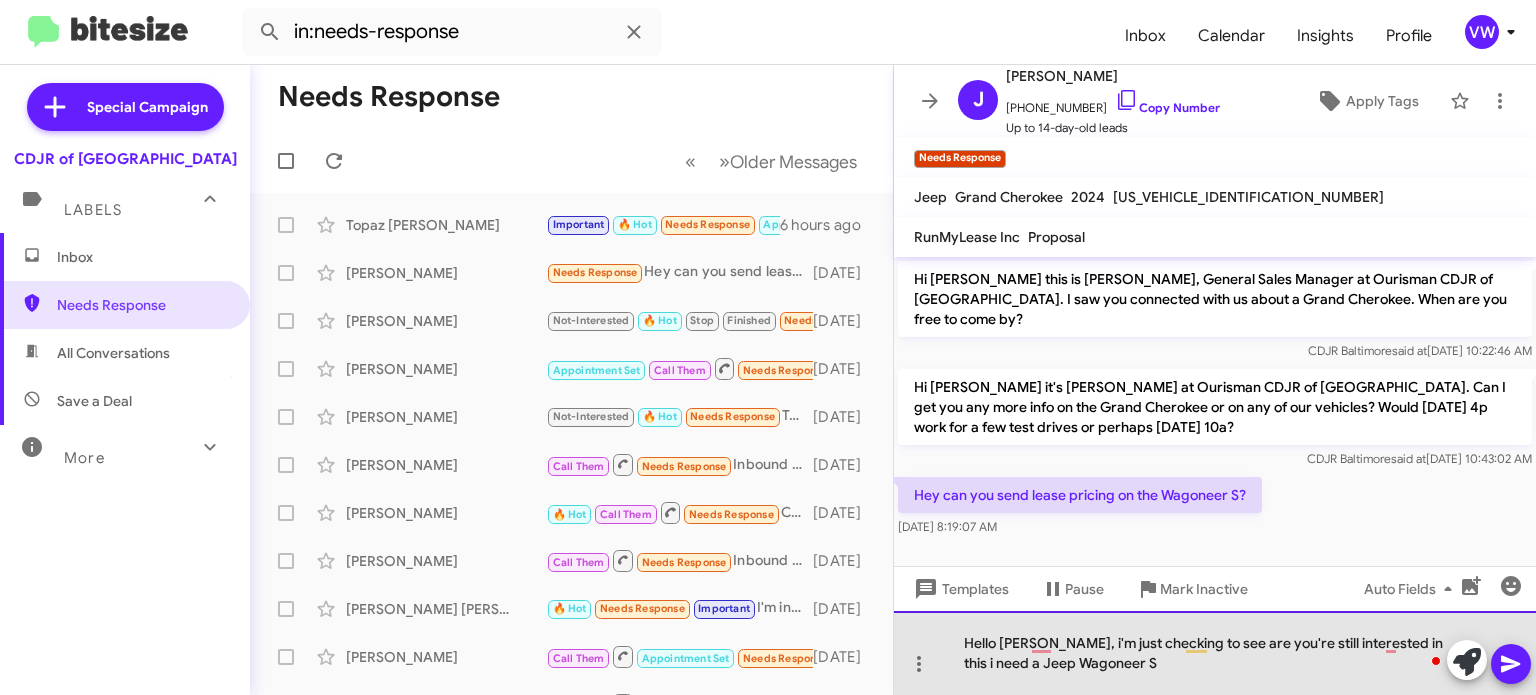 click on "Hello [PERSON_NAME], i'm just checking to see are you're still interested in this i need a Jeep Wagoneer S" 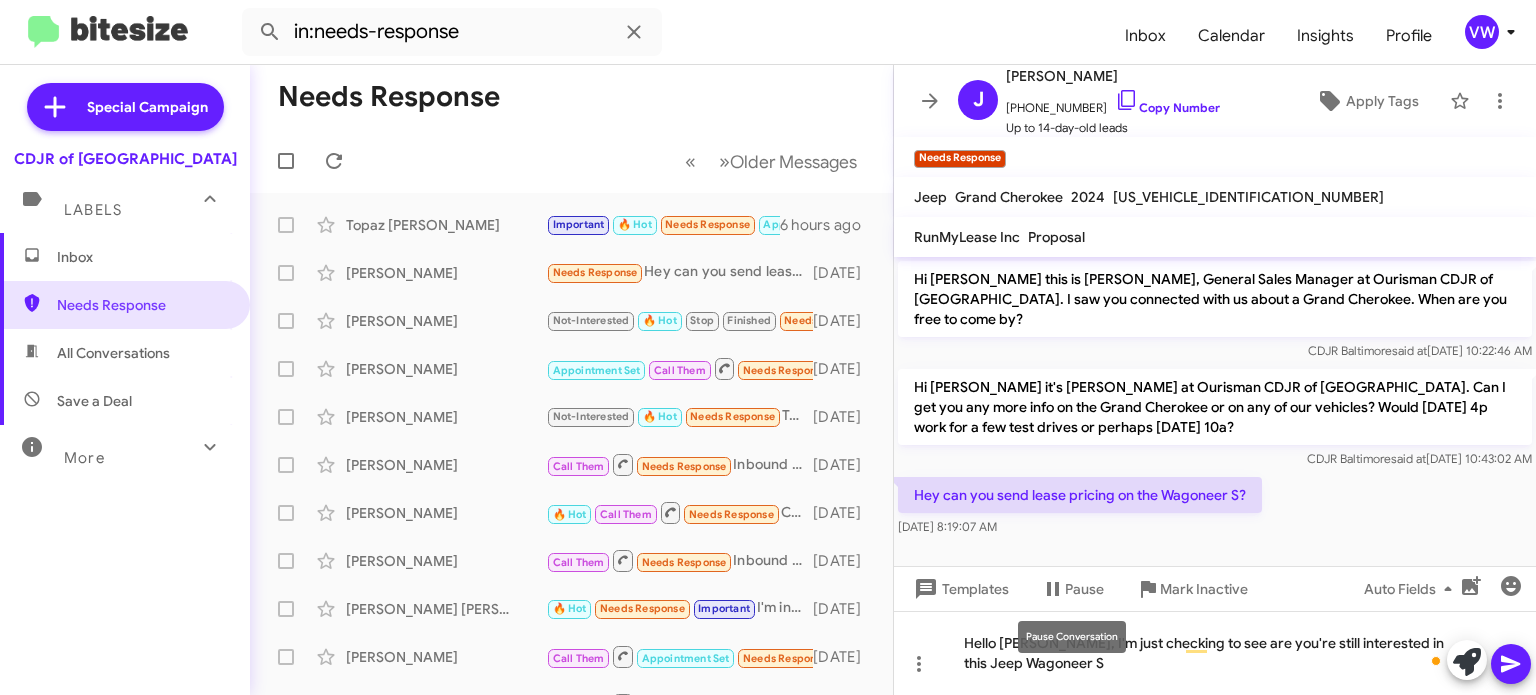 click on "Pause Conversation" at bounding box center (1072, 637) 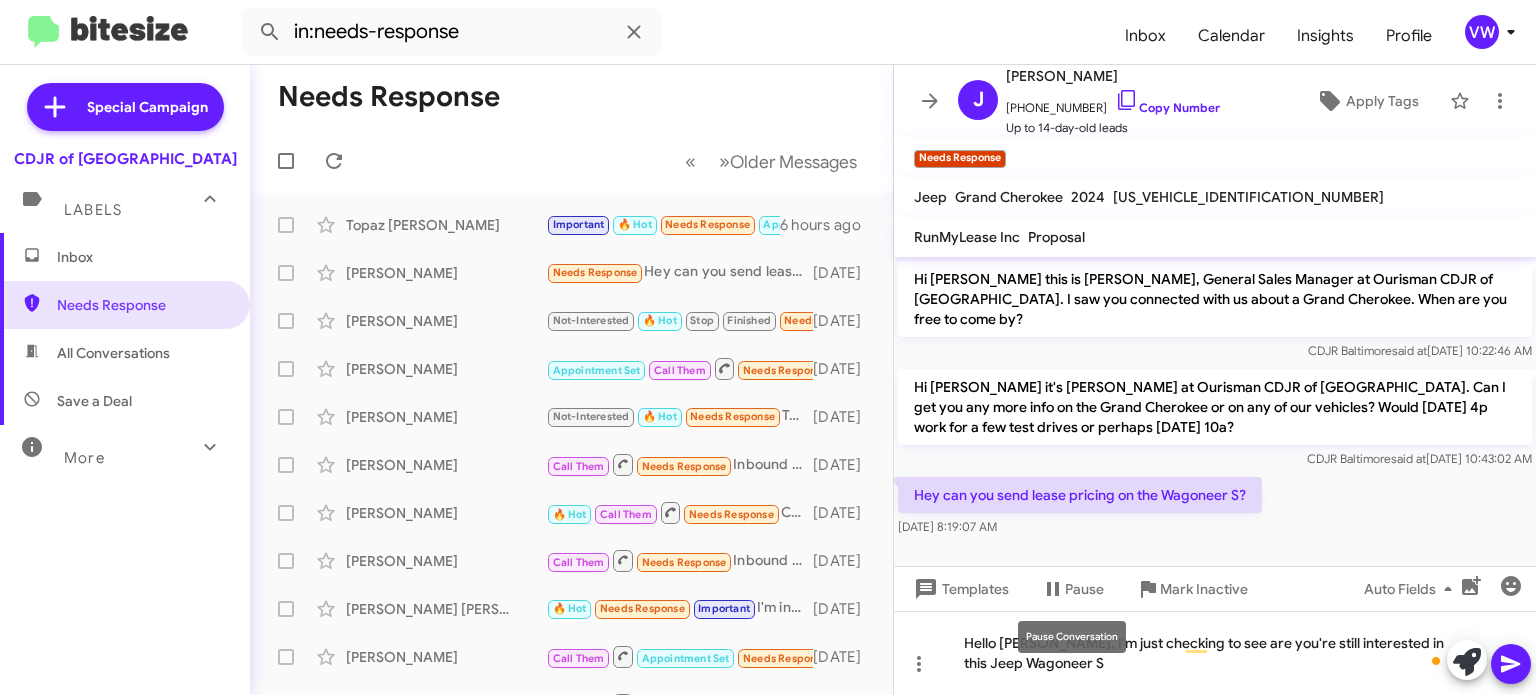 click on "Pause Conversation" at bounding box center [1072, 637] 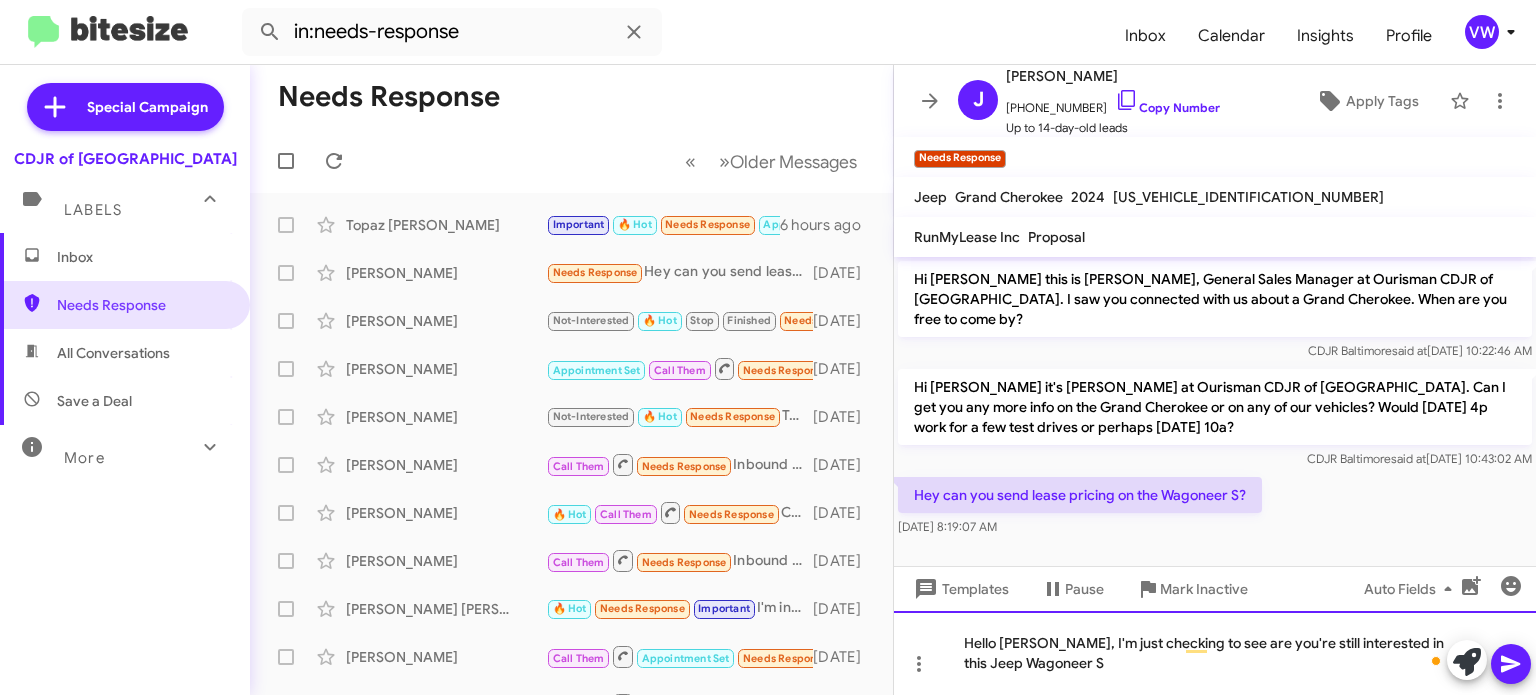 click on "Hello [PERSON_NAME], I'm just checking to see are you're still interested in this Jeep Wagoneer S" 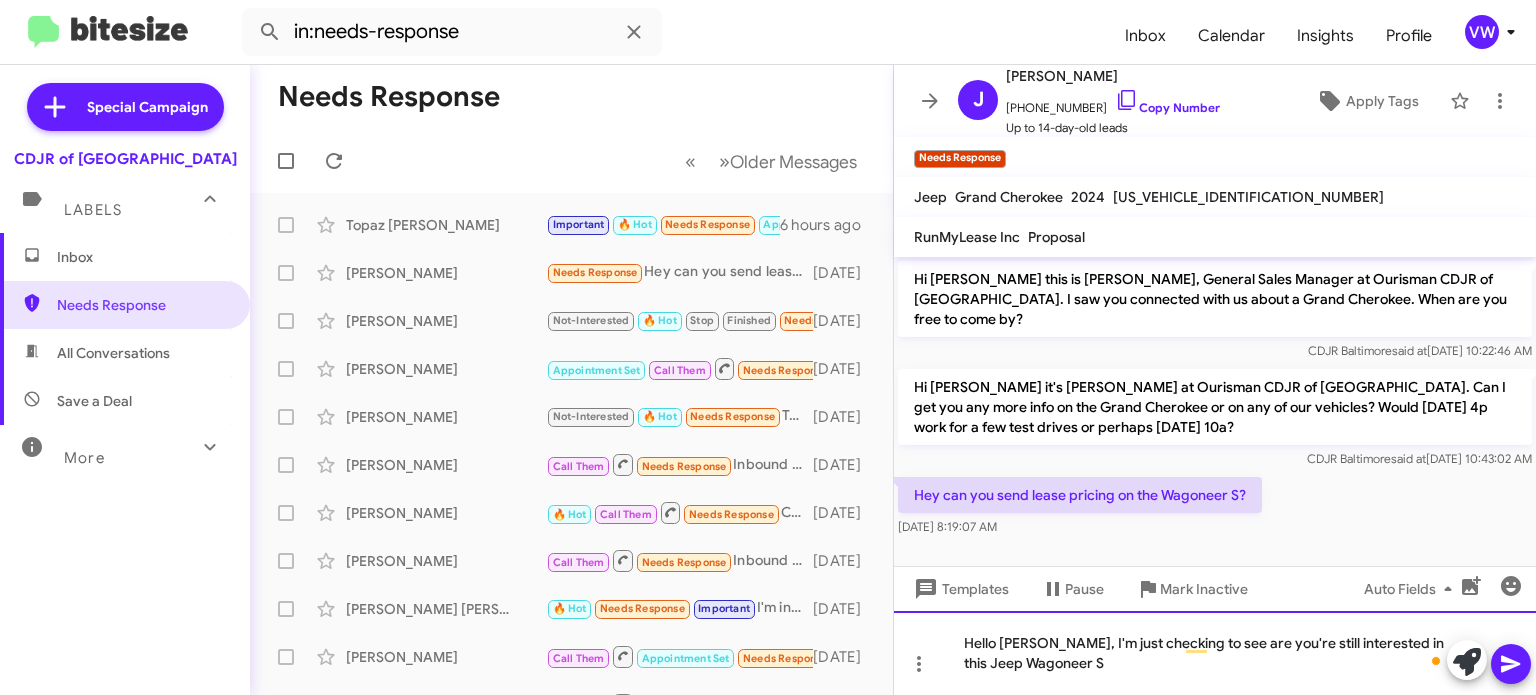 click on "Hello [PERSON_NAME], I'm just checking to see are you're still interested in this Jeep Wagoneer S" 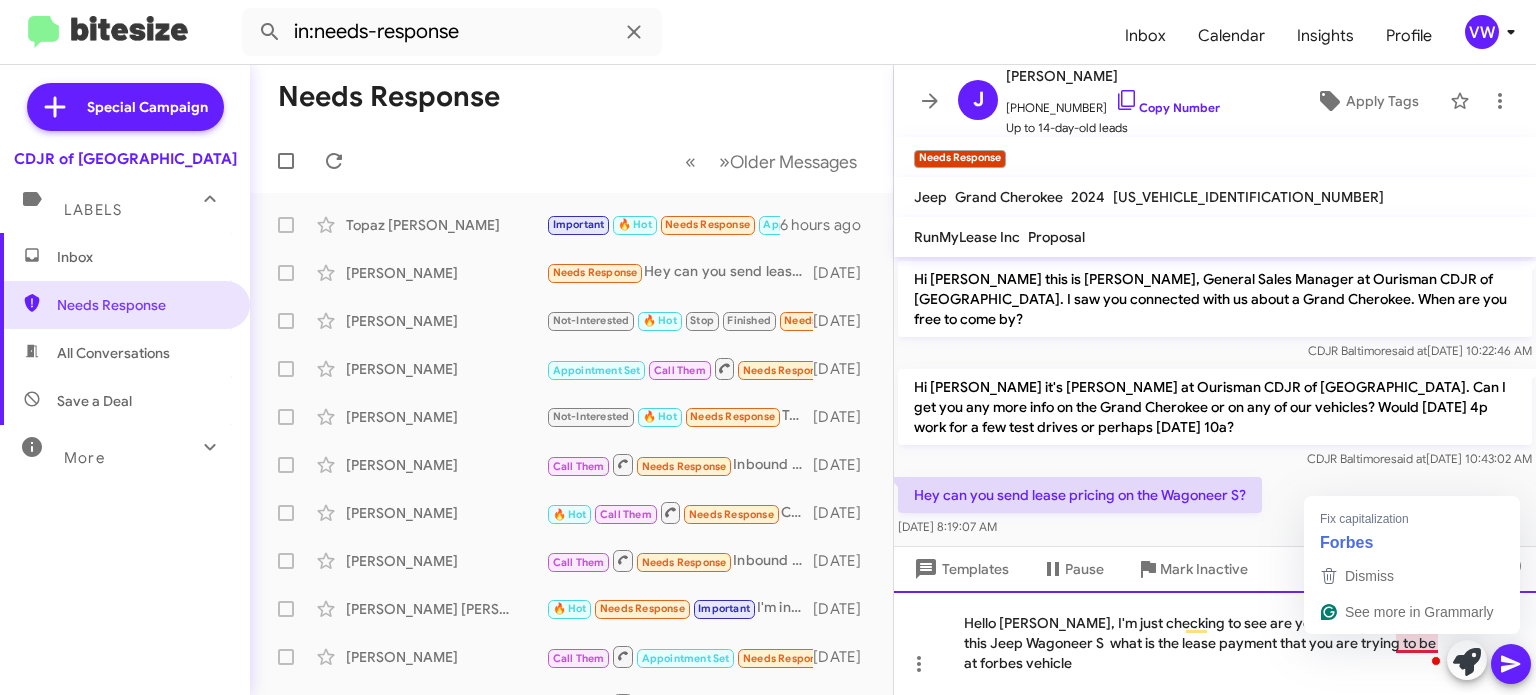 click on "Hello [PERSON_NAME], I'm just checking to see are you're still interested in this Jeep Wagoneer S  what is the lease payment that you are trying to be at forbes vehicle" 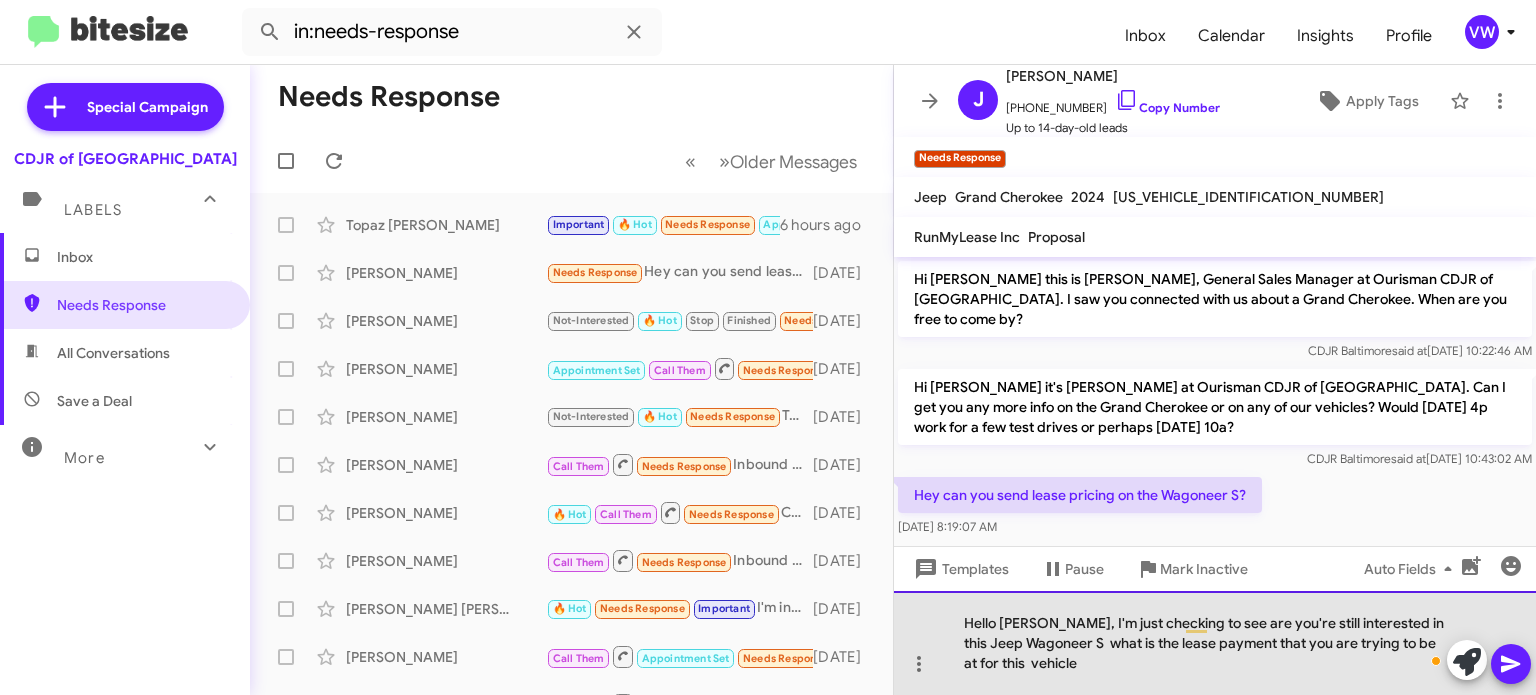 click on "Hello [PERSON_NAME], I'm just checking to see are you're still interested in this Jeep Wagoneer S  what is the lease payment that you are trying to be at for this  vehicle" 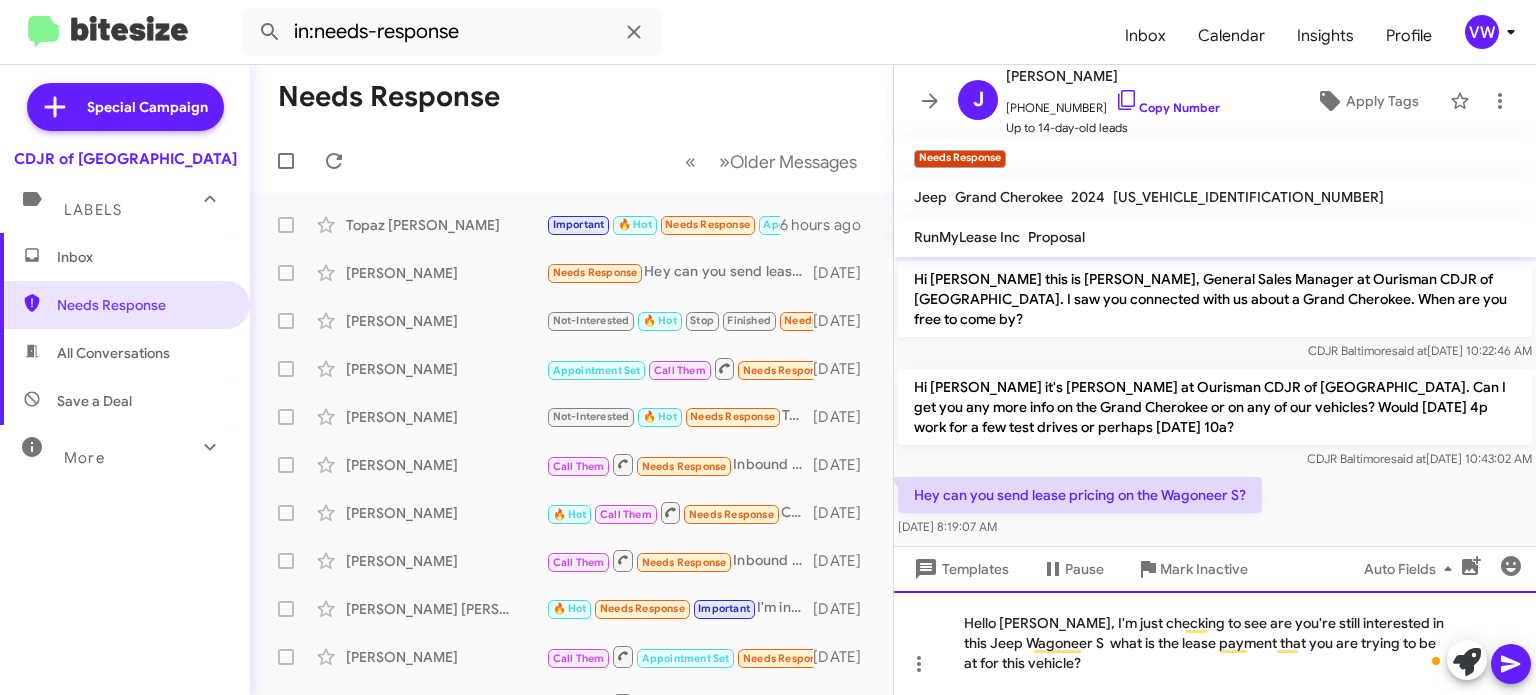 click on "Hello [PERSON_NAME], I'm just checking to see are you're still interested in this Jeep Wagoneer S  what is the lease payment that you are trying to be at for this vehicle?" 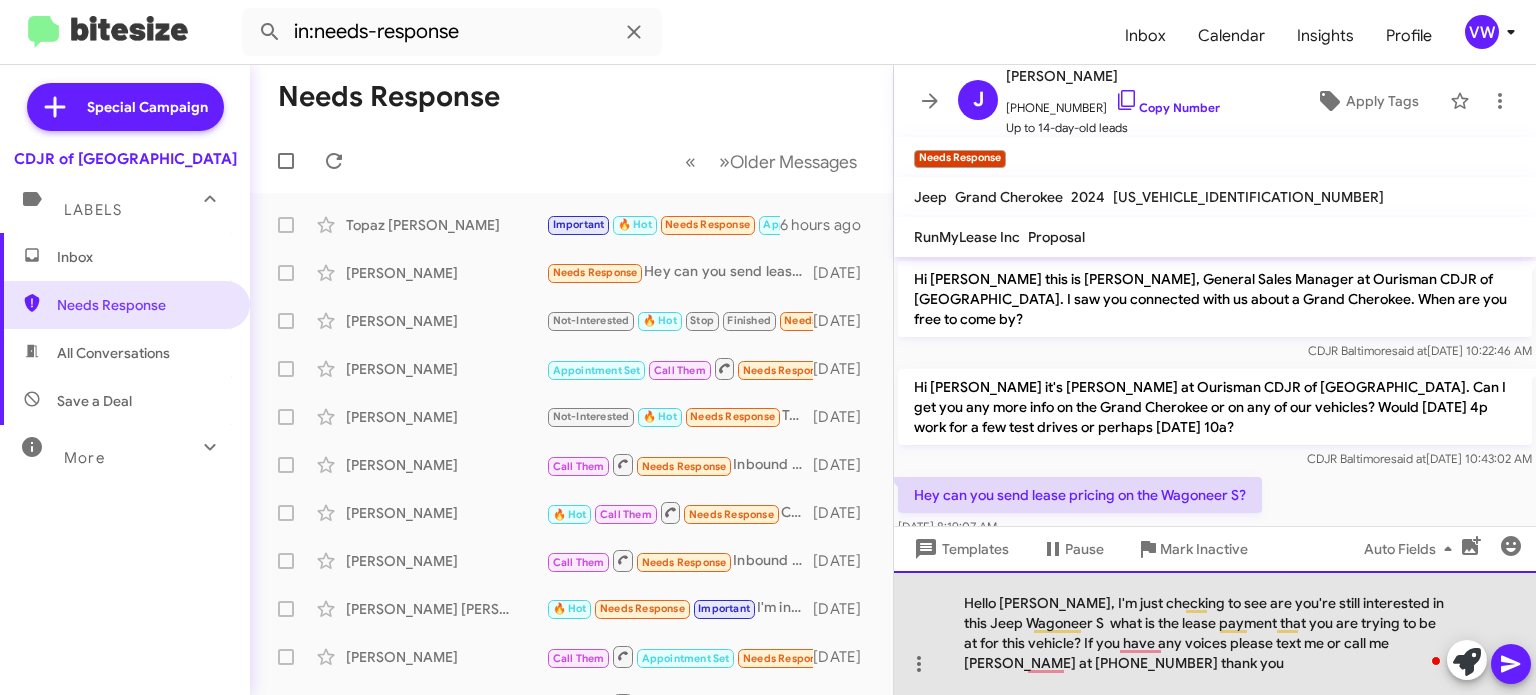 click on "Hello [PERSON_NAME], I'm just checking to see are you're still interested in this Jeep Wagoneer S  what is the lease payment that you are trying to be at for this vehicle? If you have any voices please text me or call me [PERSON_NAME] at [PHONE_NUMBER] thank you" 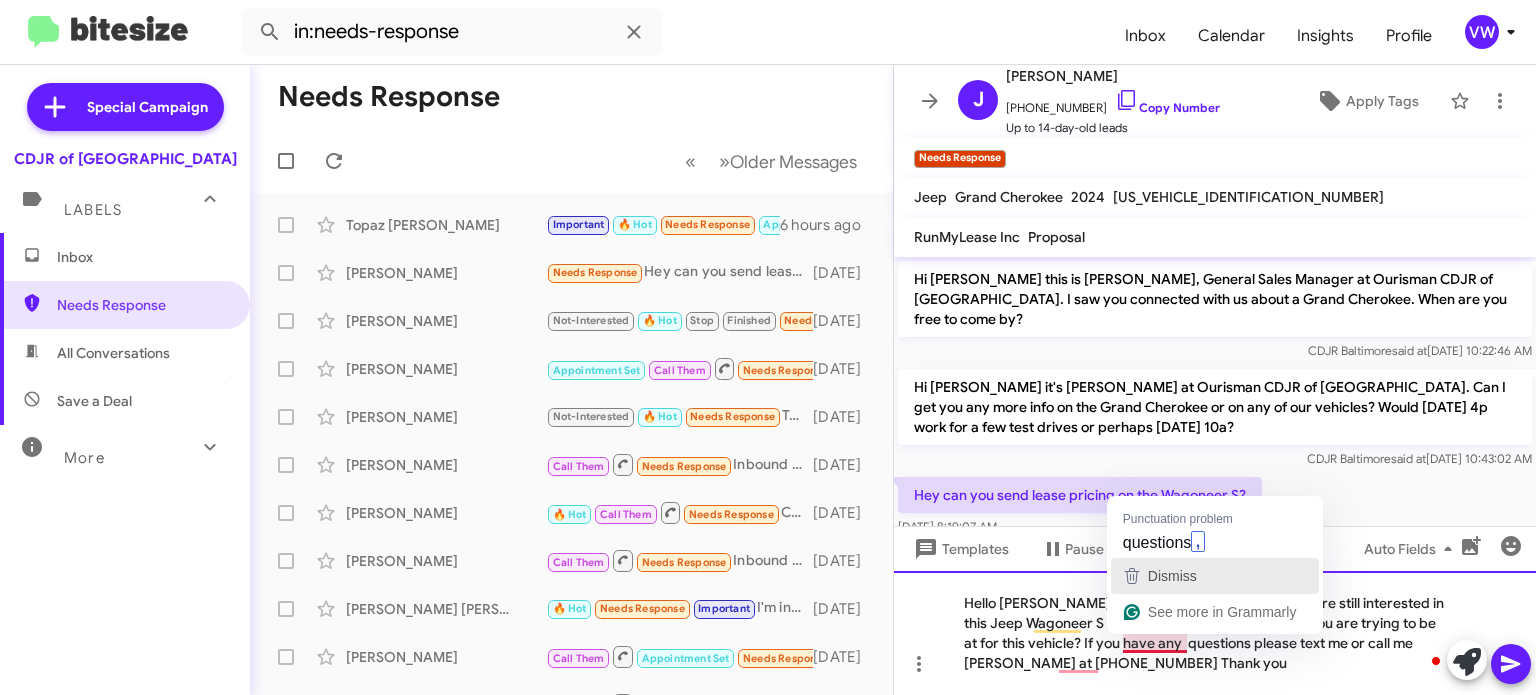 click on "Dismiss" at bounding box center (1215, 576) 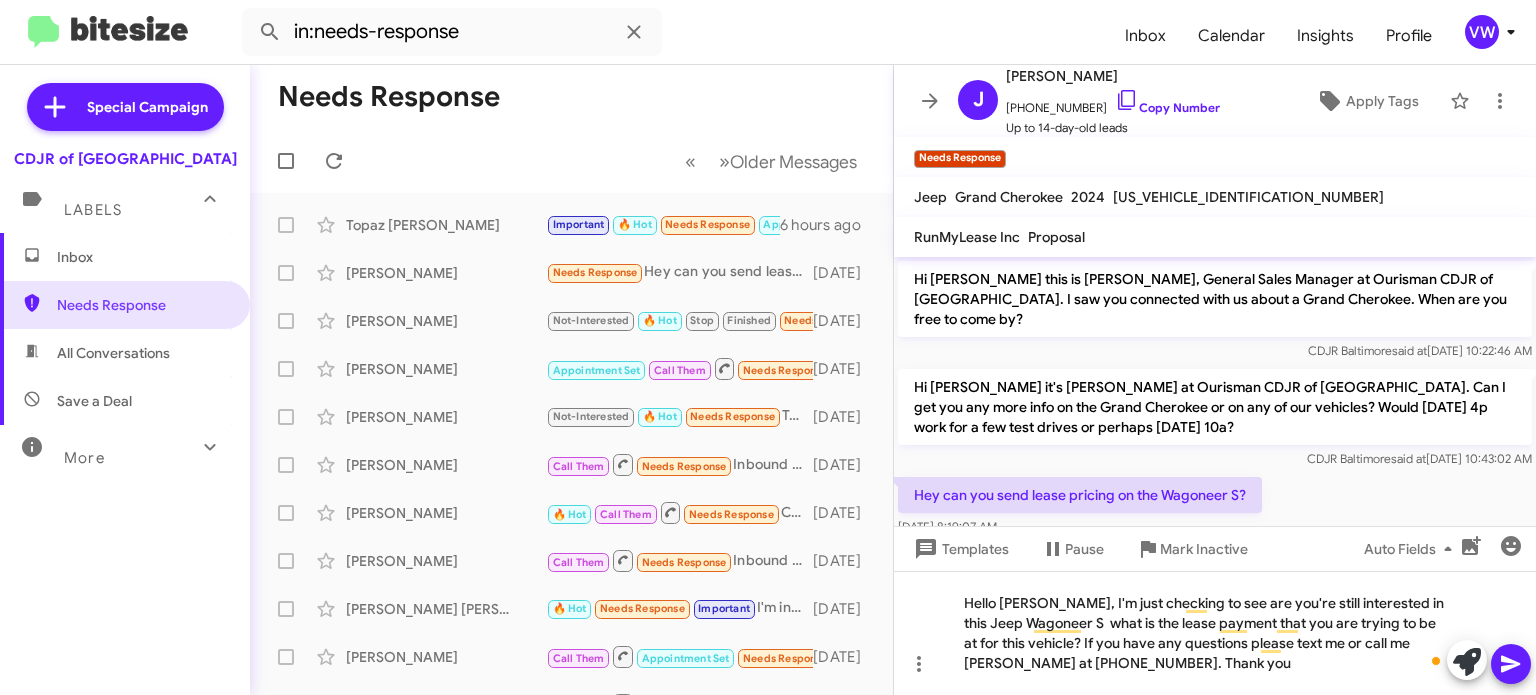 click 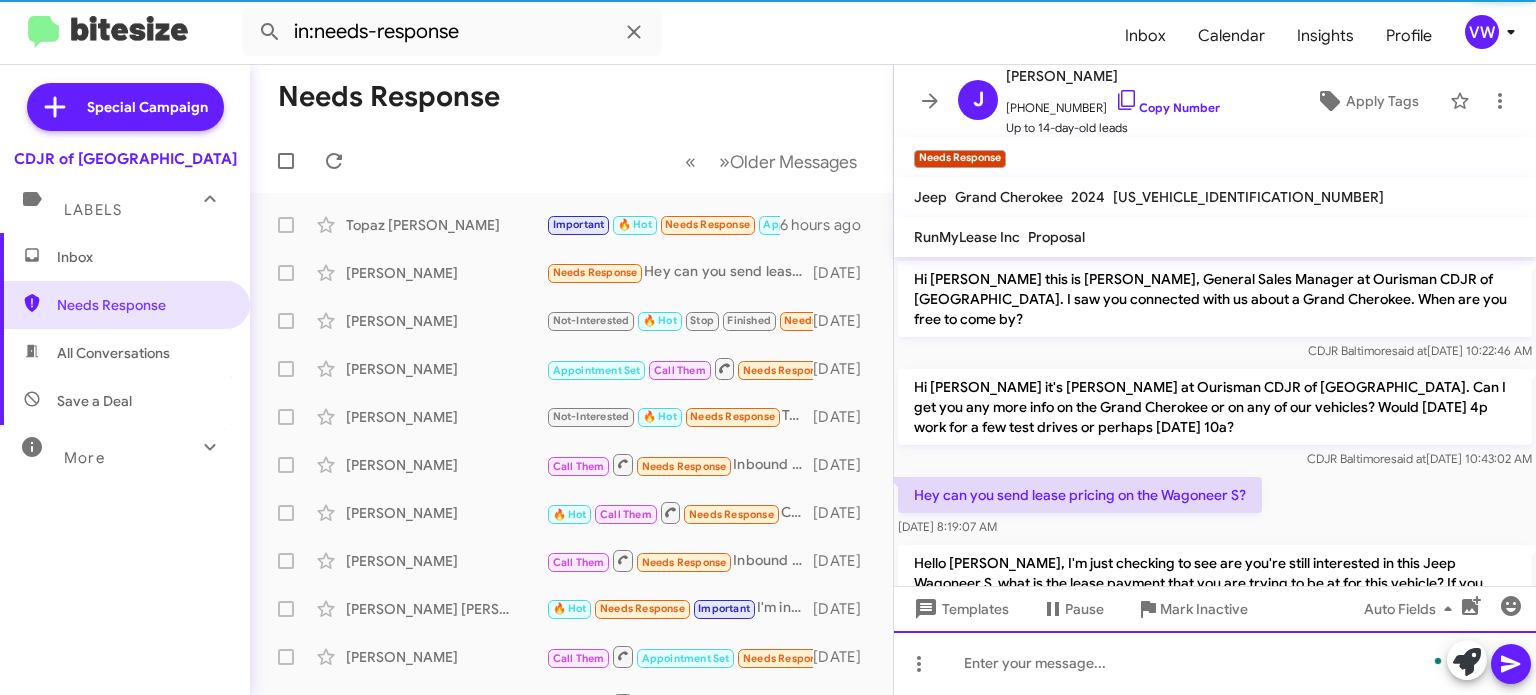 scroll, scrollTop: 62, scrollLeft: 0, axis: vertical 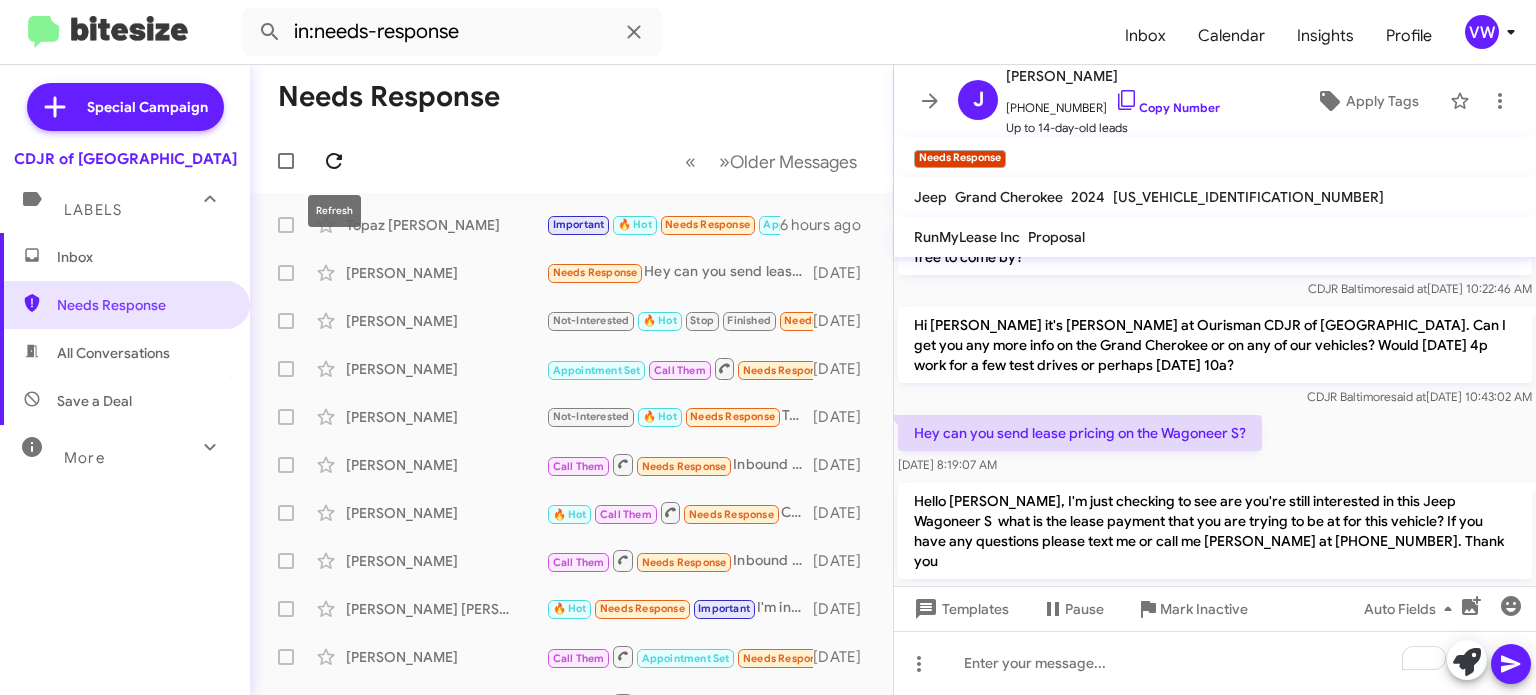 click 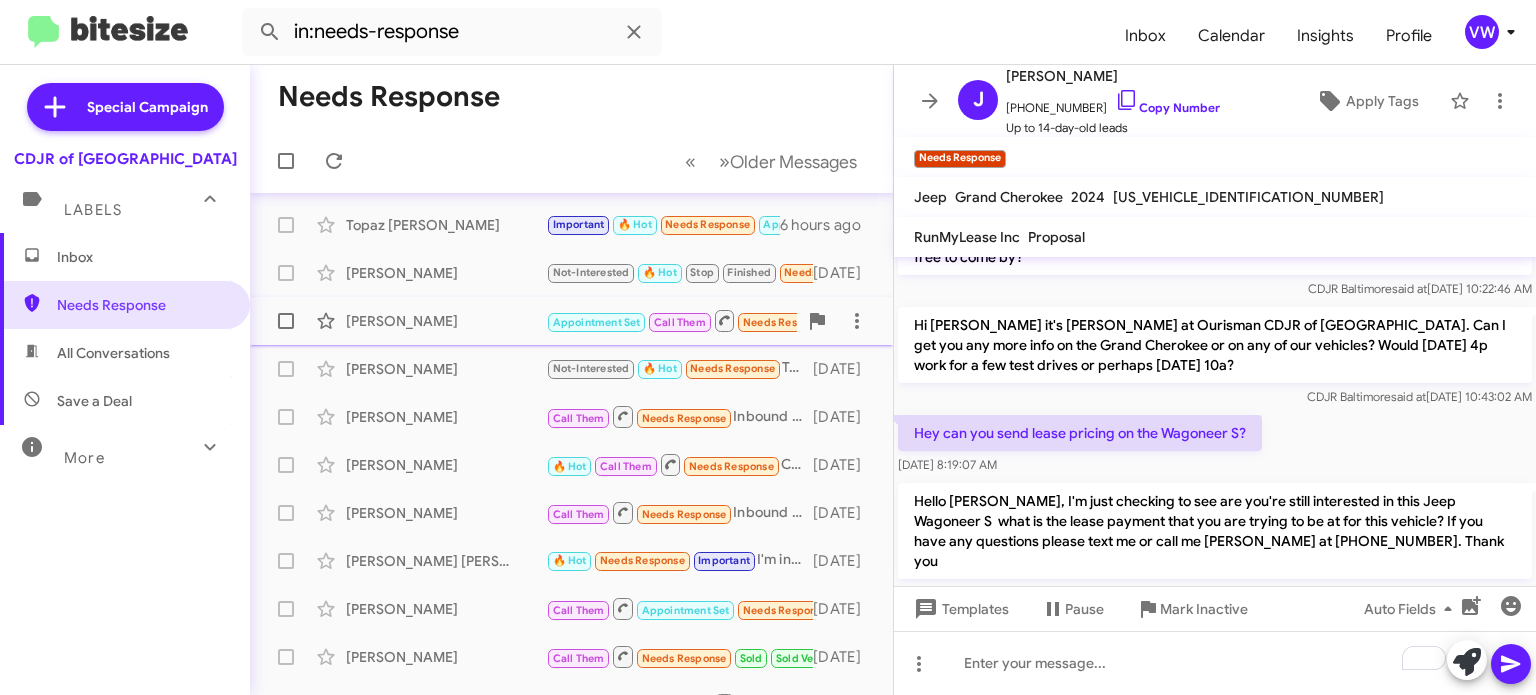 scroll, scrollTop: 465, scrollLeft: 0, axis: vertical 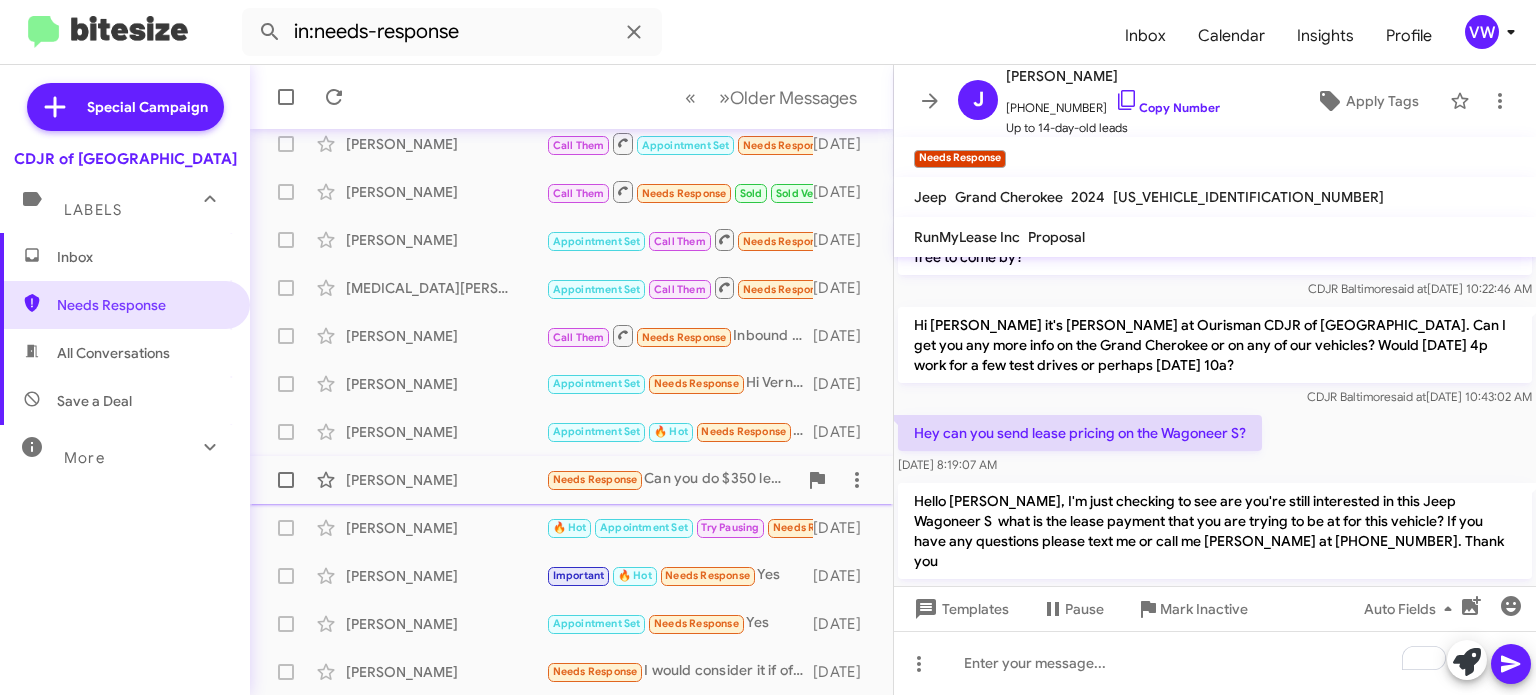 click on "[PERSON_NAME]  Needs Response   Can you do $350 lease   [DATE]" 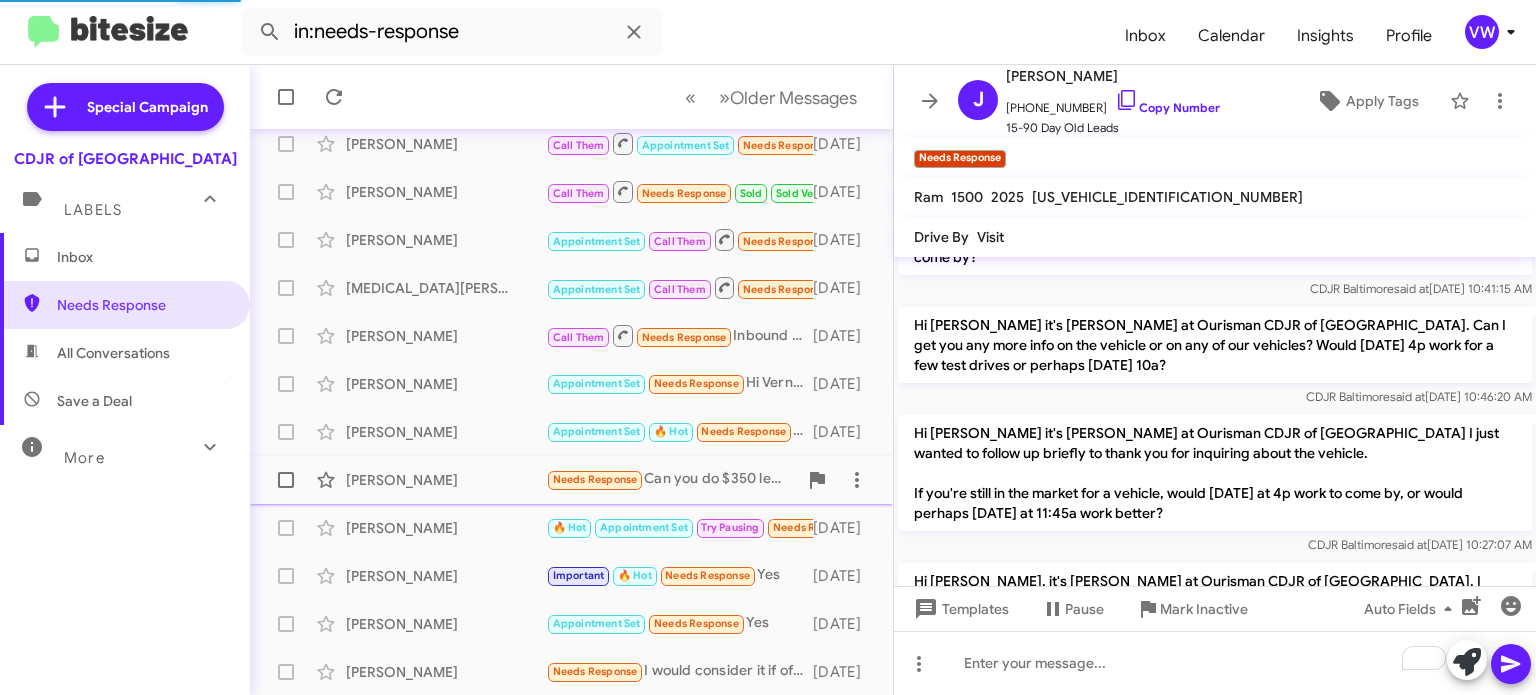 scroll, scrollTop: 348, scrollLeft: 0, axis: vertical 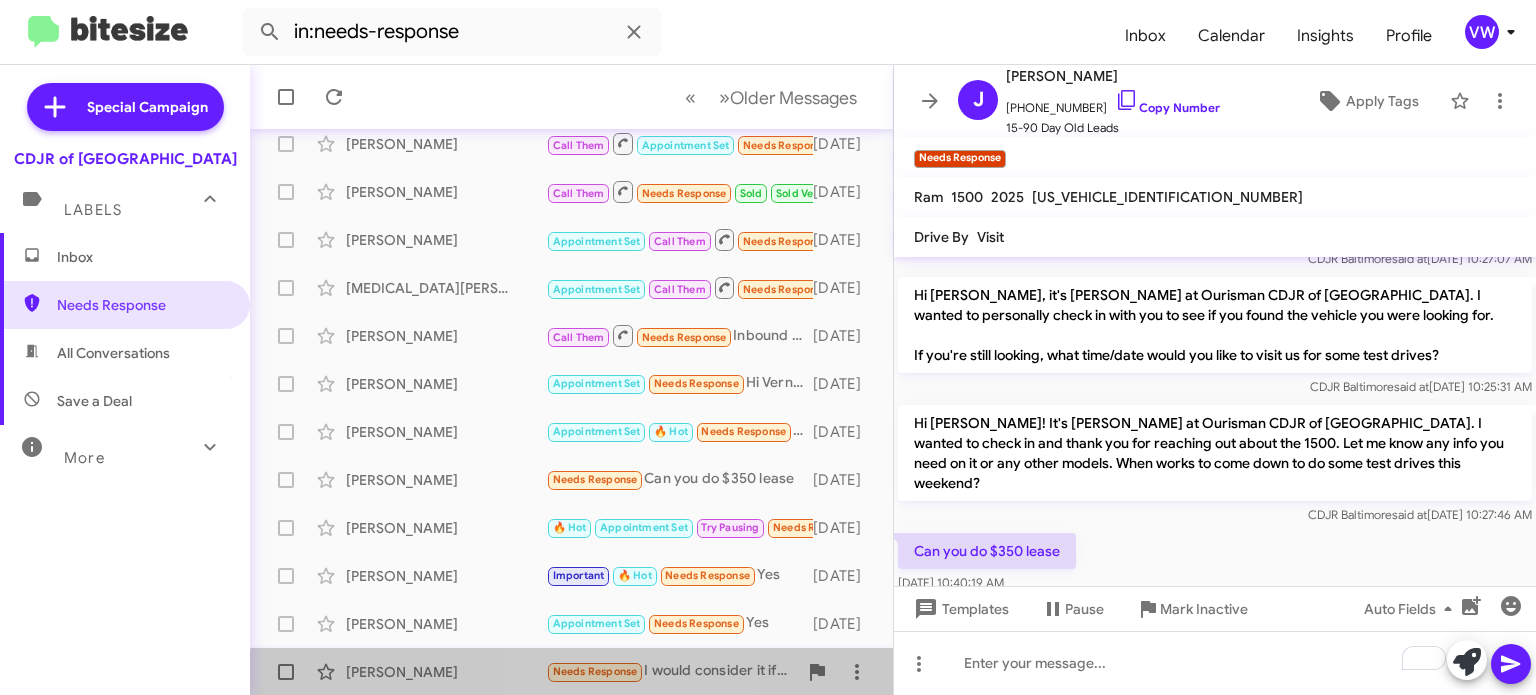 click on "Needs Response" 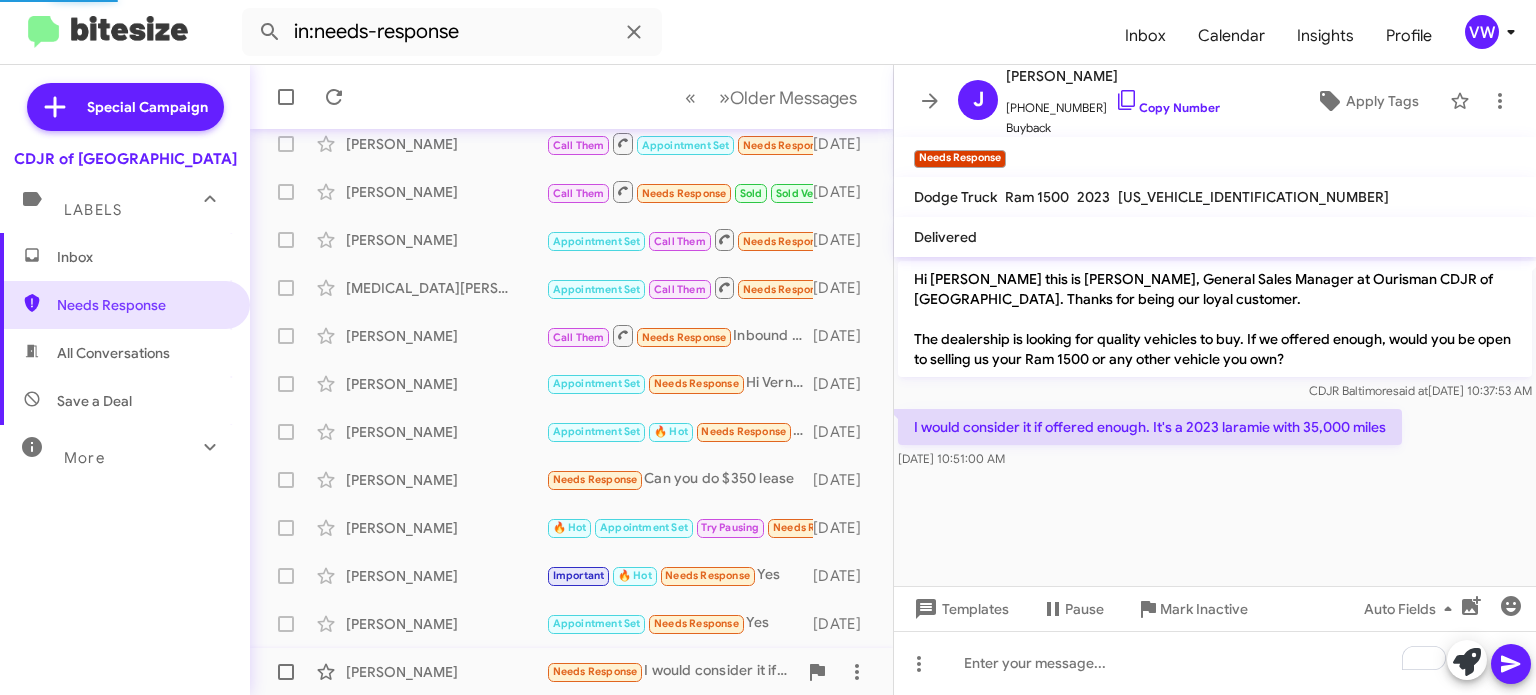 scroll, scrollTop: 0, scrollLeft: 0, axis: both 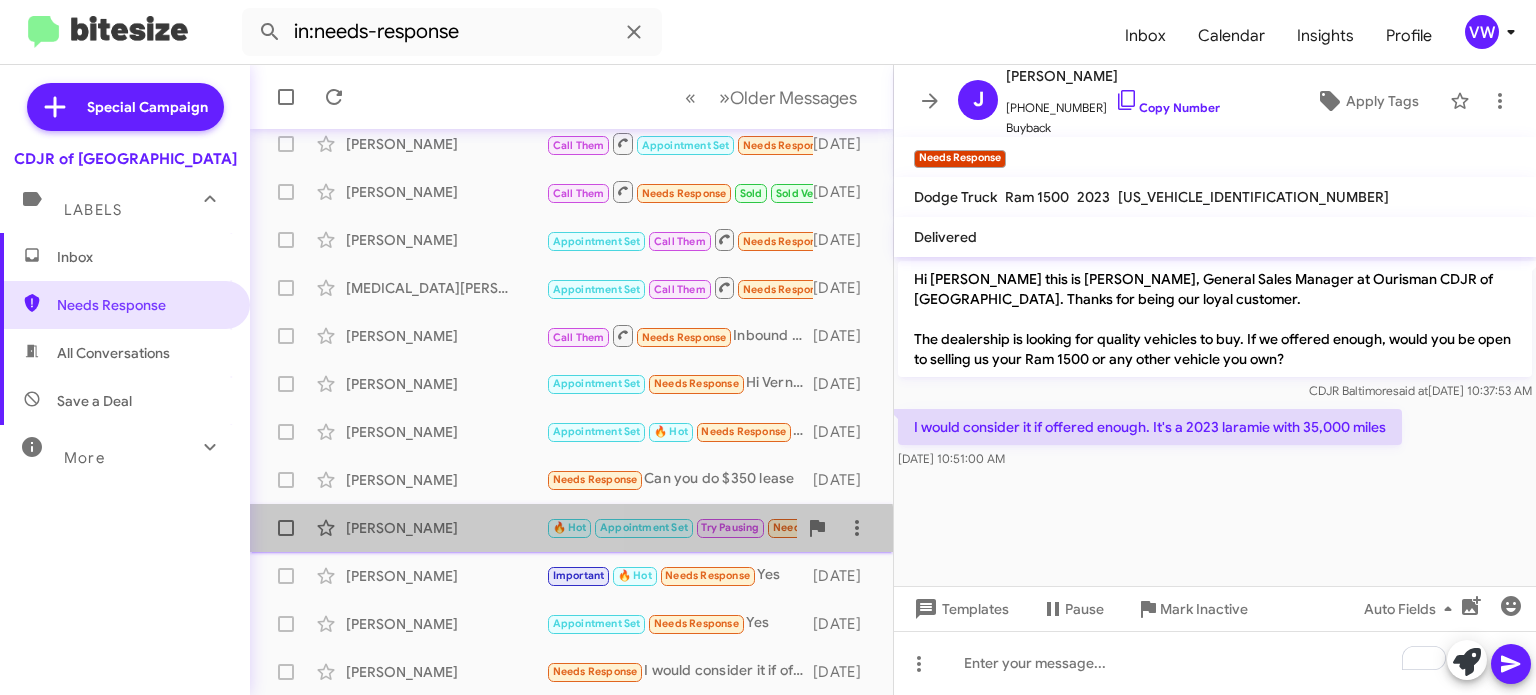 click on "[PERSON_NAME]  🔥 Hot   Appointment Set   Try Pausing   Needs Response   The lien release is arriving [DATE]. What would you give me price wise if I were to tow it in for sale?   [DATE]" 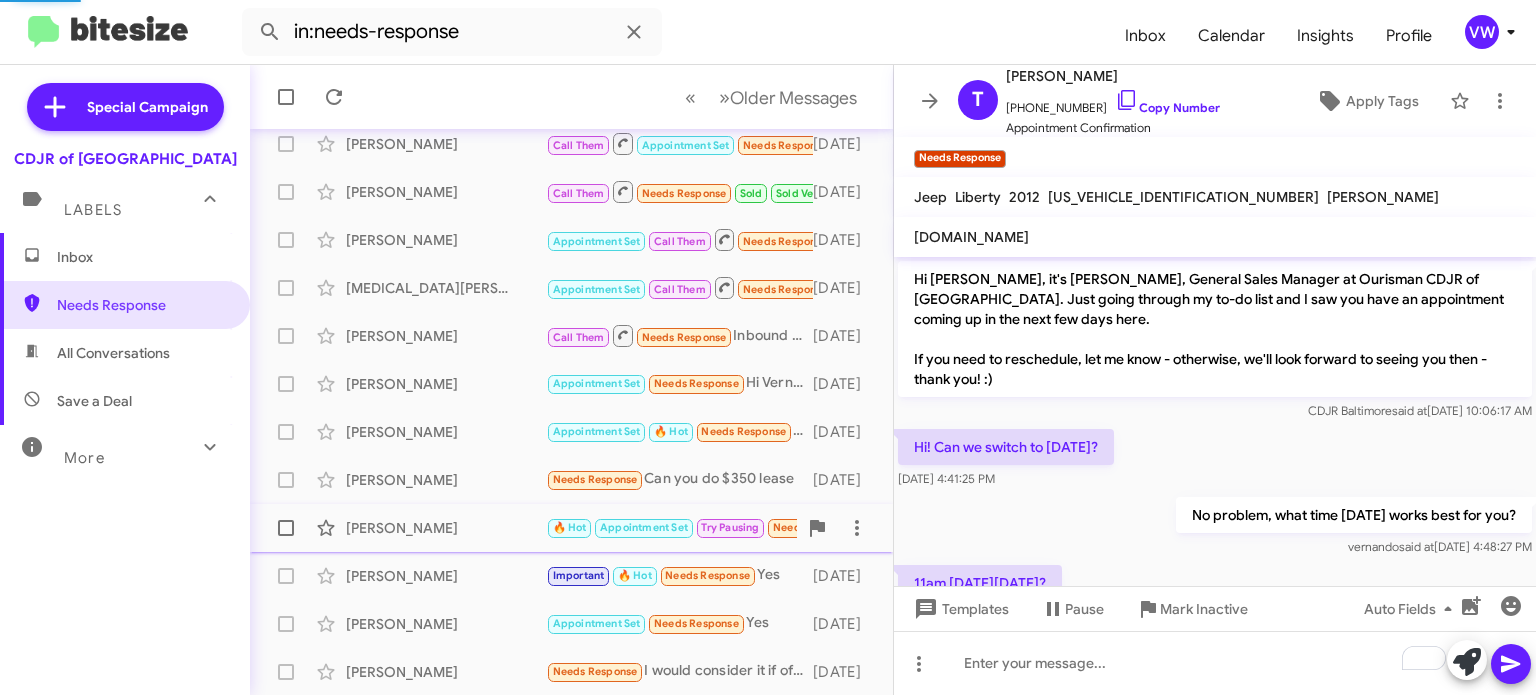 scroll, scrollTop: 976, scrollLeft: 0, axis: vertical 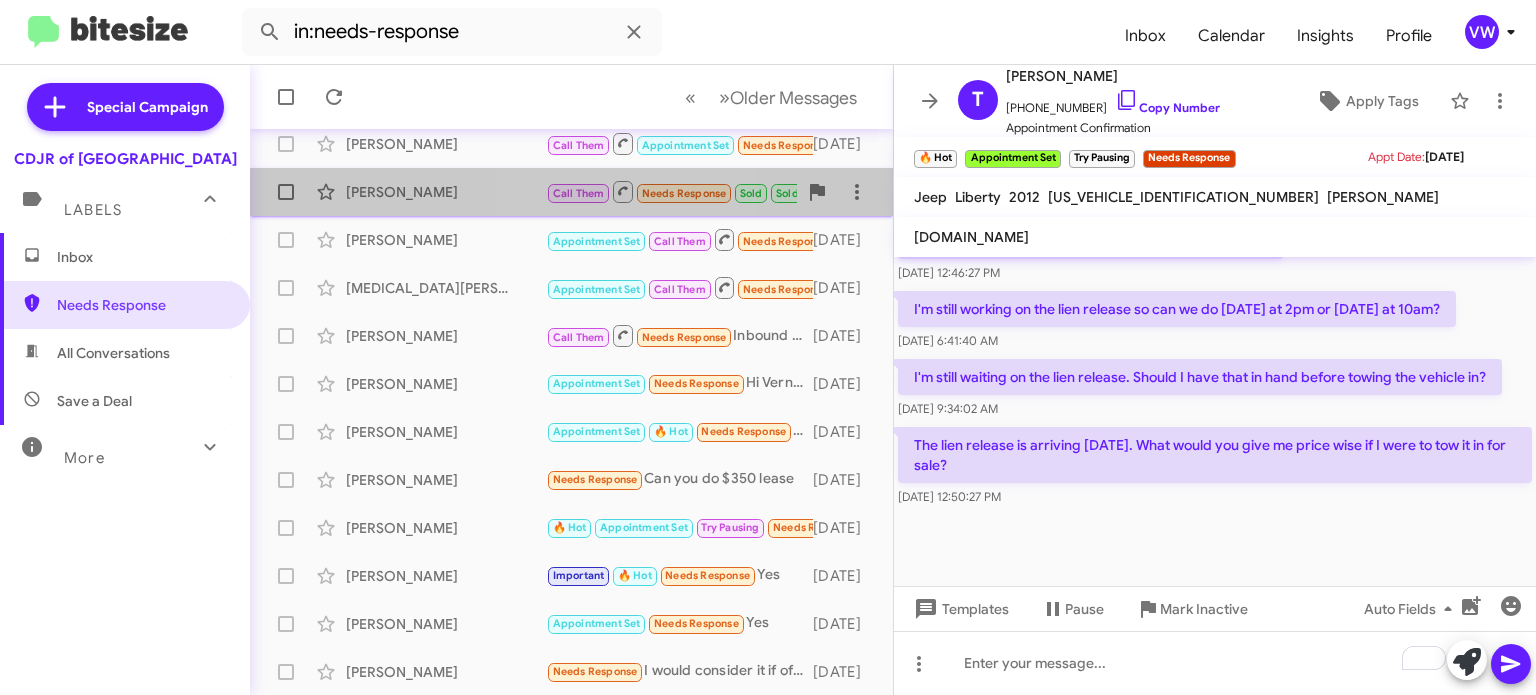 click on "[PERSON_NAME]  Call Them   Needs Response   Sold   Sold Verified   Thank you. Still waiting   [DATE]" 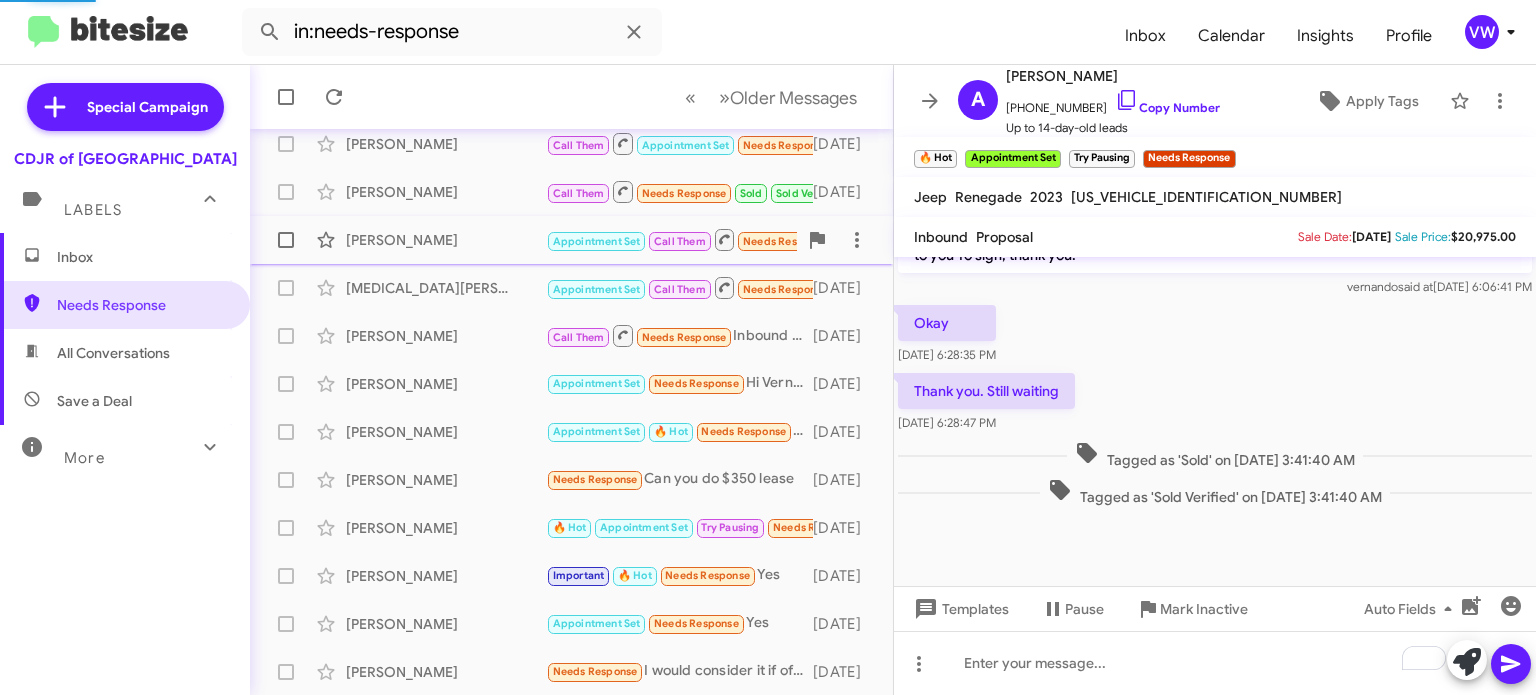 scroll, scrollTop: 588, scrollLeft: 0, axis: vertical 